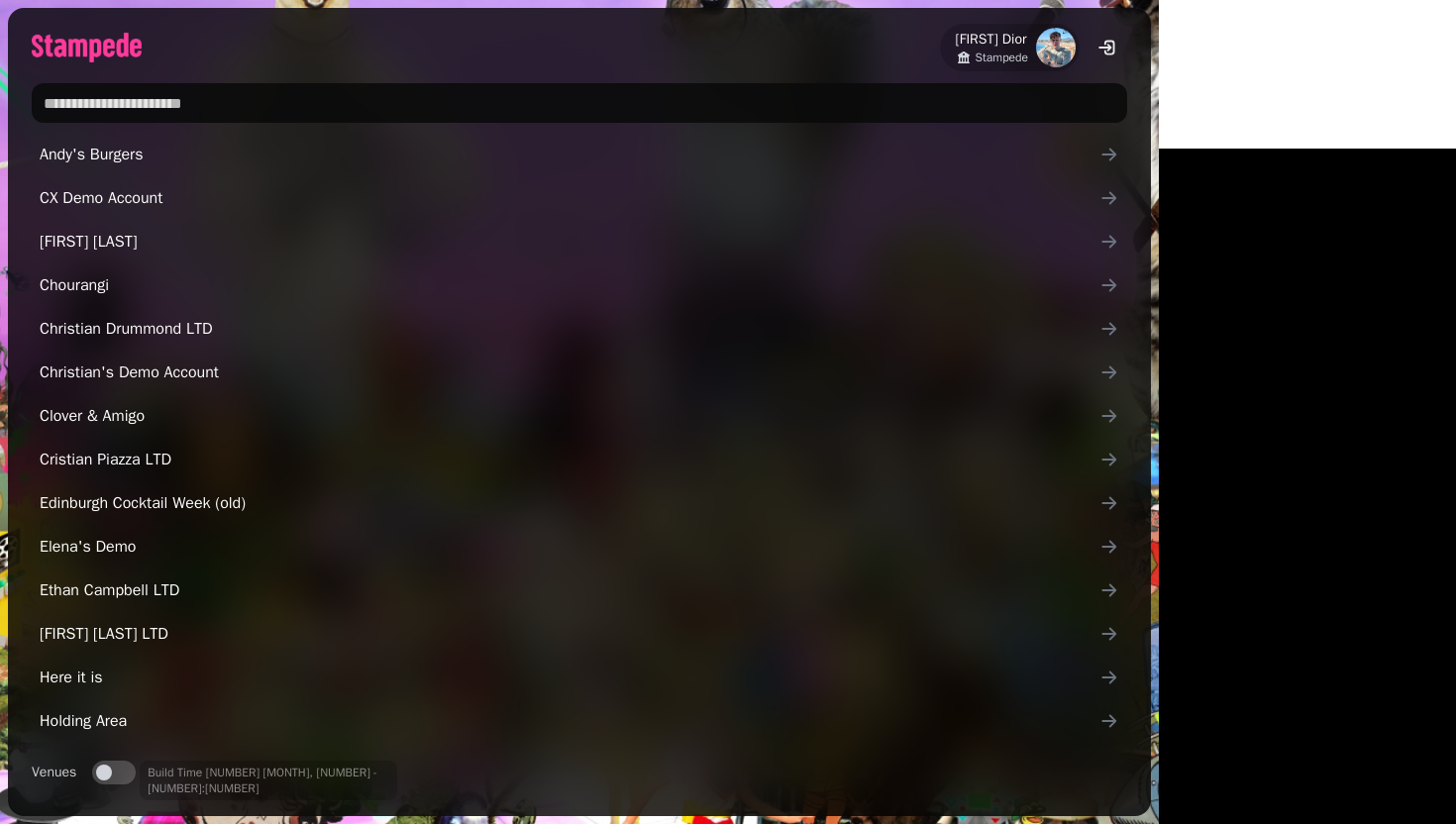 scroll, scrollTop: 0, scrollLeft: 0, axis: both 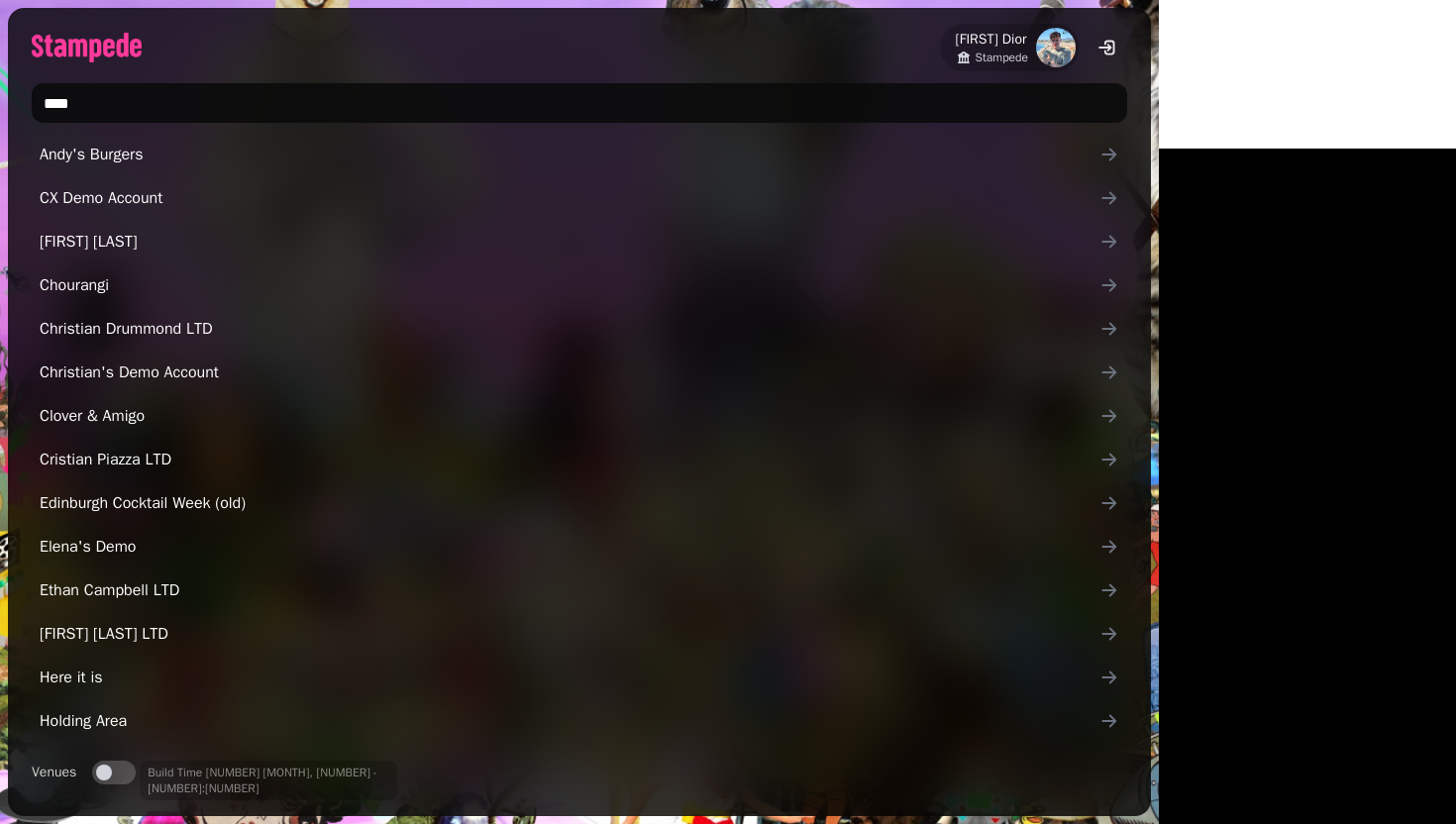 type on "****" 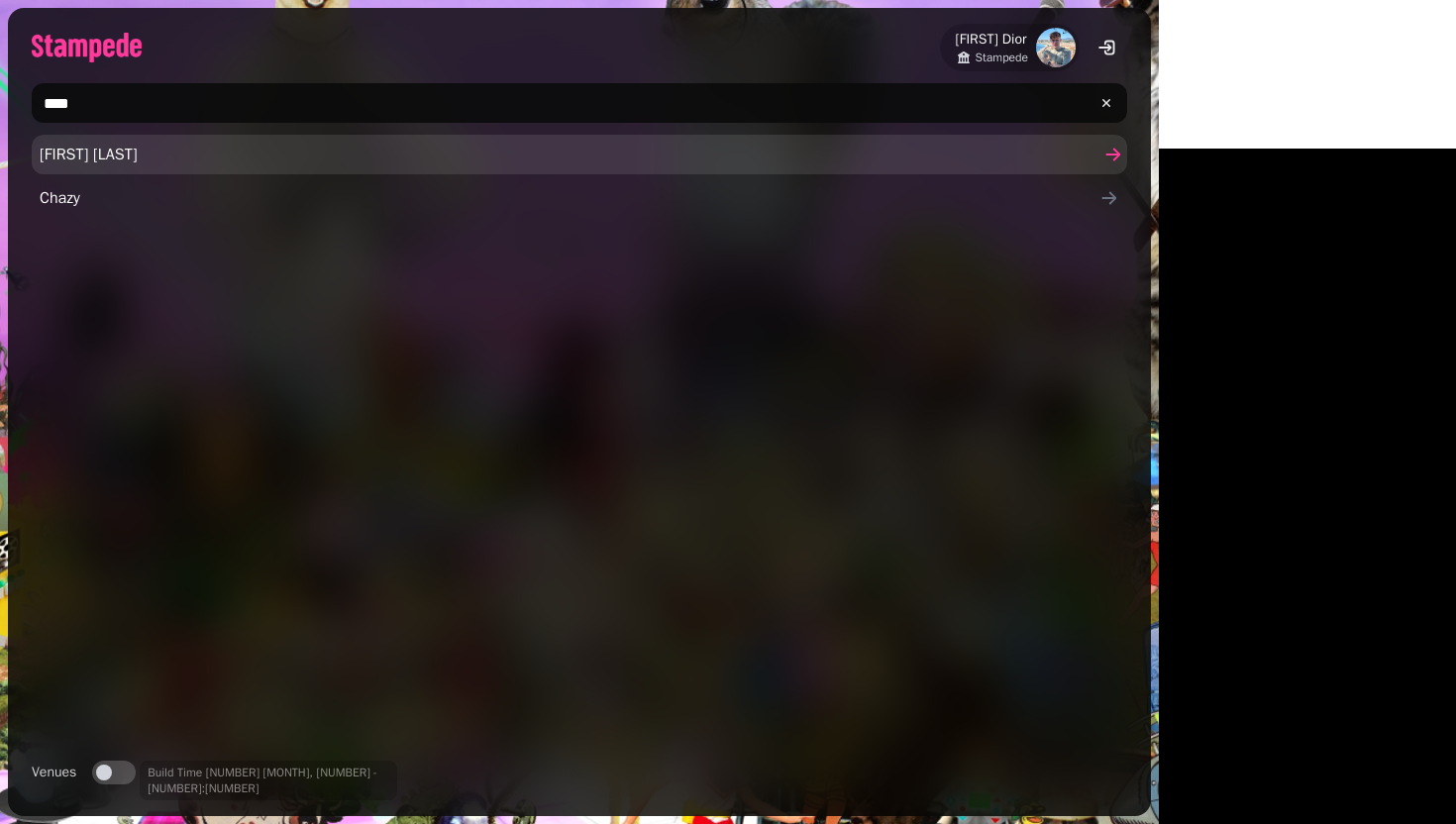 click on "[FIRST] [LAST]" at bounding box center (570, 154) 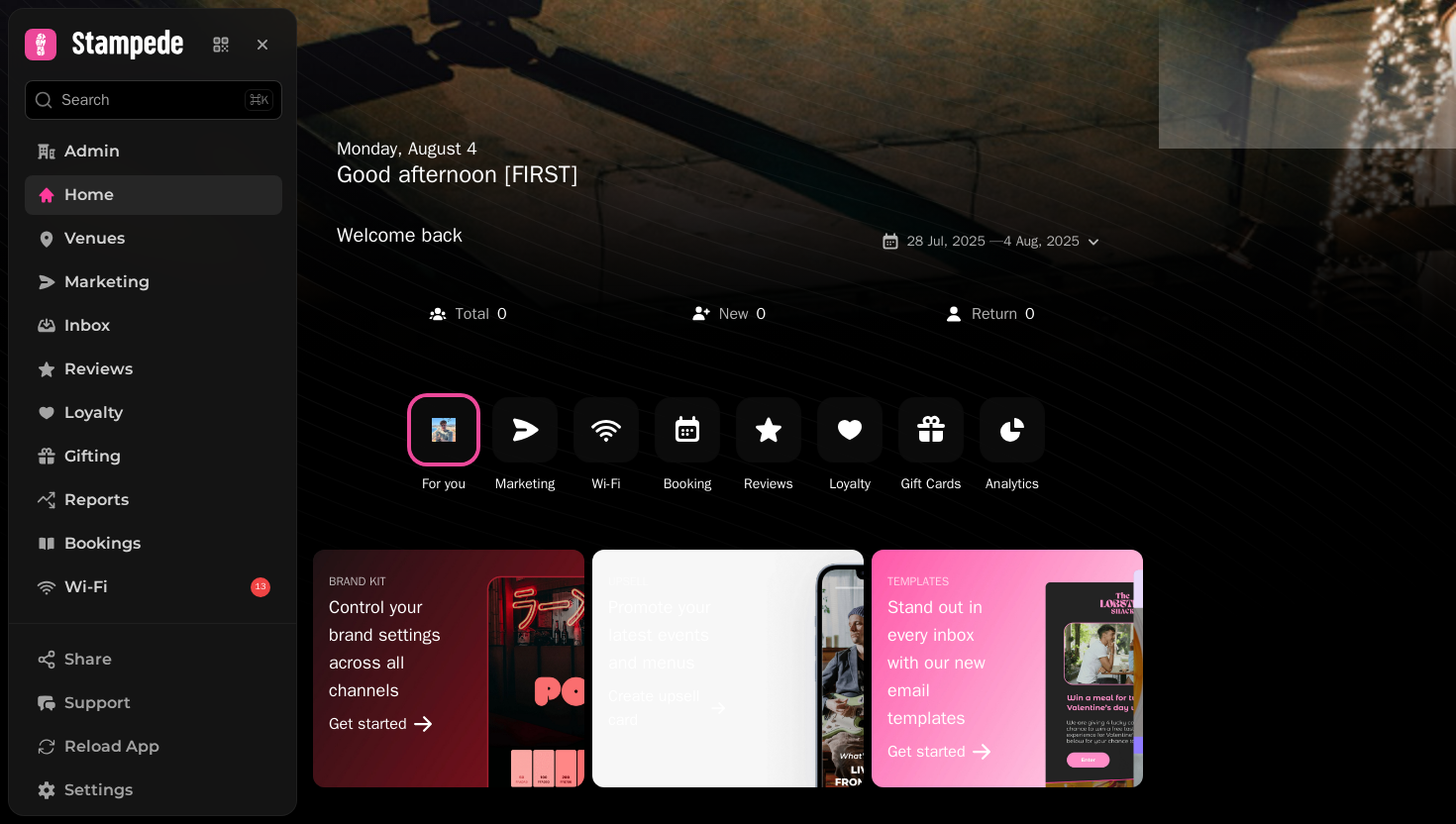 click on "Home" at bounding box center [154, 195] 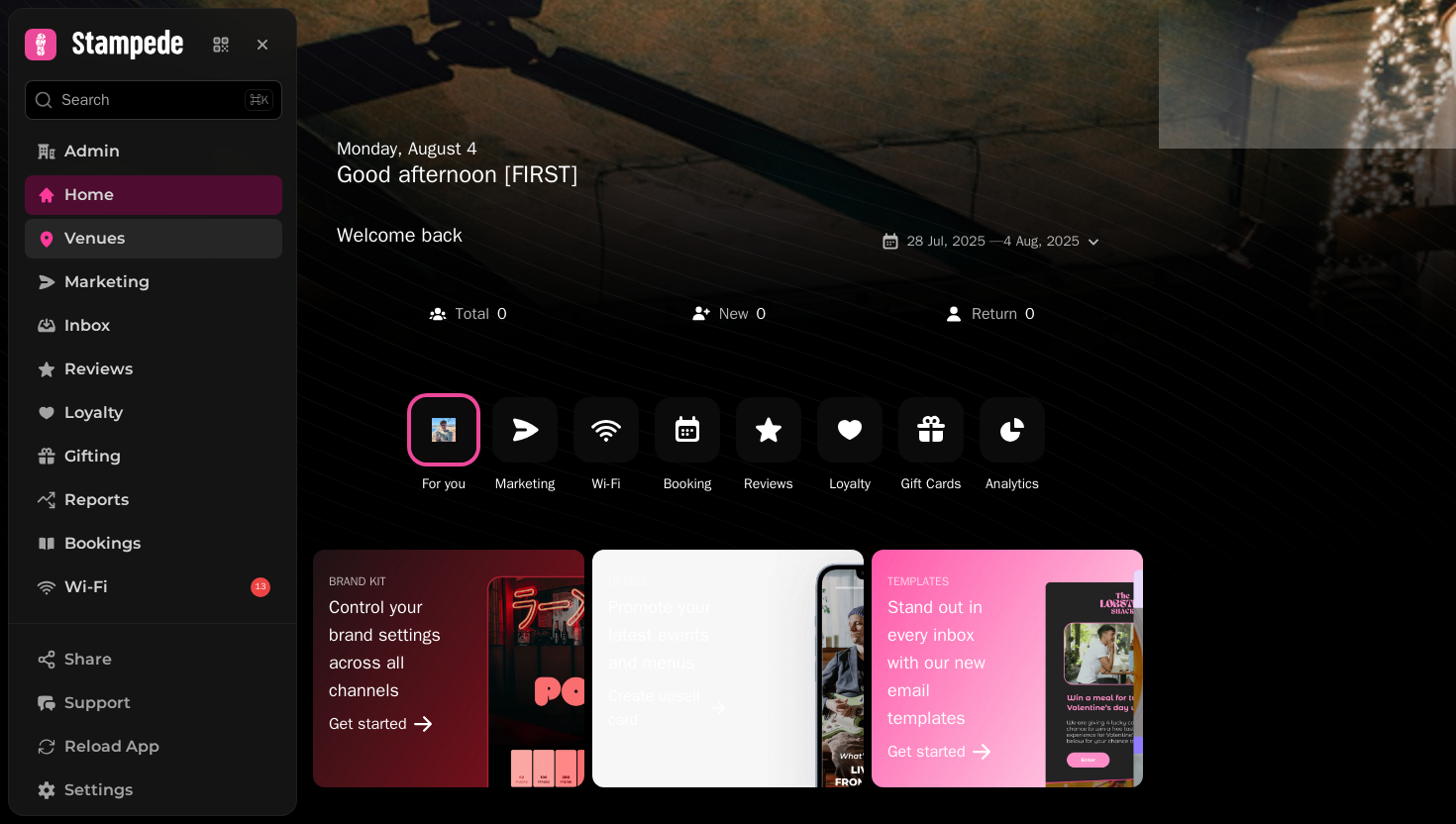 click on "Venues" at bounding box center [94, 239] 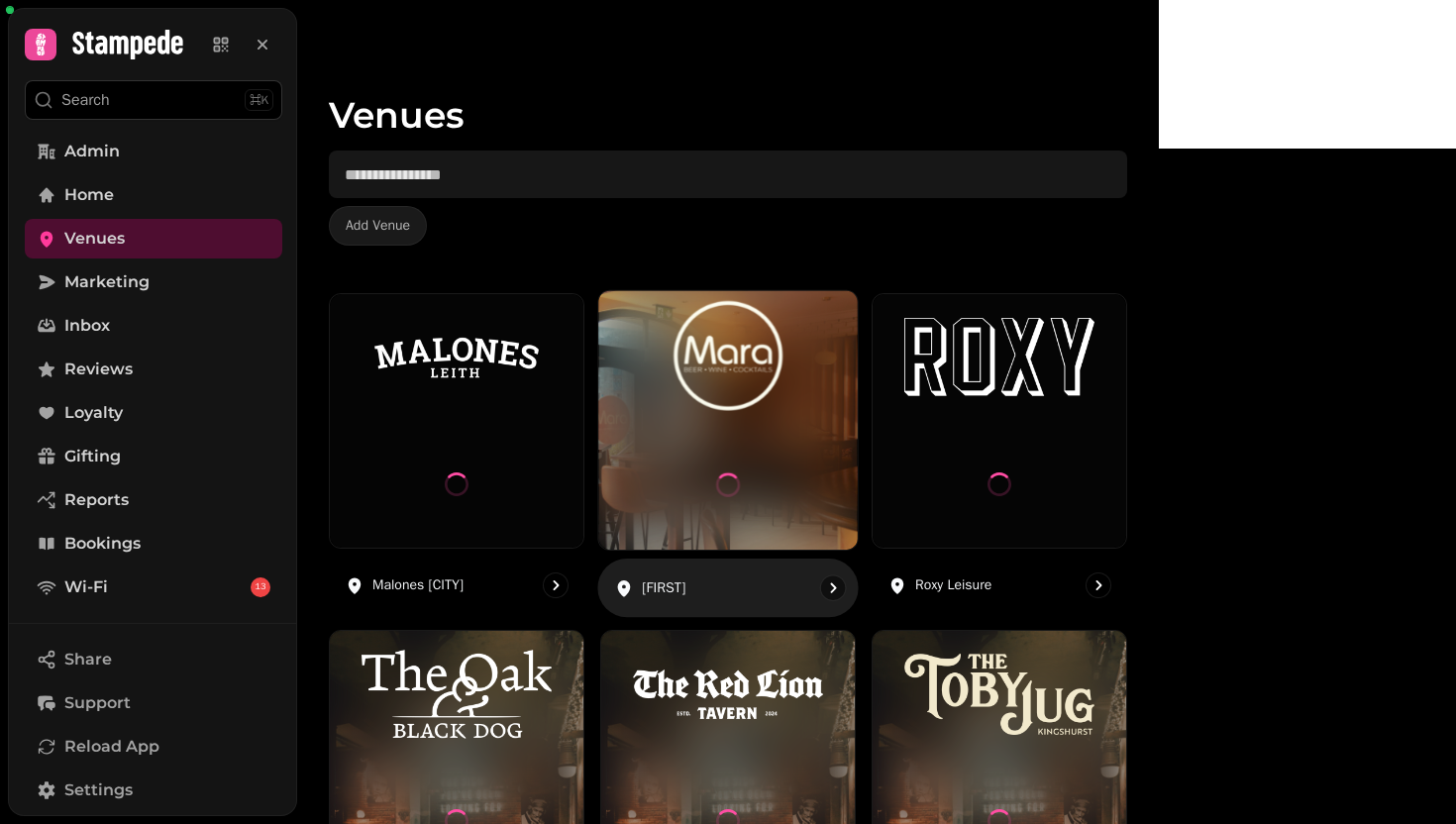 click at bounding box center (728, 356) 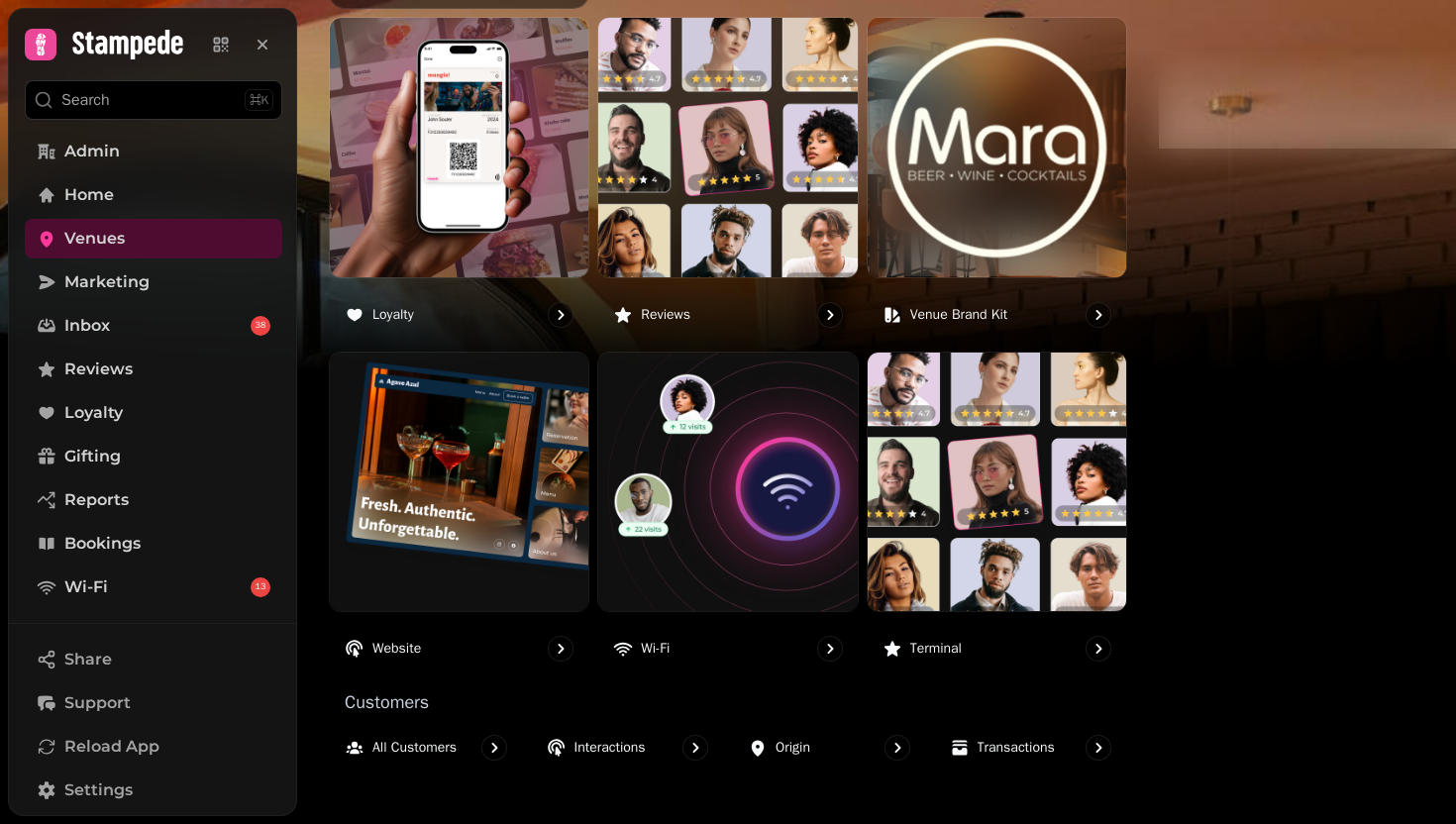 scroll, scrollTop: 1170, scrollLeft: 0, axis: vertical 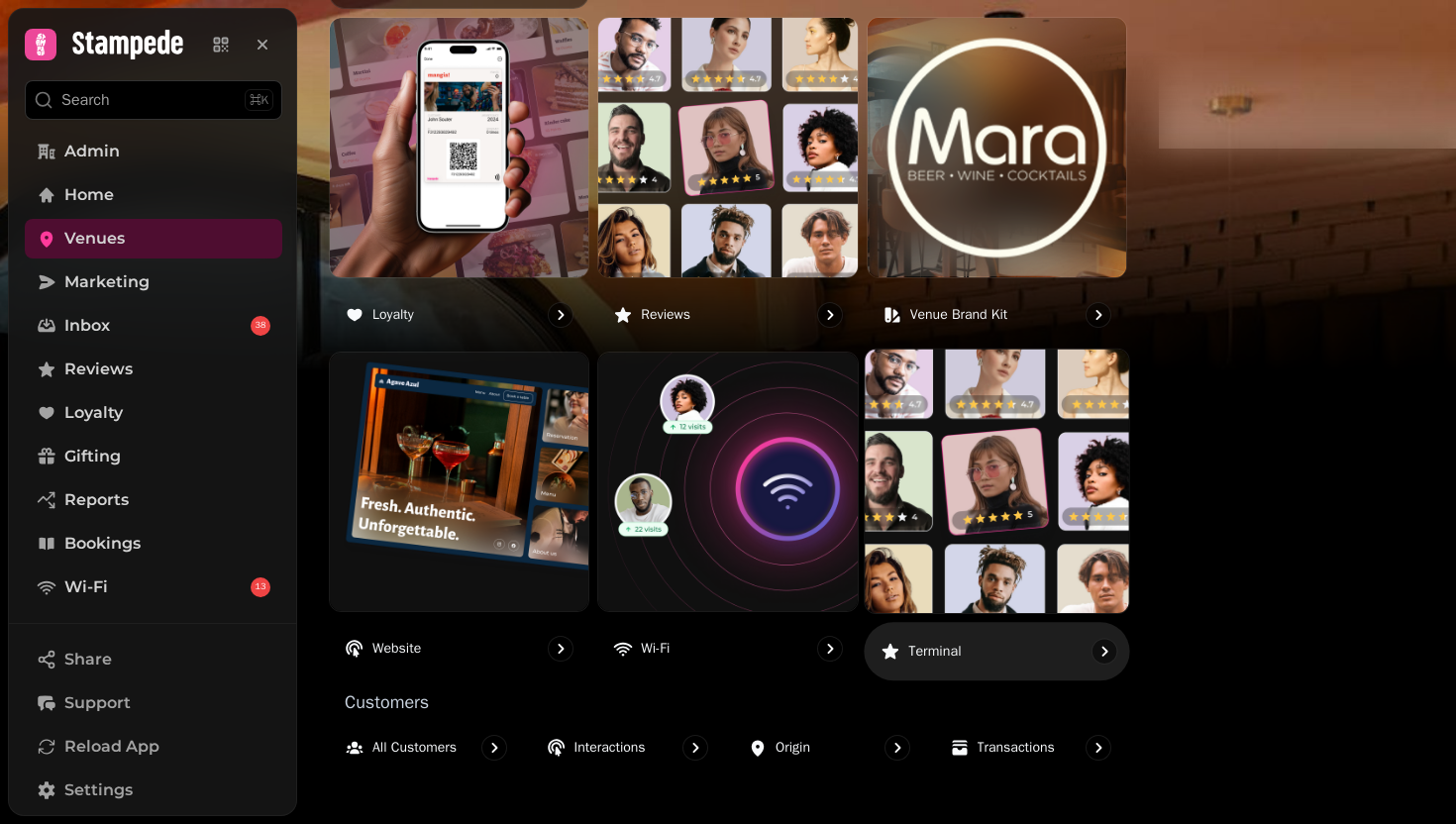 click at bounding box center [996, 480] 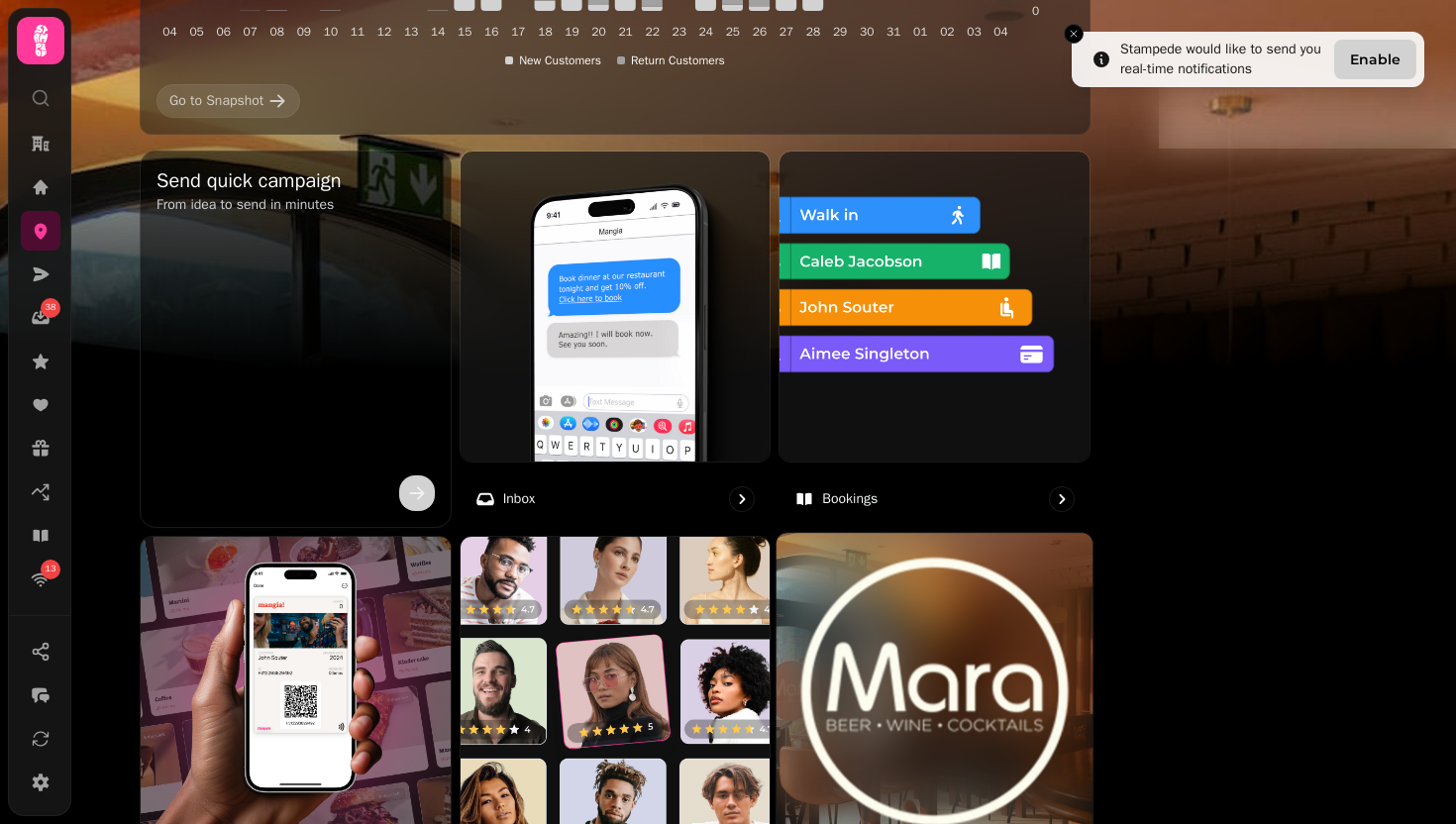 scroll, scrollTop: 565, scrollLeft: 0, axis: vertical 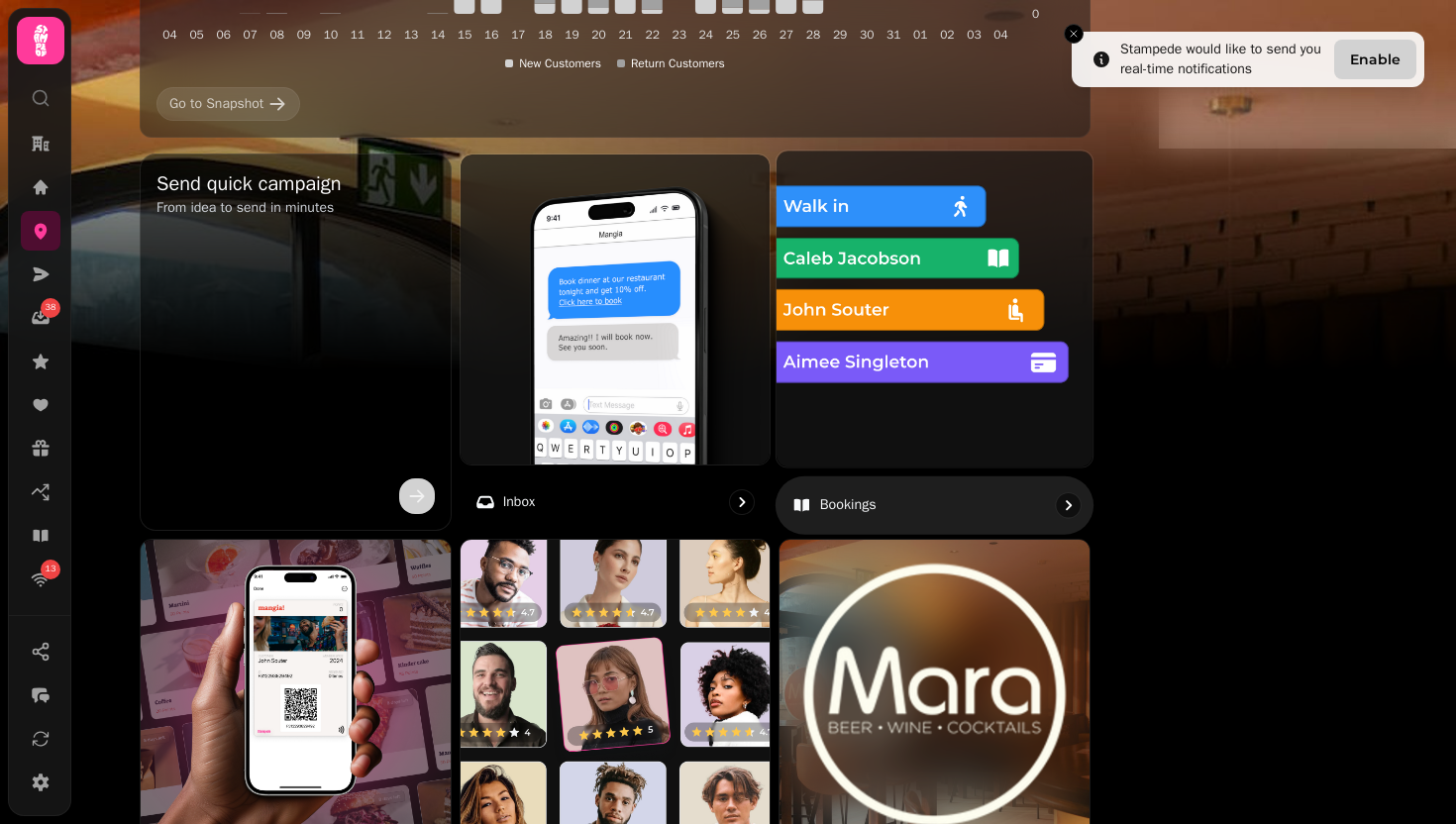 click at bounding box center [934, 308] 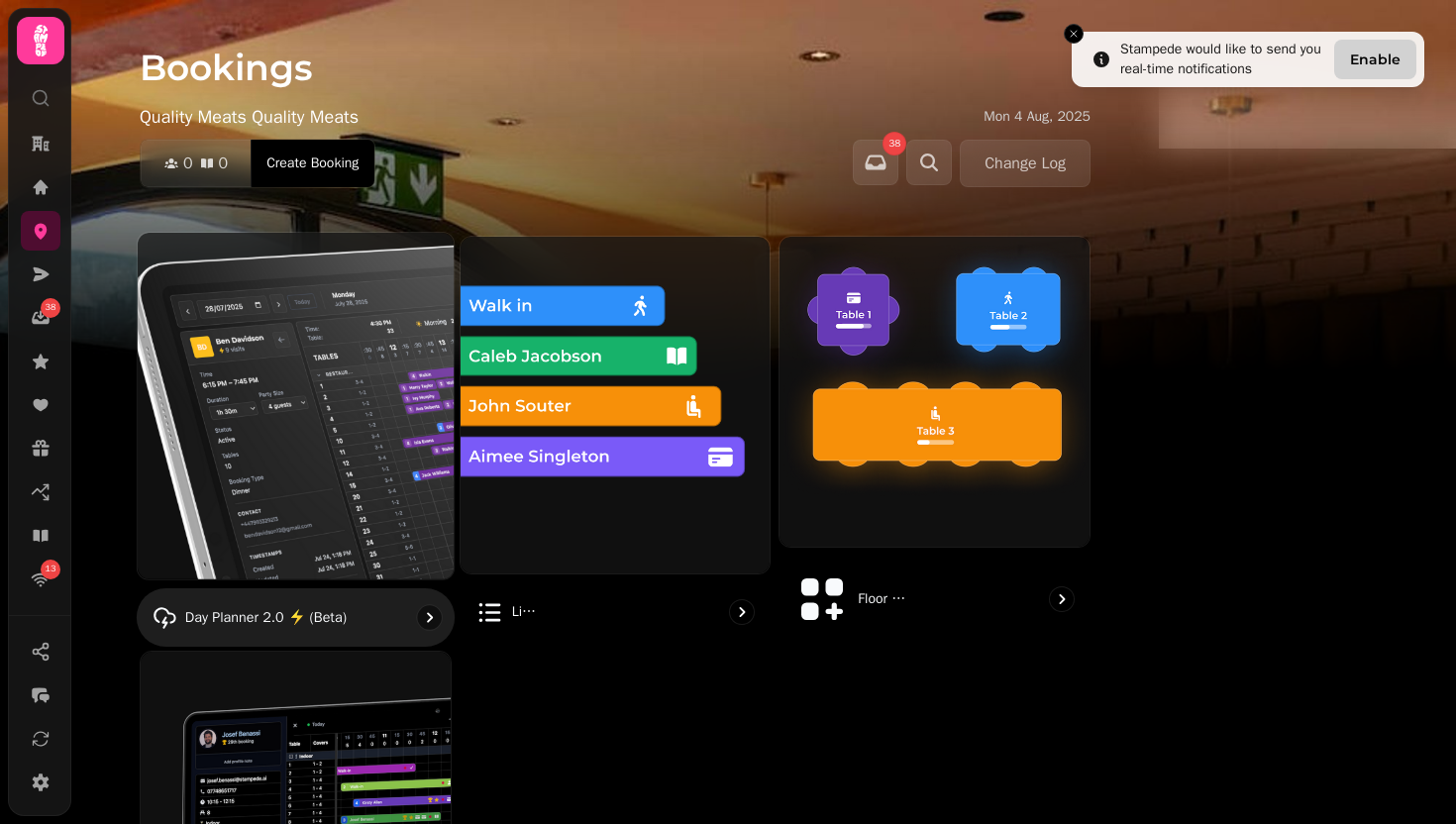 click at bounding box center [295, 405] 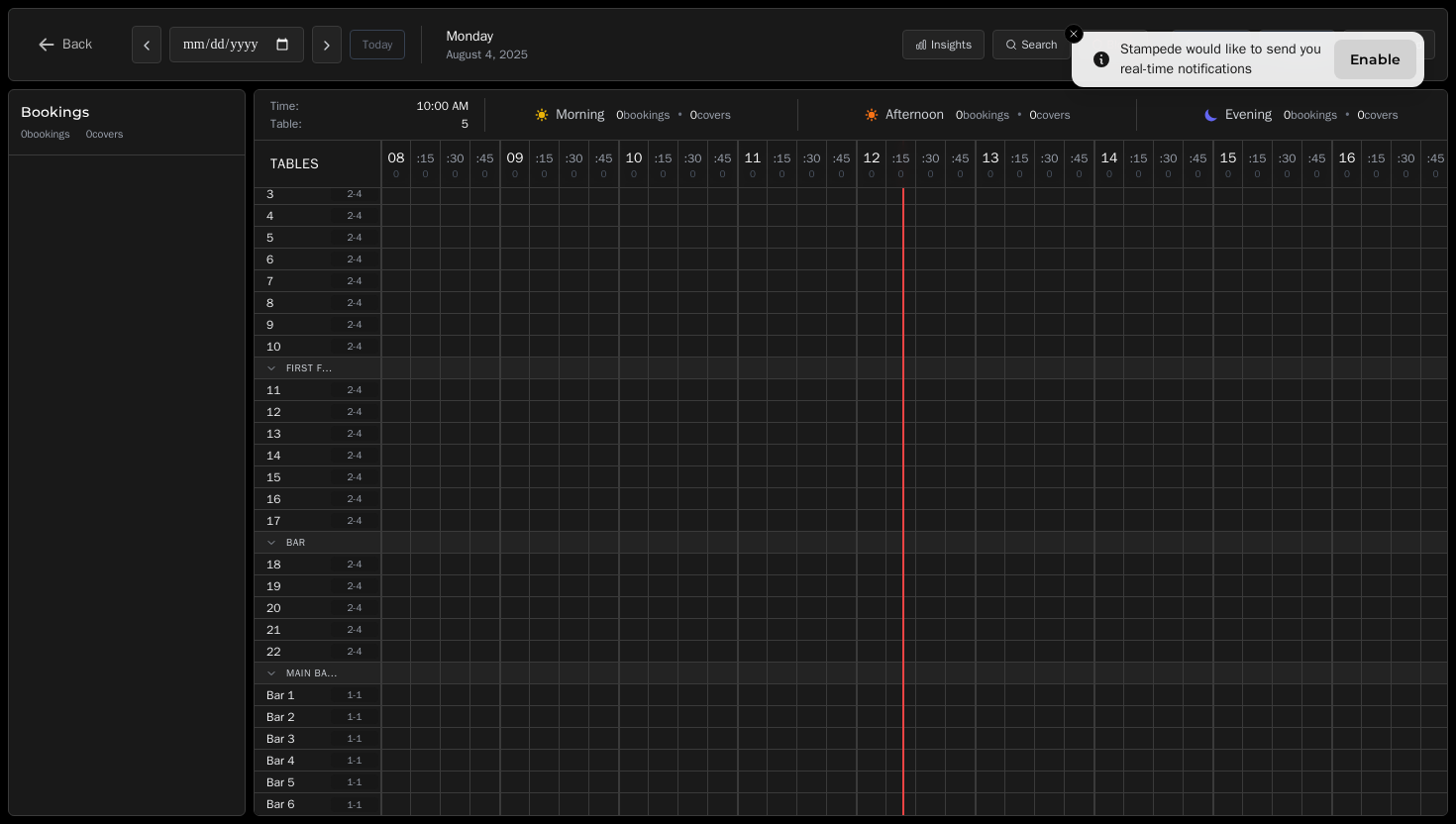 scroll, scrollTop: 0, scrollLeft: 0, axis: both 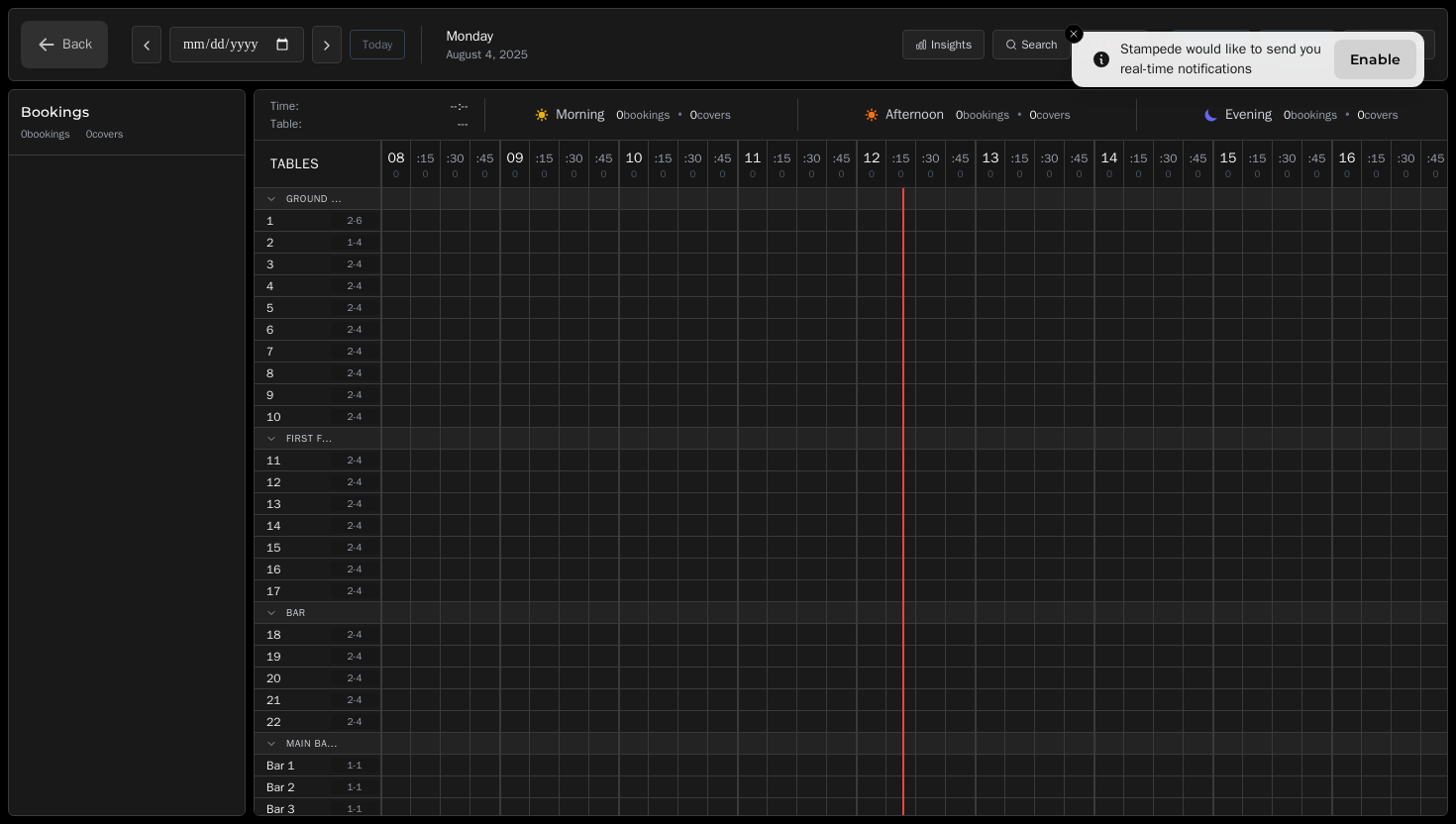 click on "Back" at bounding box center [64, 45] 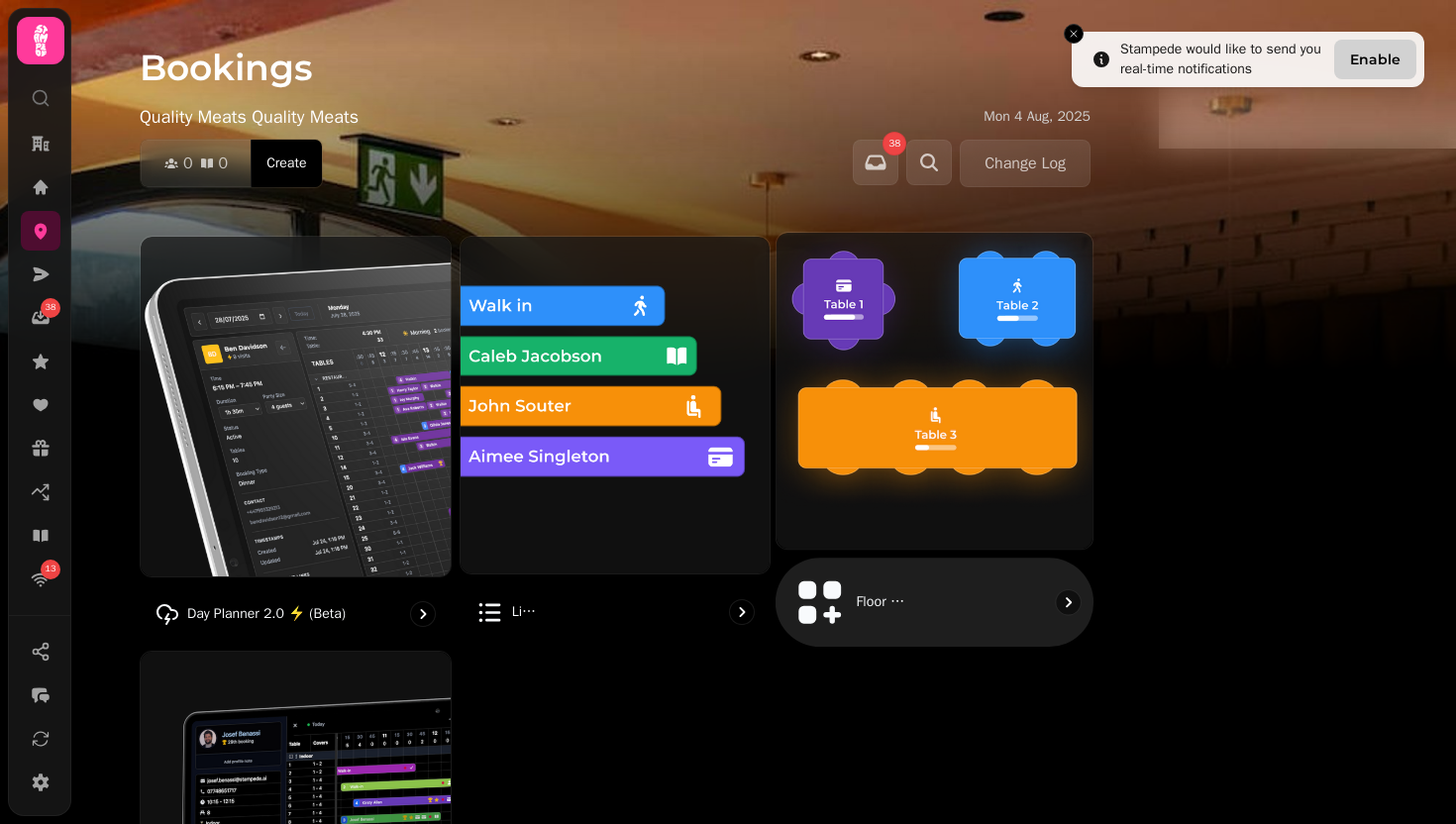 click at bounding box center (934, 390) 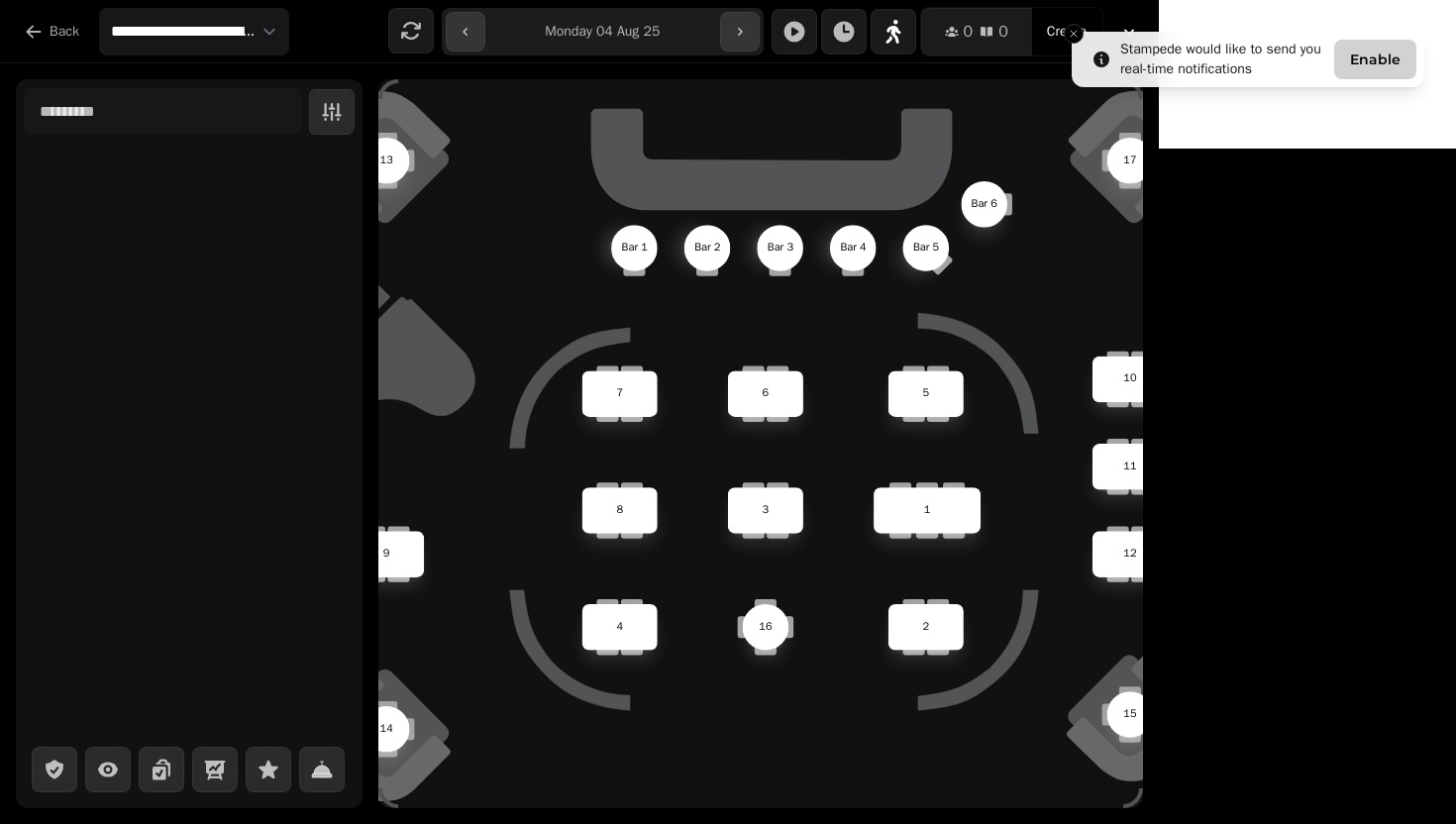 click at bounding box center [188, 770] 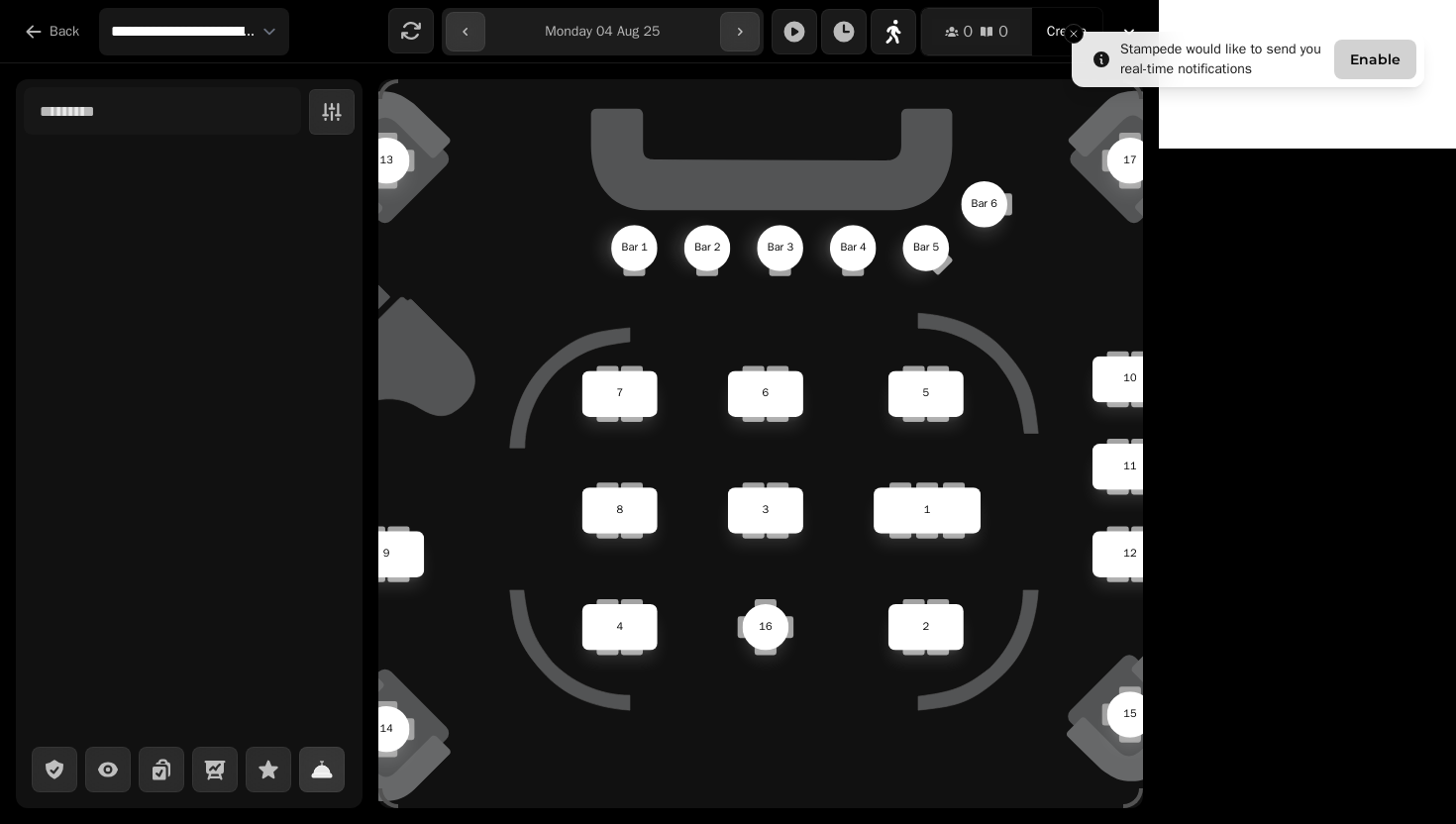 click 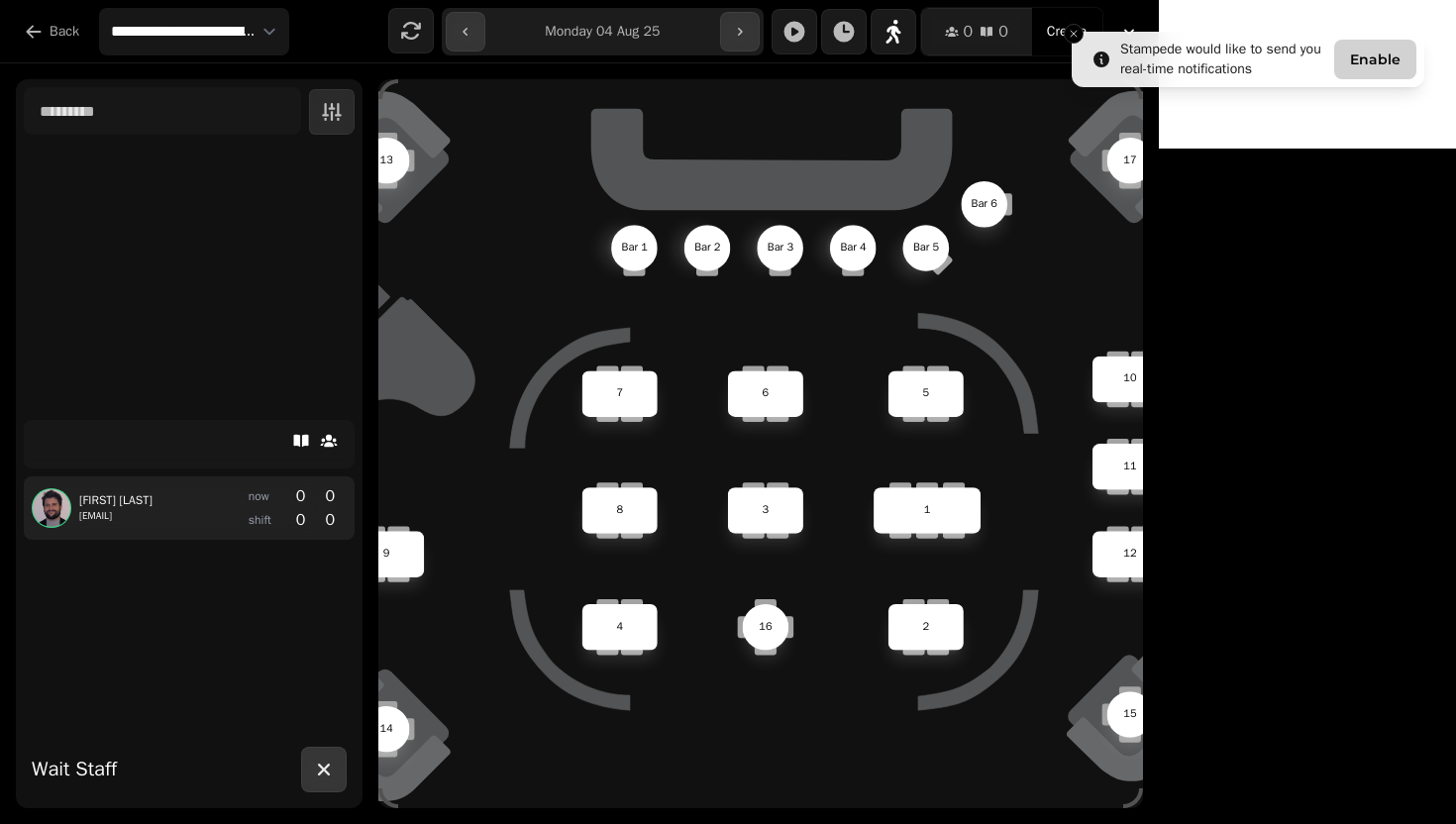 click 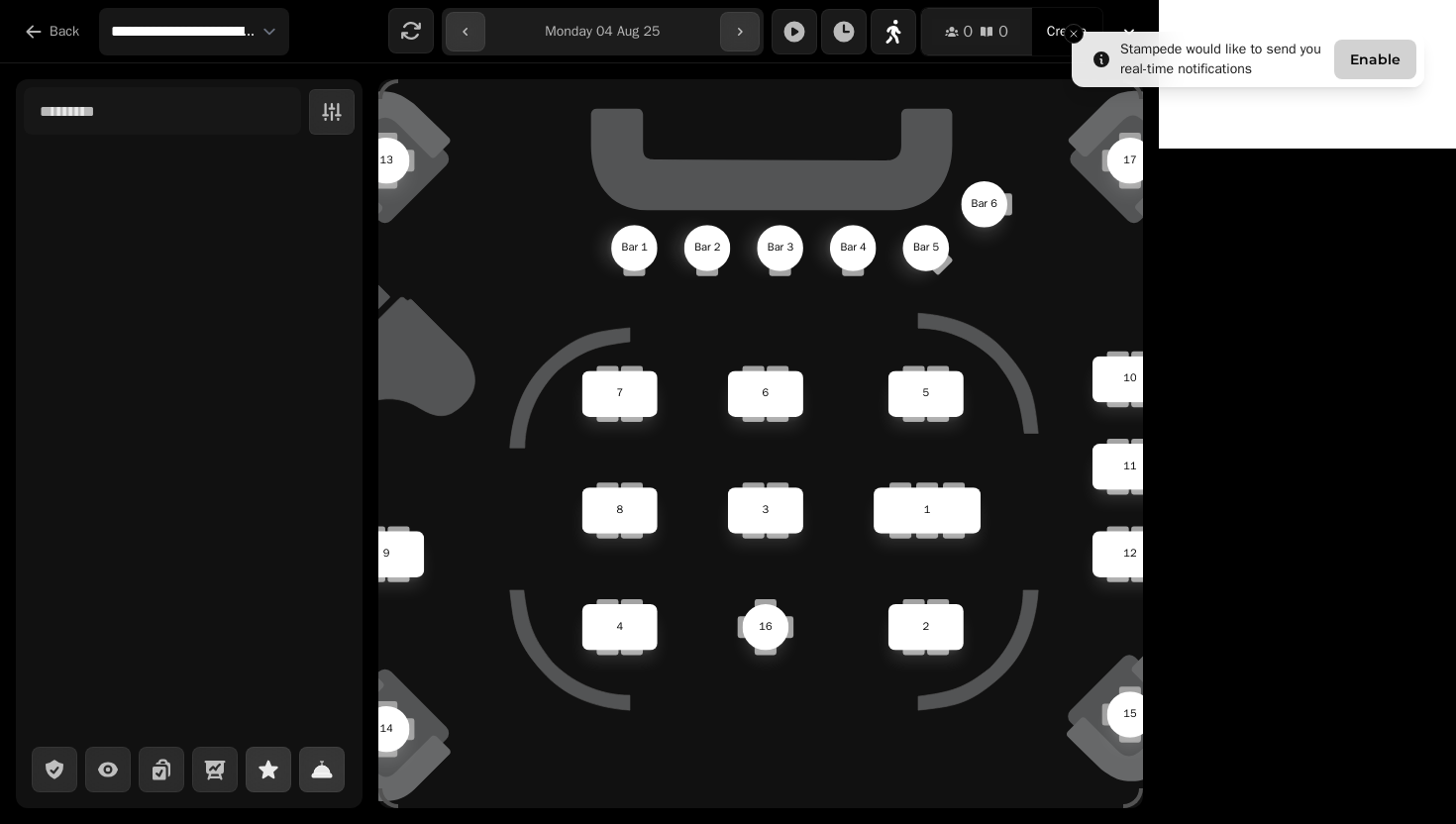 click at bounding box center (268, 770) 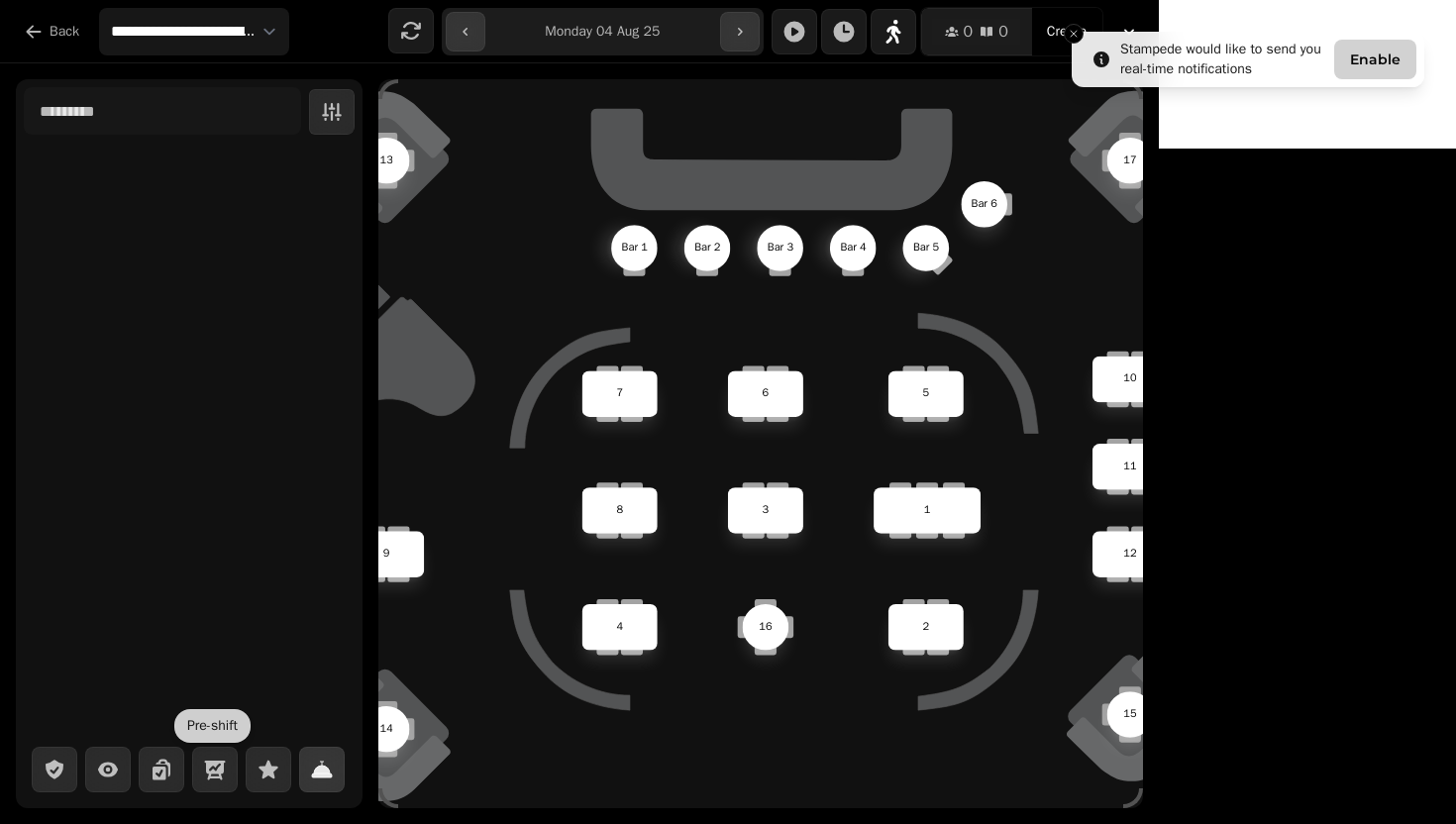 click at bounding box center (161, 770) 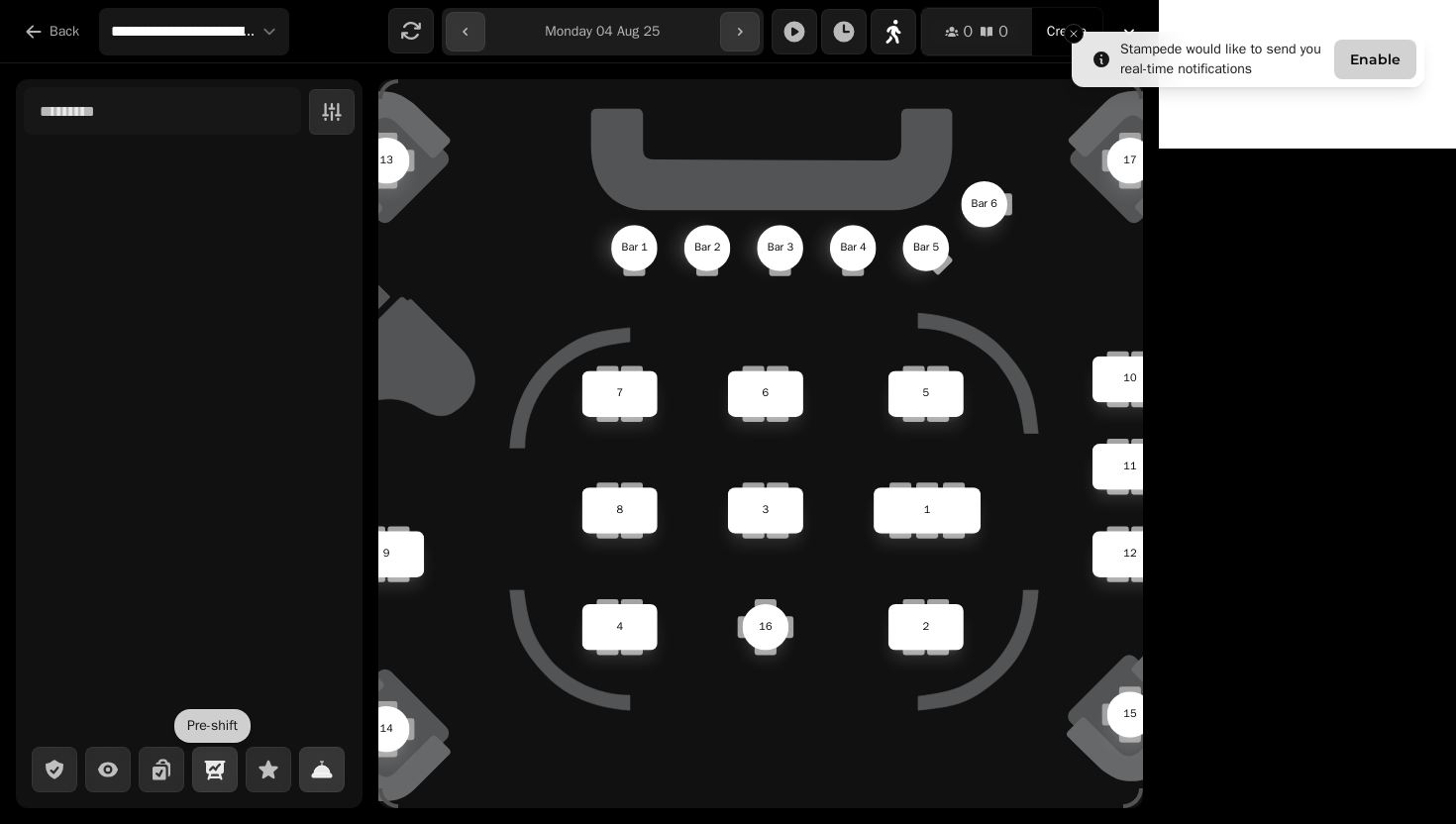 click 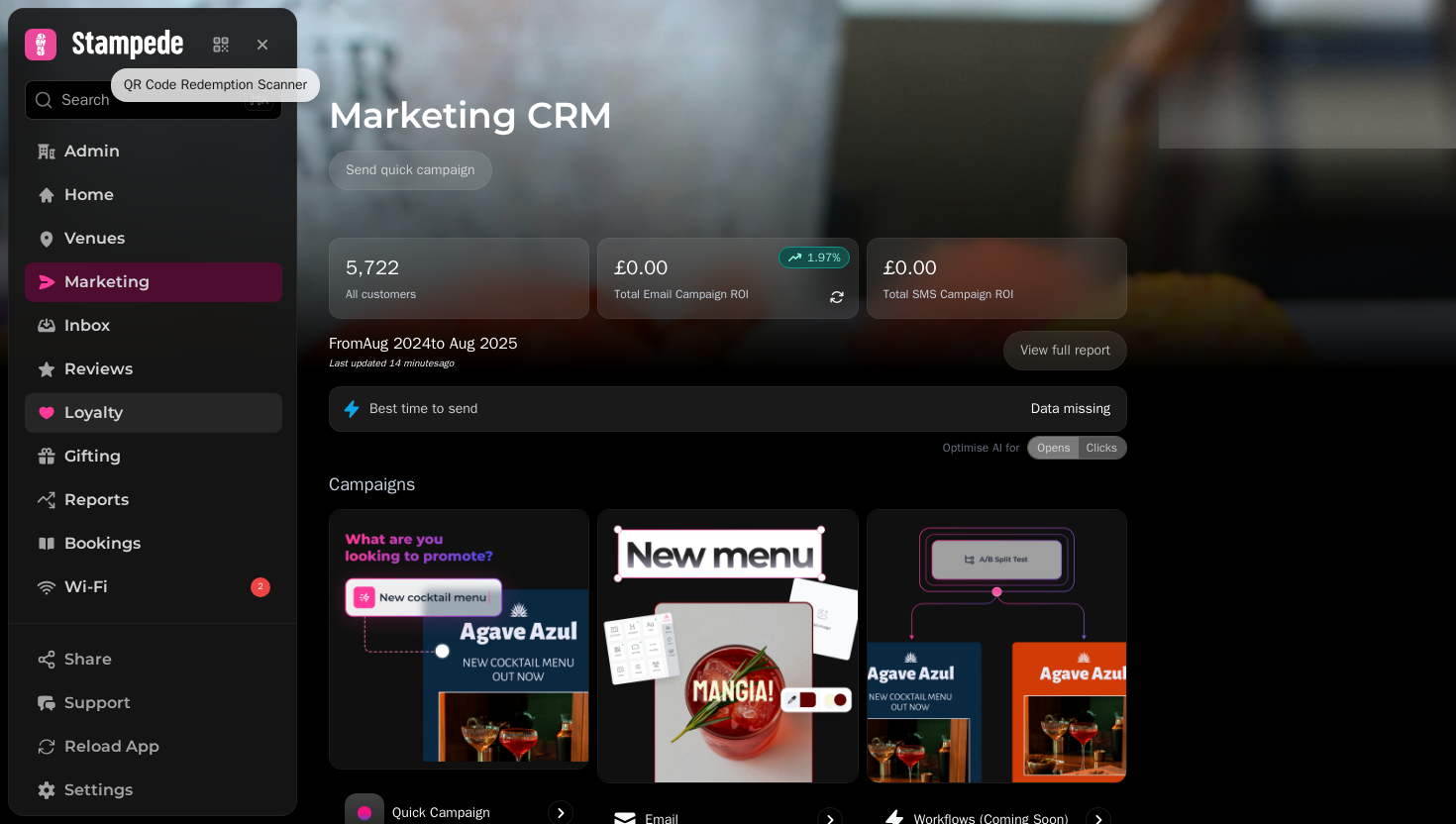 scroll, scrollTop: 0, scrollLeft: 0, axis: both 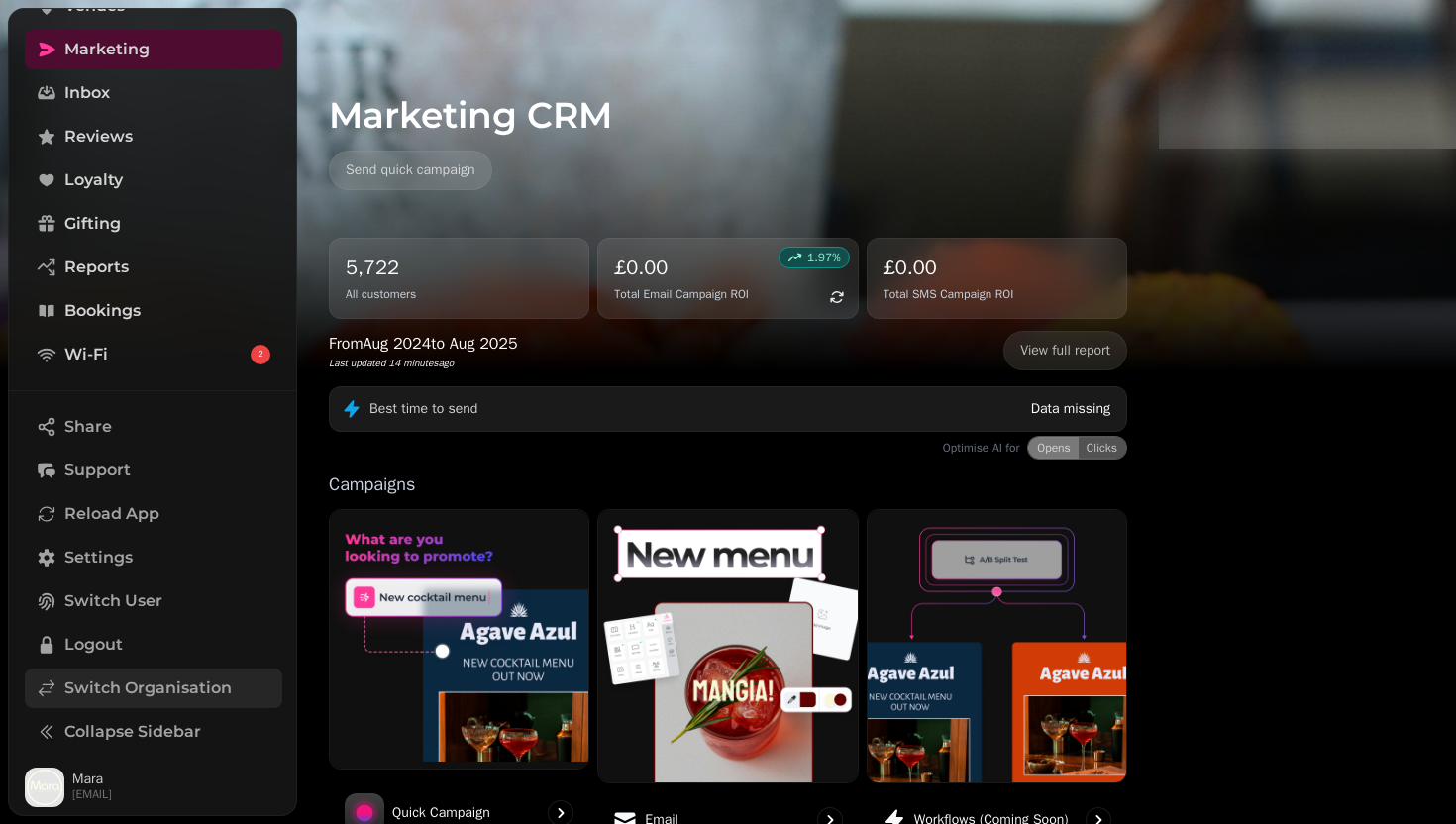 click on "Switch Organisation" at bounding box center (148, 688) 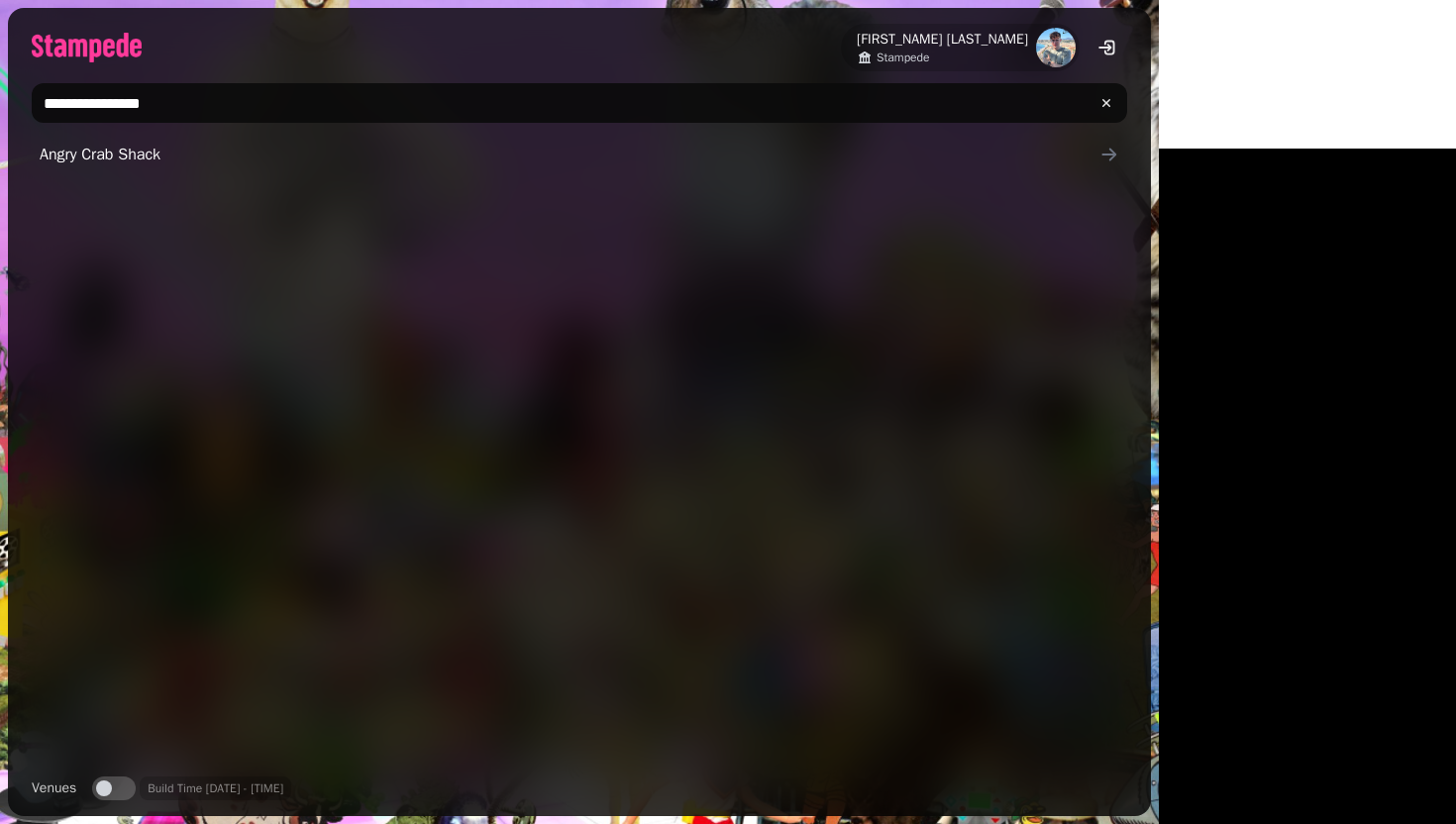 click on "**********" at bounding box center (579, 103) 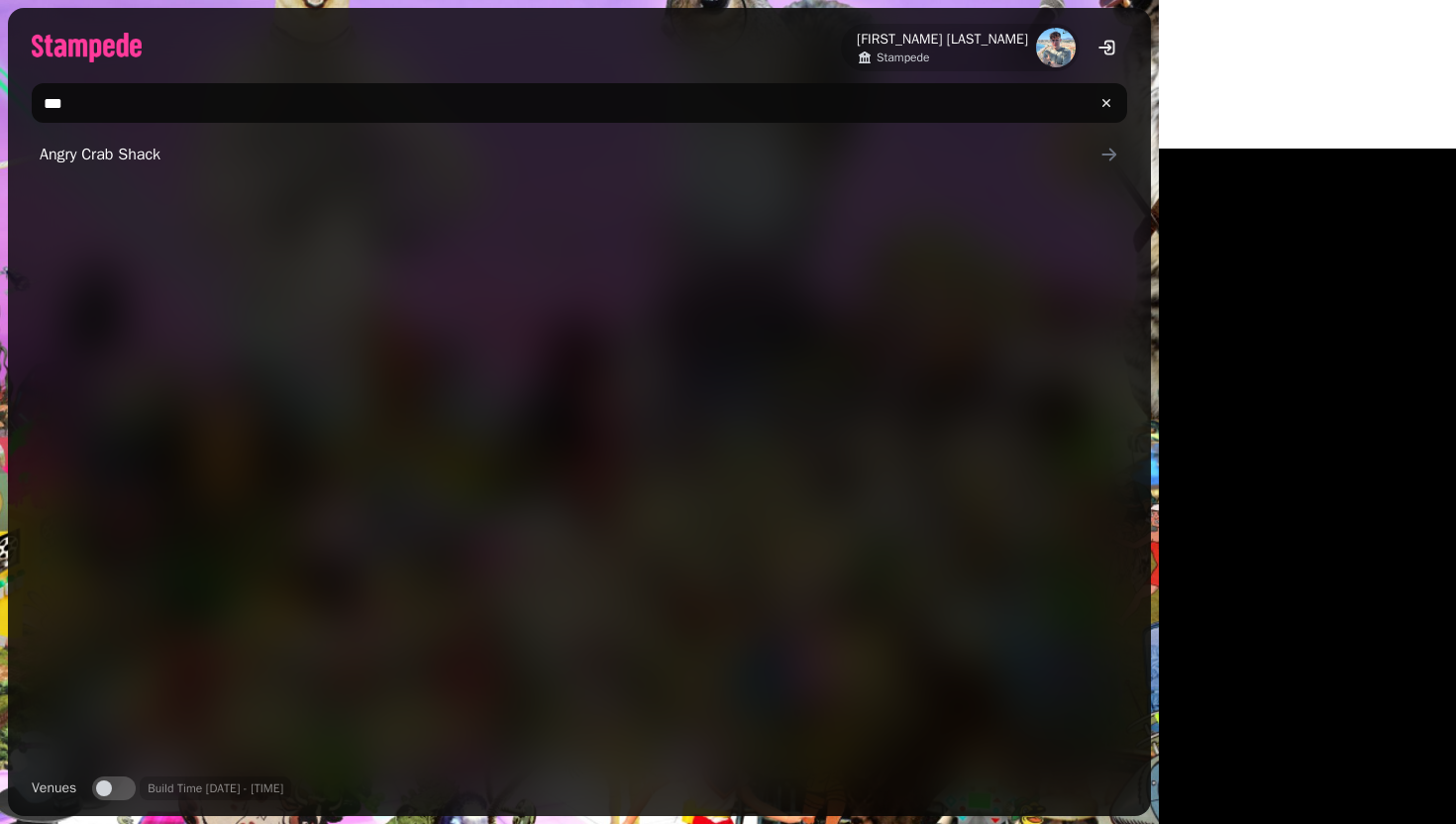 type on "****" 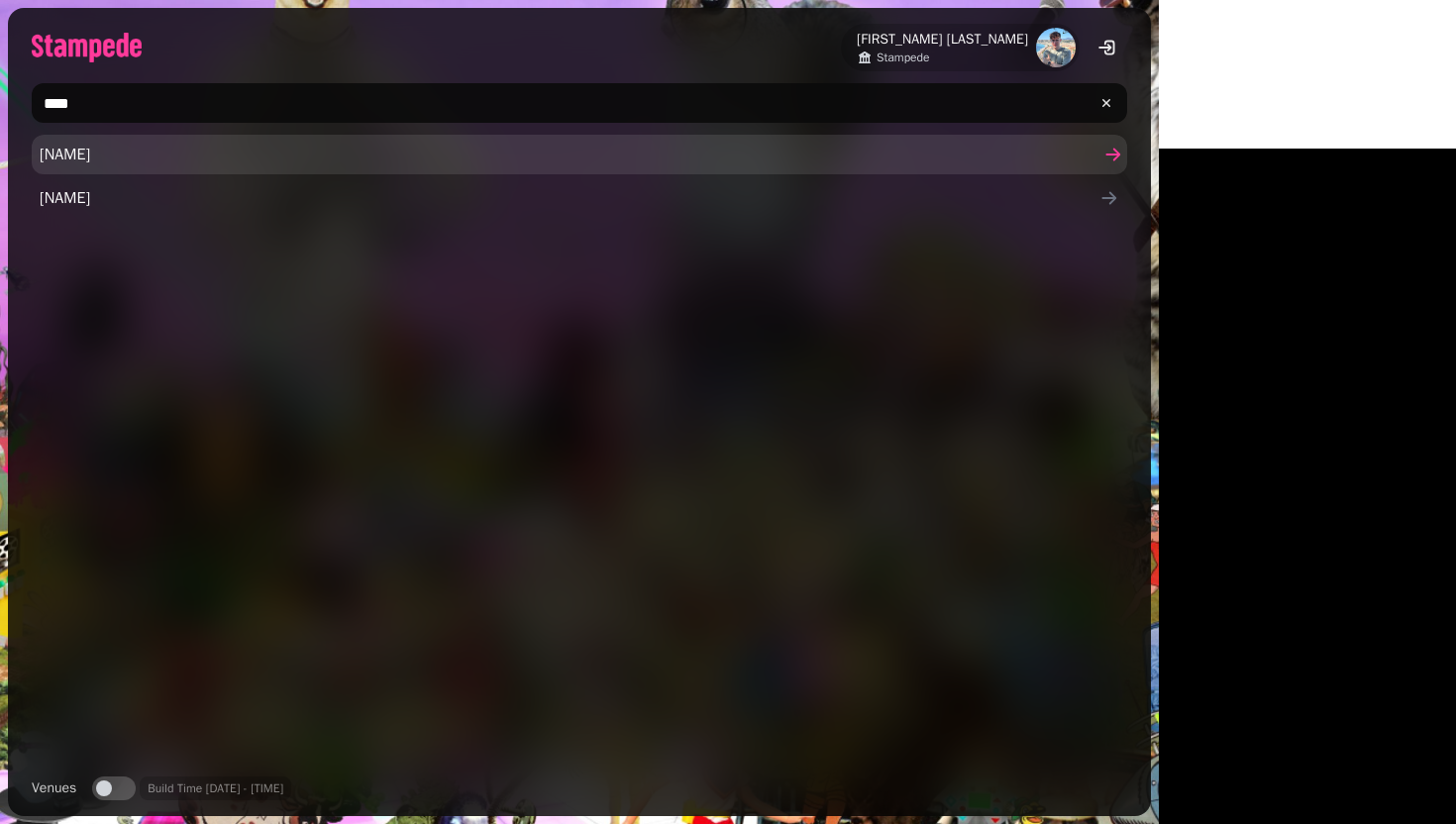 click on "[NAME]" at bounding box center (570, 154) 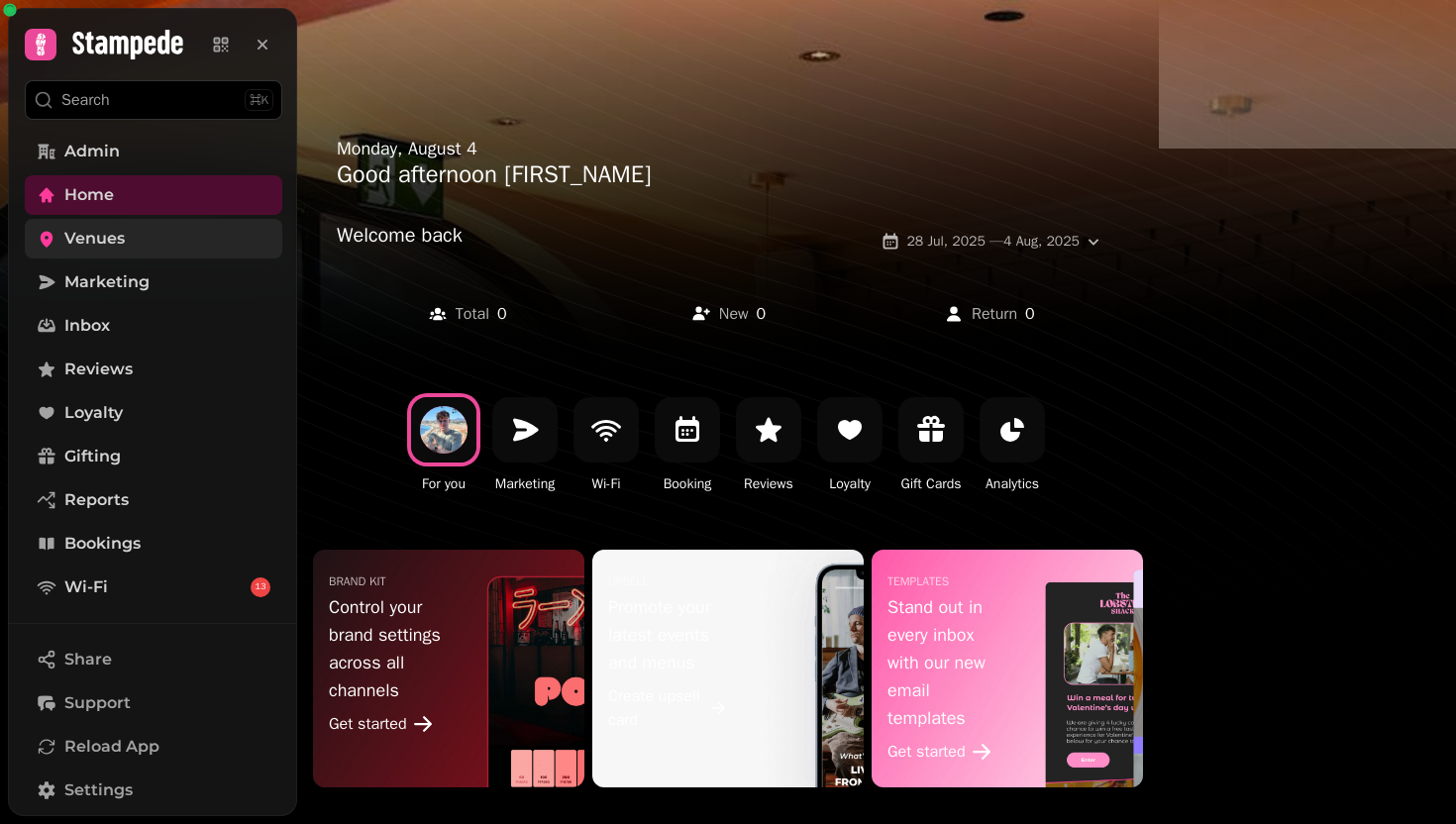 click on "Venues" at bounding box center (154, 239) 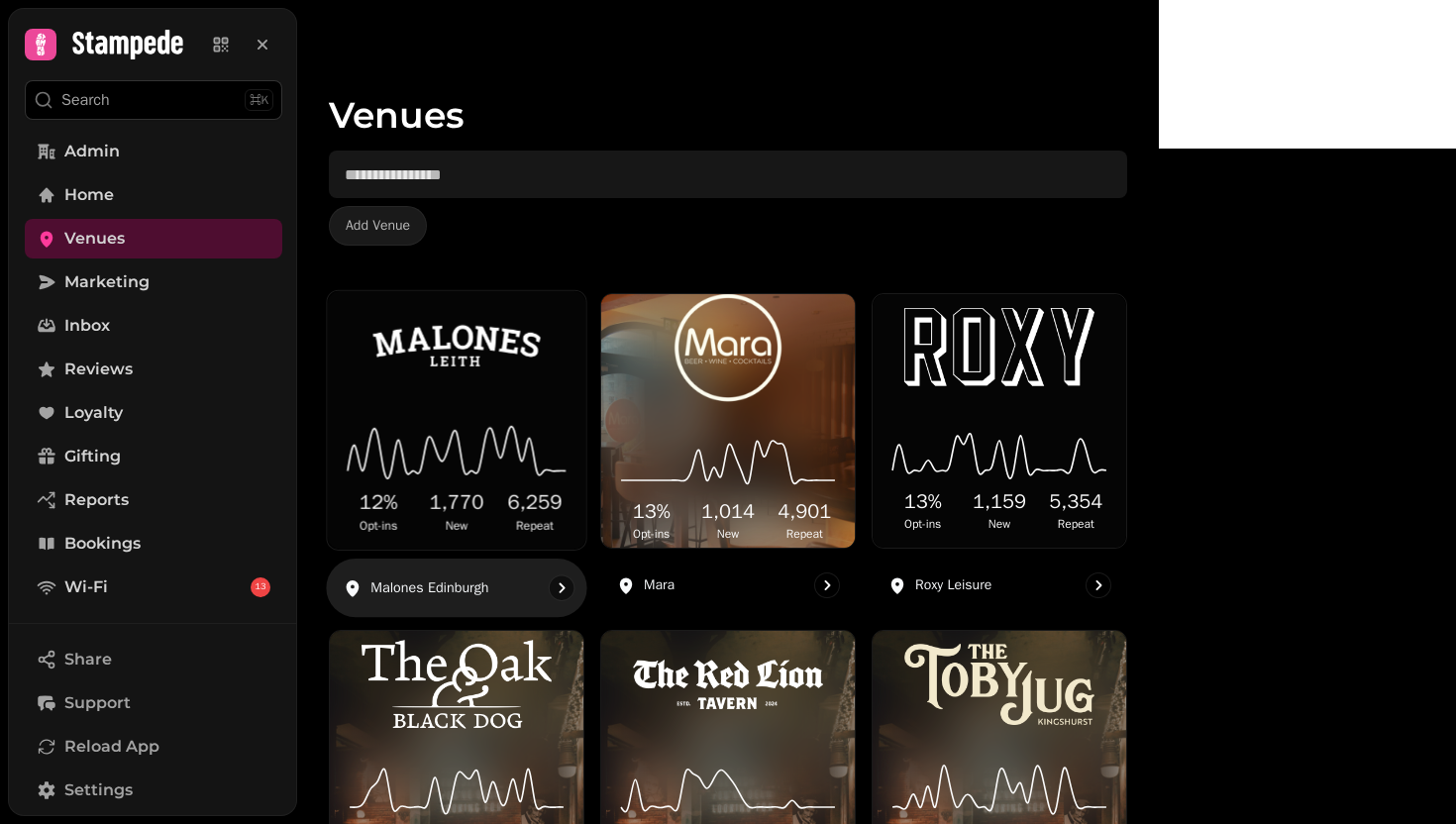 click at bounding box center (457, 346) 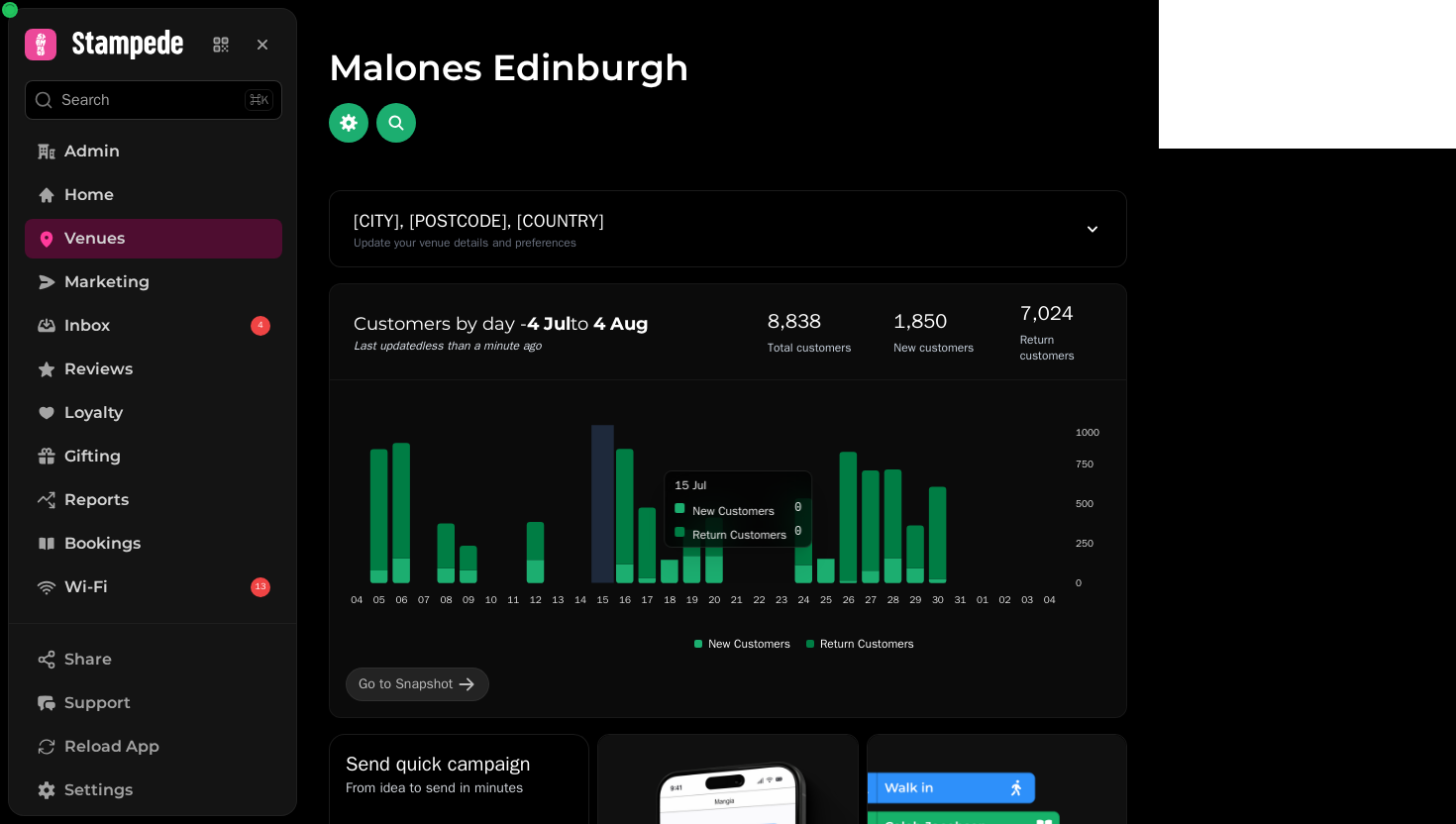 click on "04  05  06  07  08  09  10  11  12  13  14  15  16  17  18  19  20  21  22  23  24  25  26  27  28  29  30  31  01  02  03  04  0 250 500 750 1000" 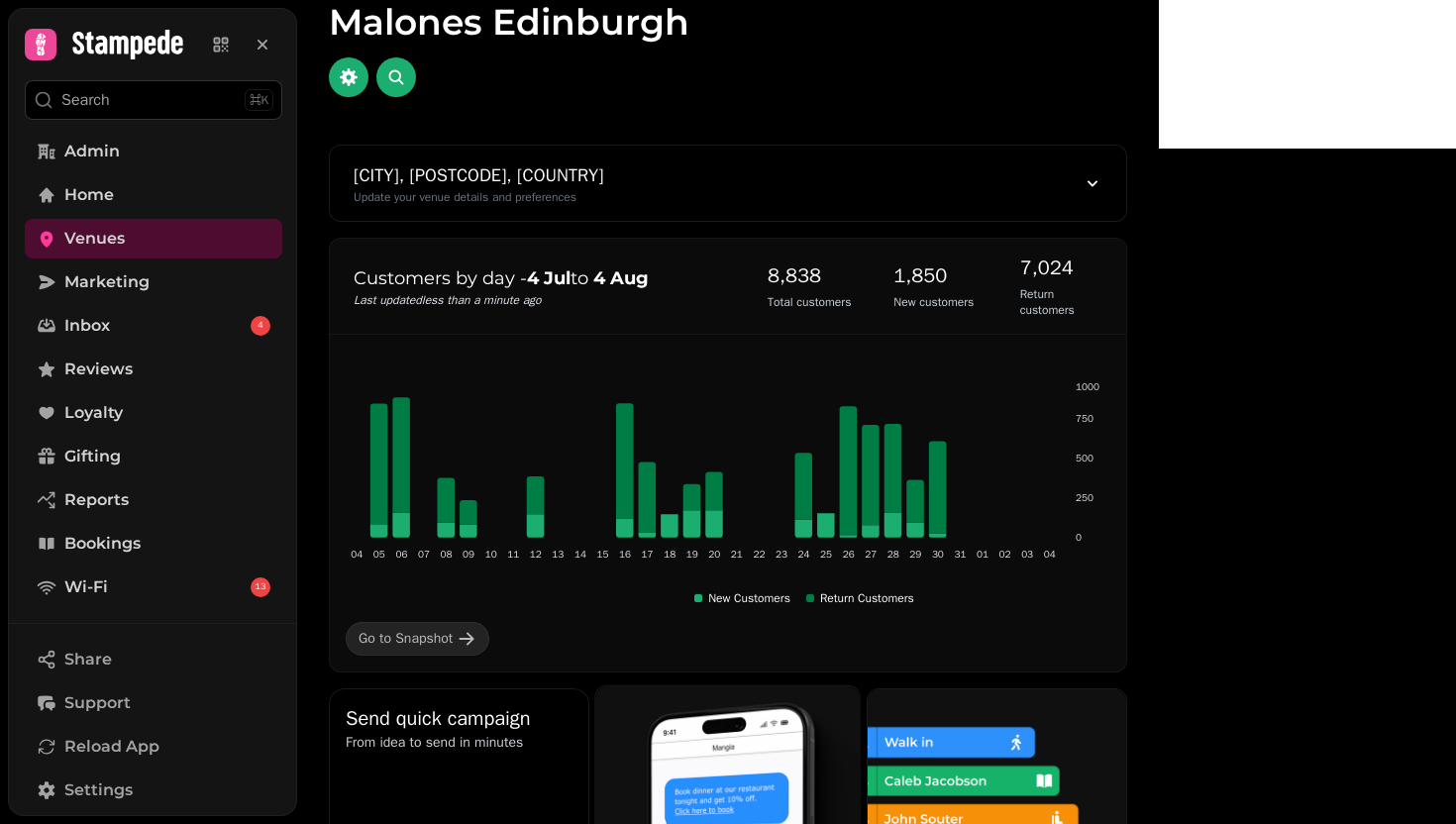 scroll, scrollTop: 0, scrollLeft: 0, axis: both 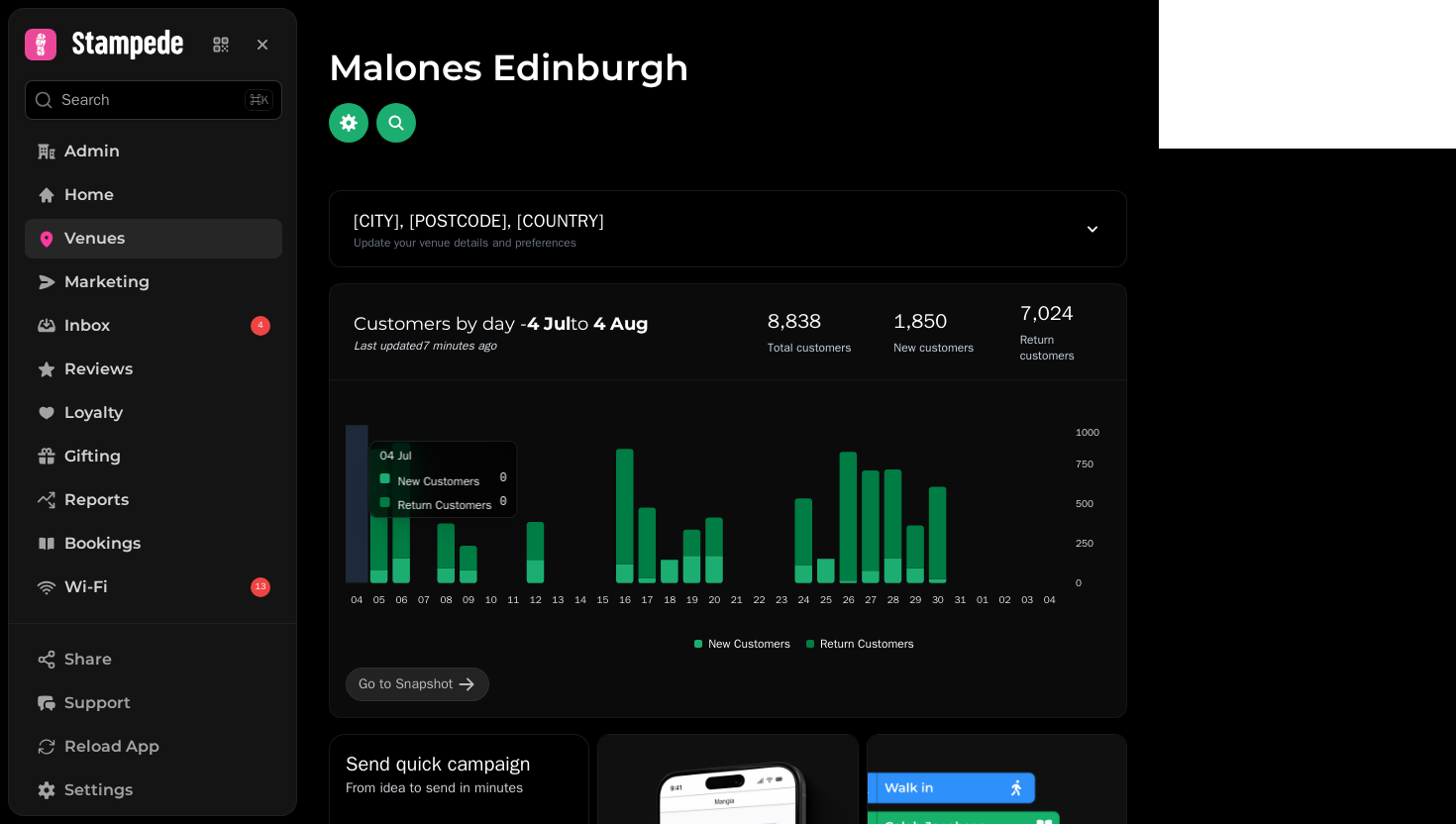 click on "Venues" at bounding box center [154, 239] 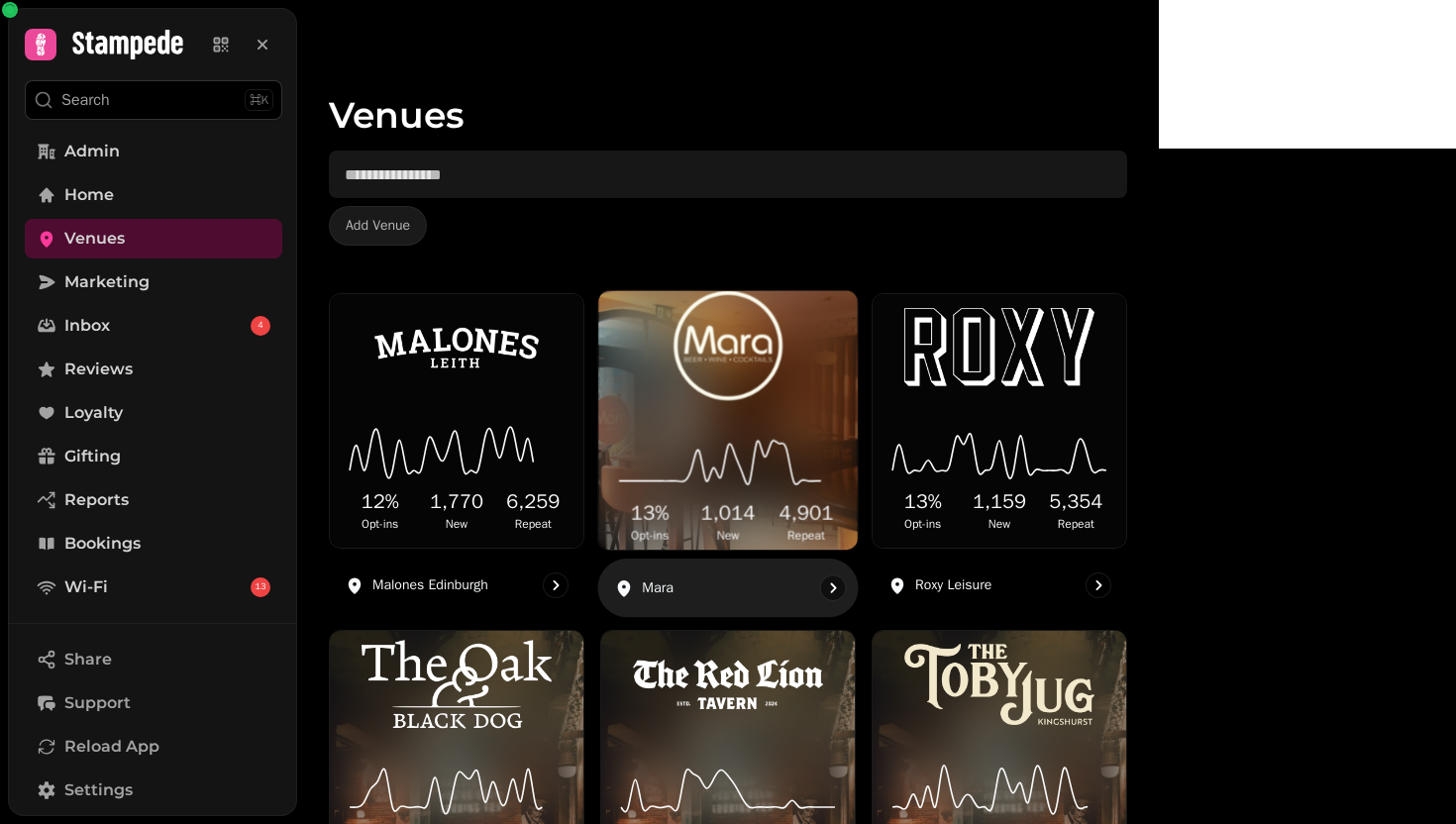 click at bounding box center (728, 346) 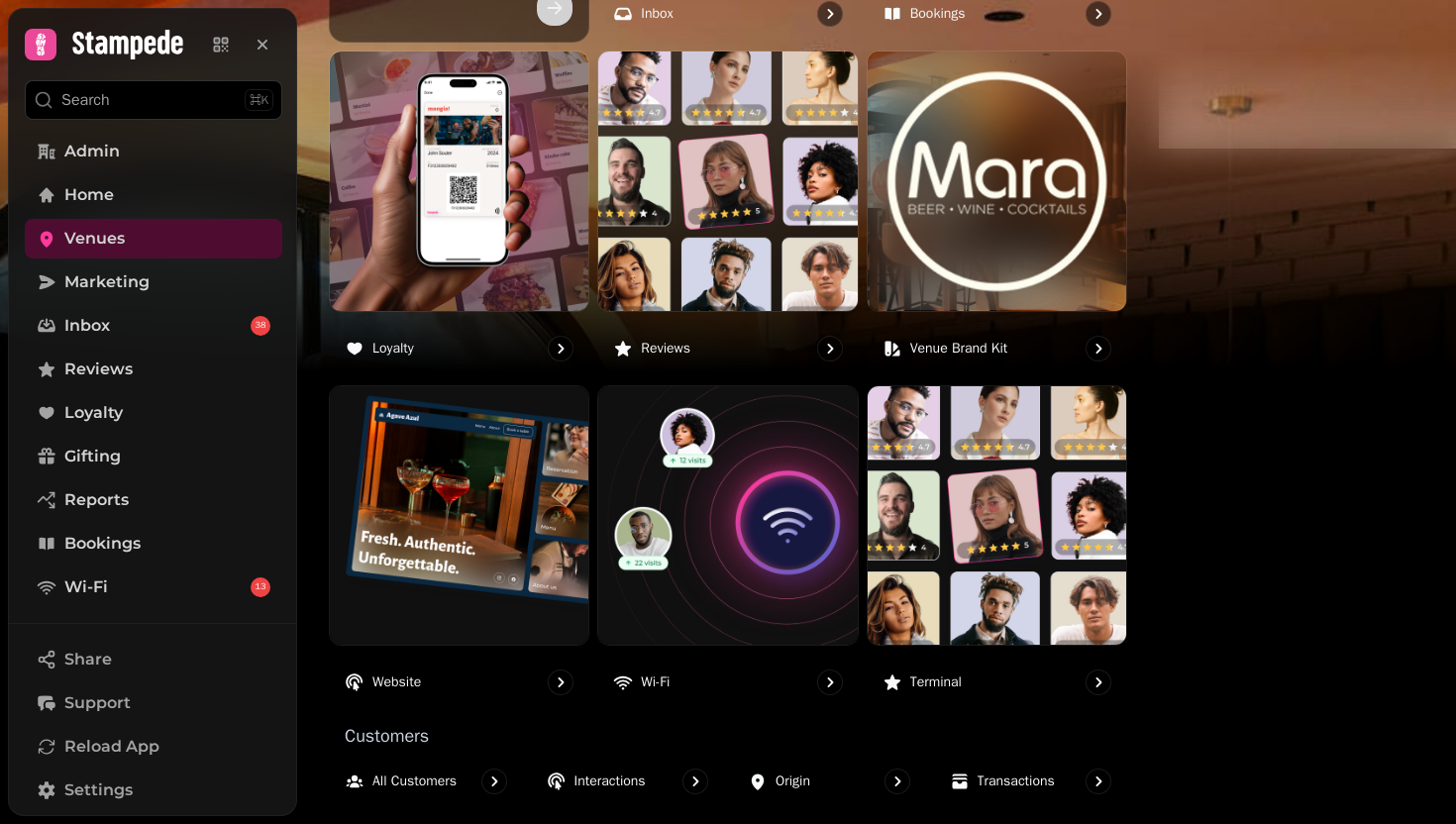 scroll, scrollTop: 1187, scrollLeft: 0, axis: vertical 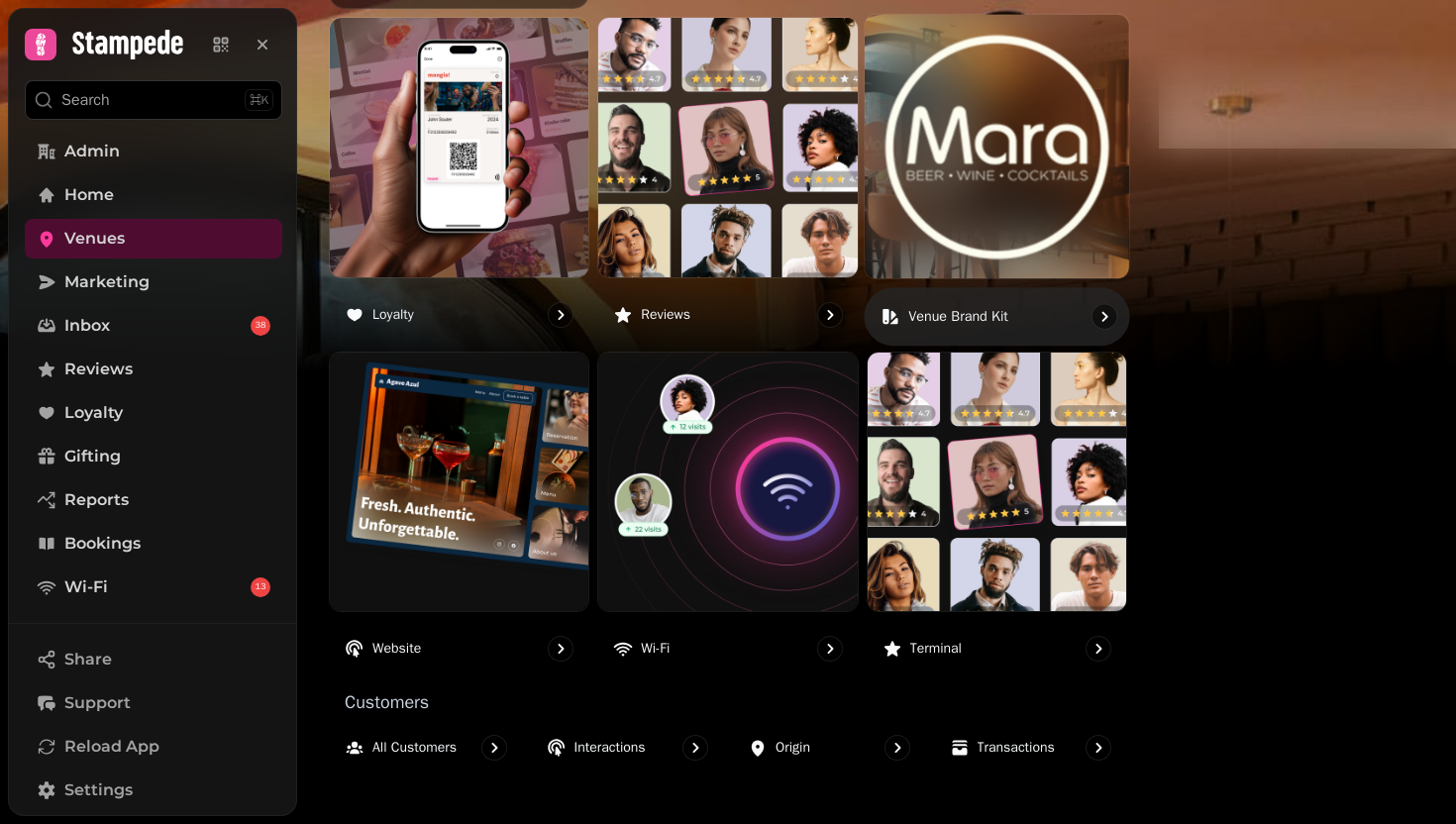 click at bounding box center [996, 147] 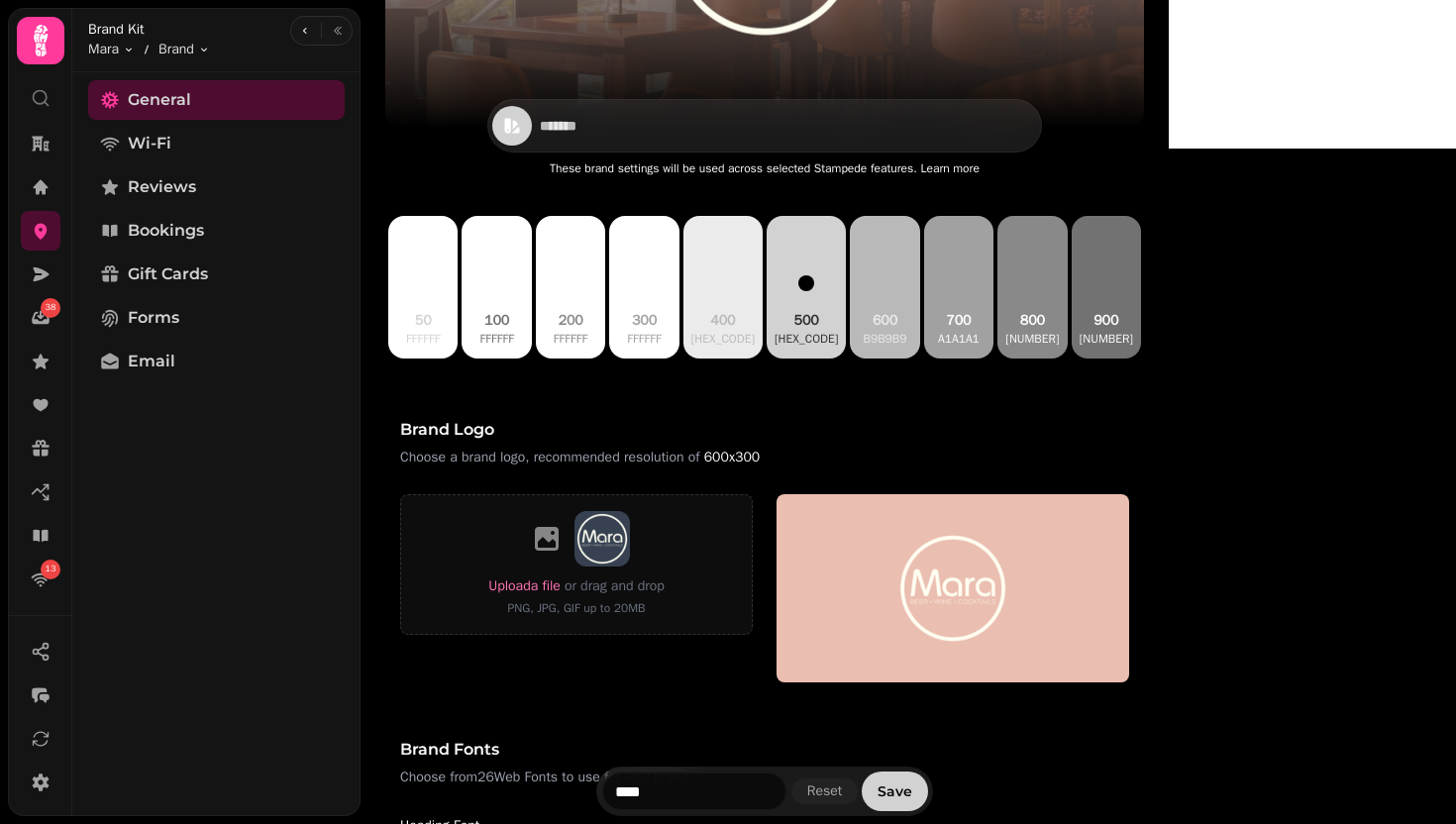 scroll, scrollTop: 0, scrollLeft: 0, axis: both 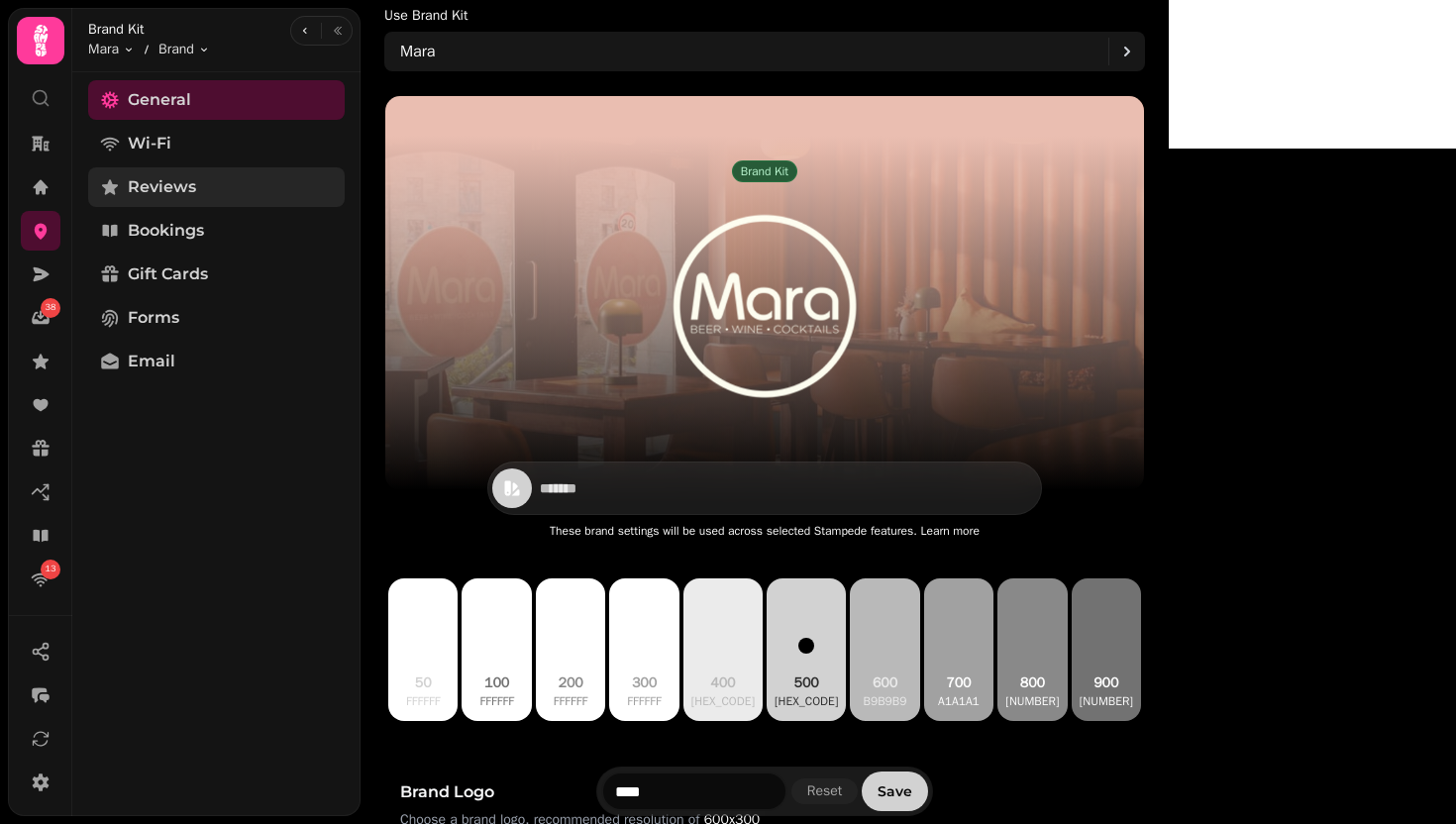 click 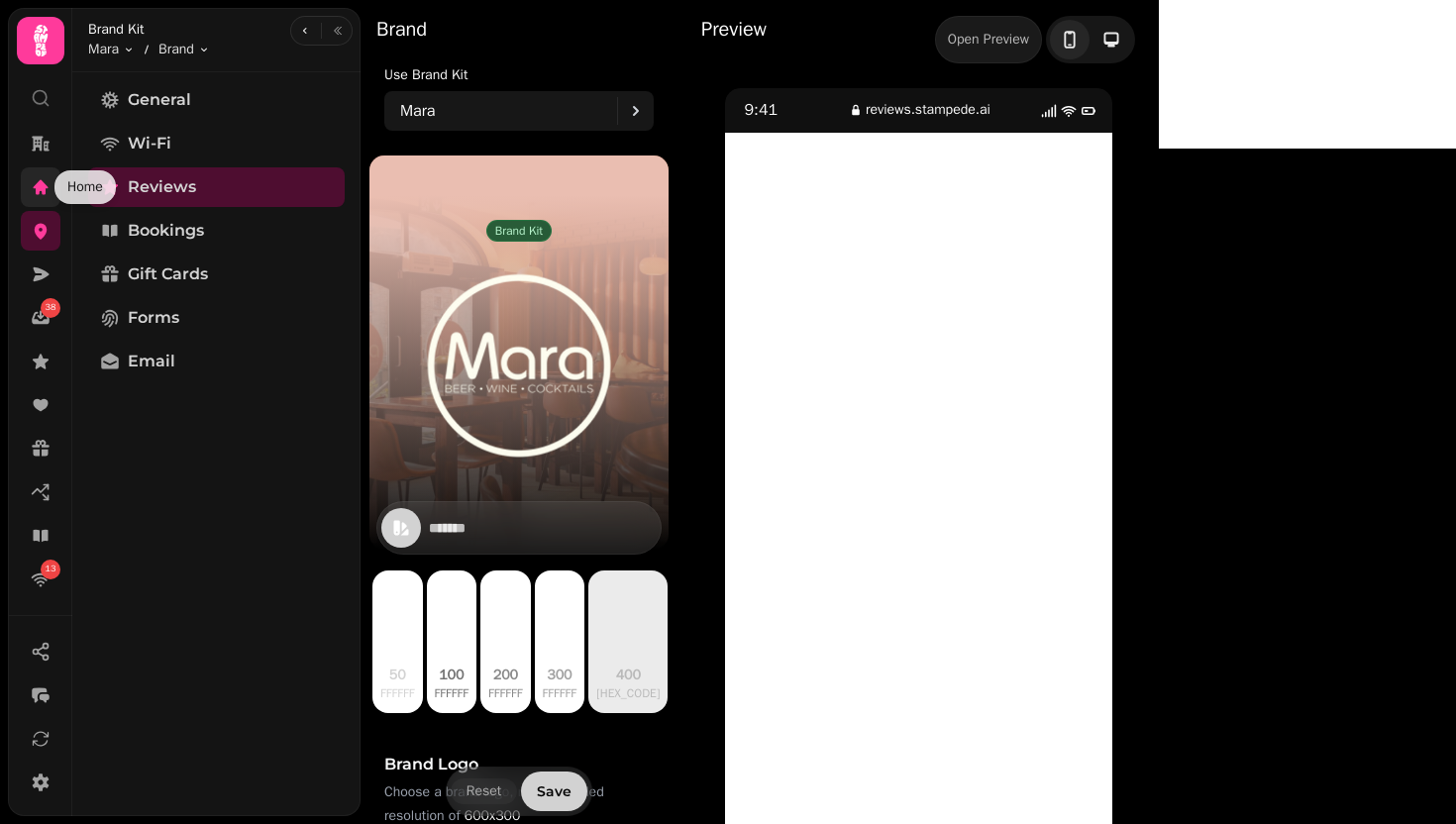 click 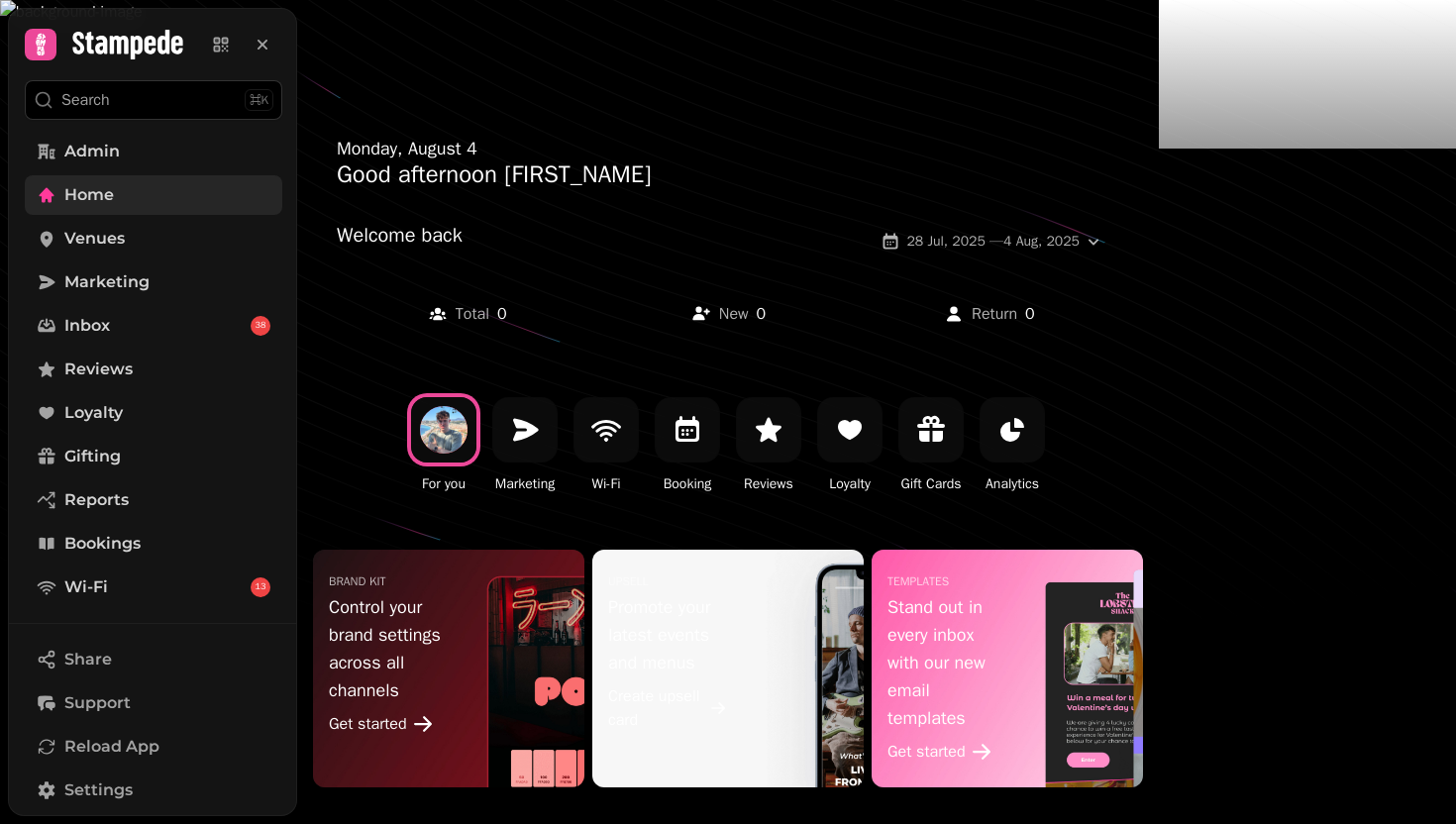 scroll, scrollTop: 3, scrollLeft: 0, axis: vertical 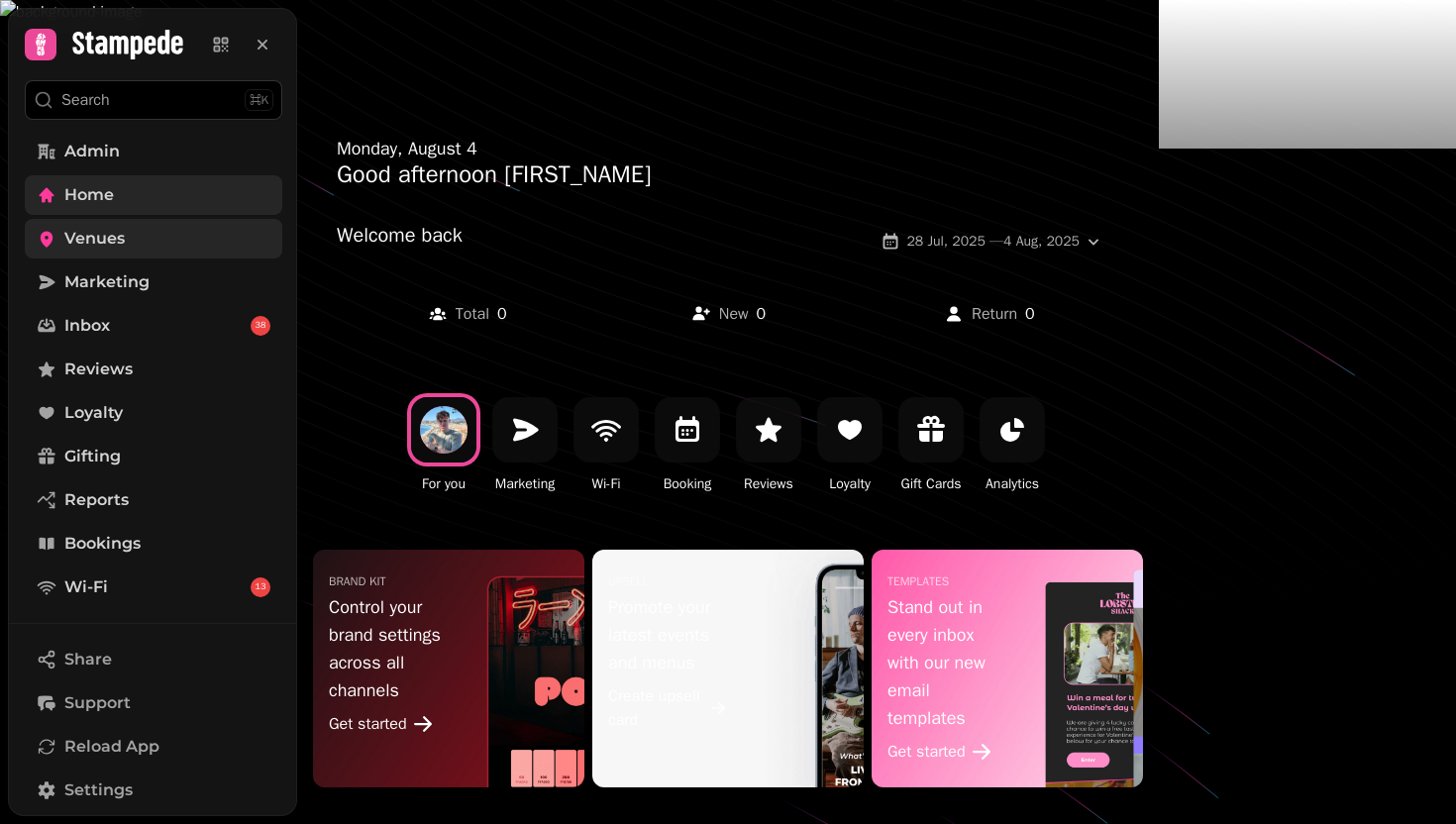 click on "Venues" at bounding box center (154, 239) 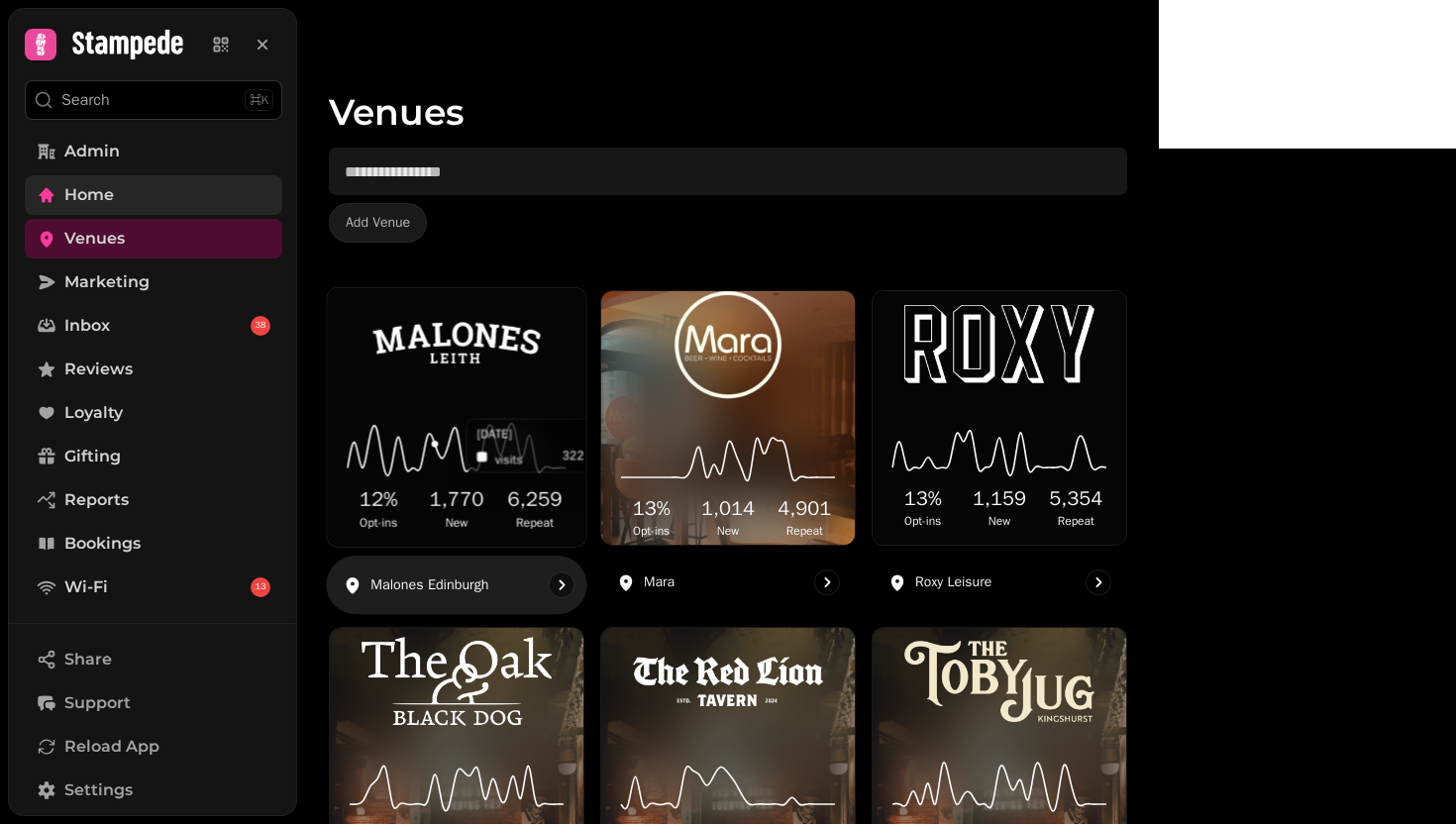 click at bounding box center [457, 343] 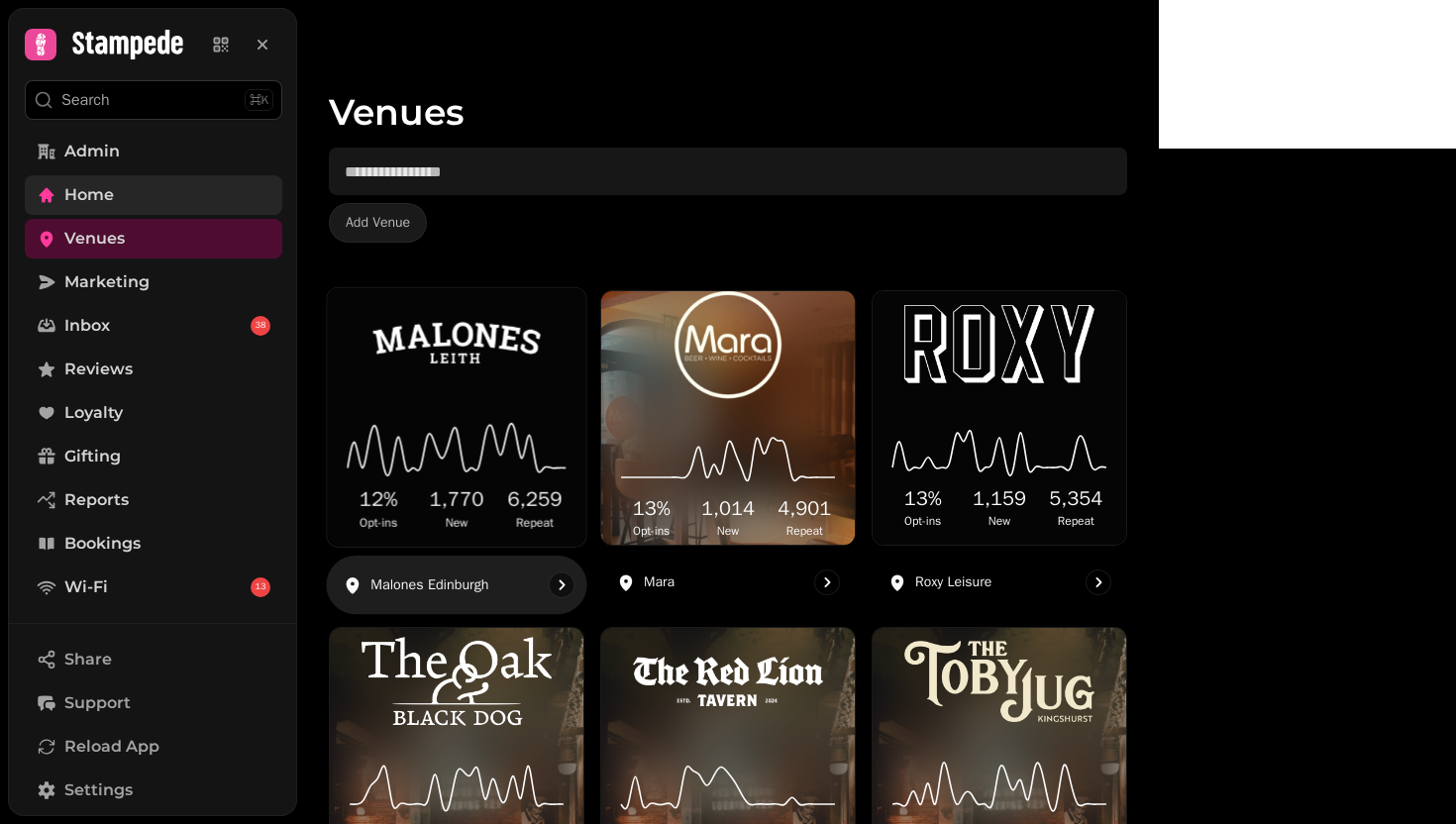 scroll, scrollTop: 0, scrollLeft: 0, axis: both 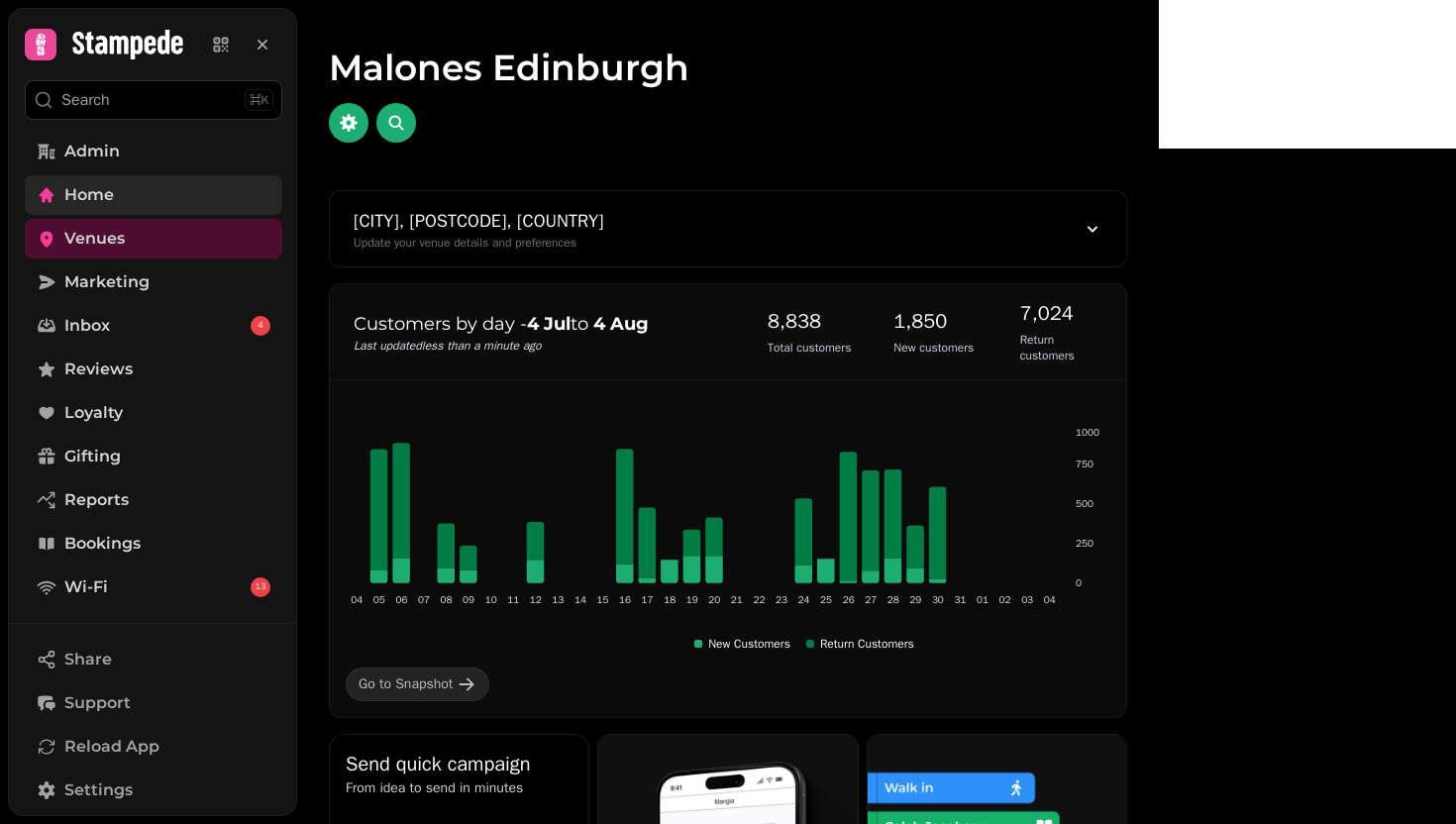 click on "Malones Edinburgh" at bounding box center [728, 95] 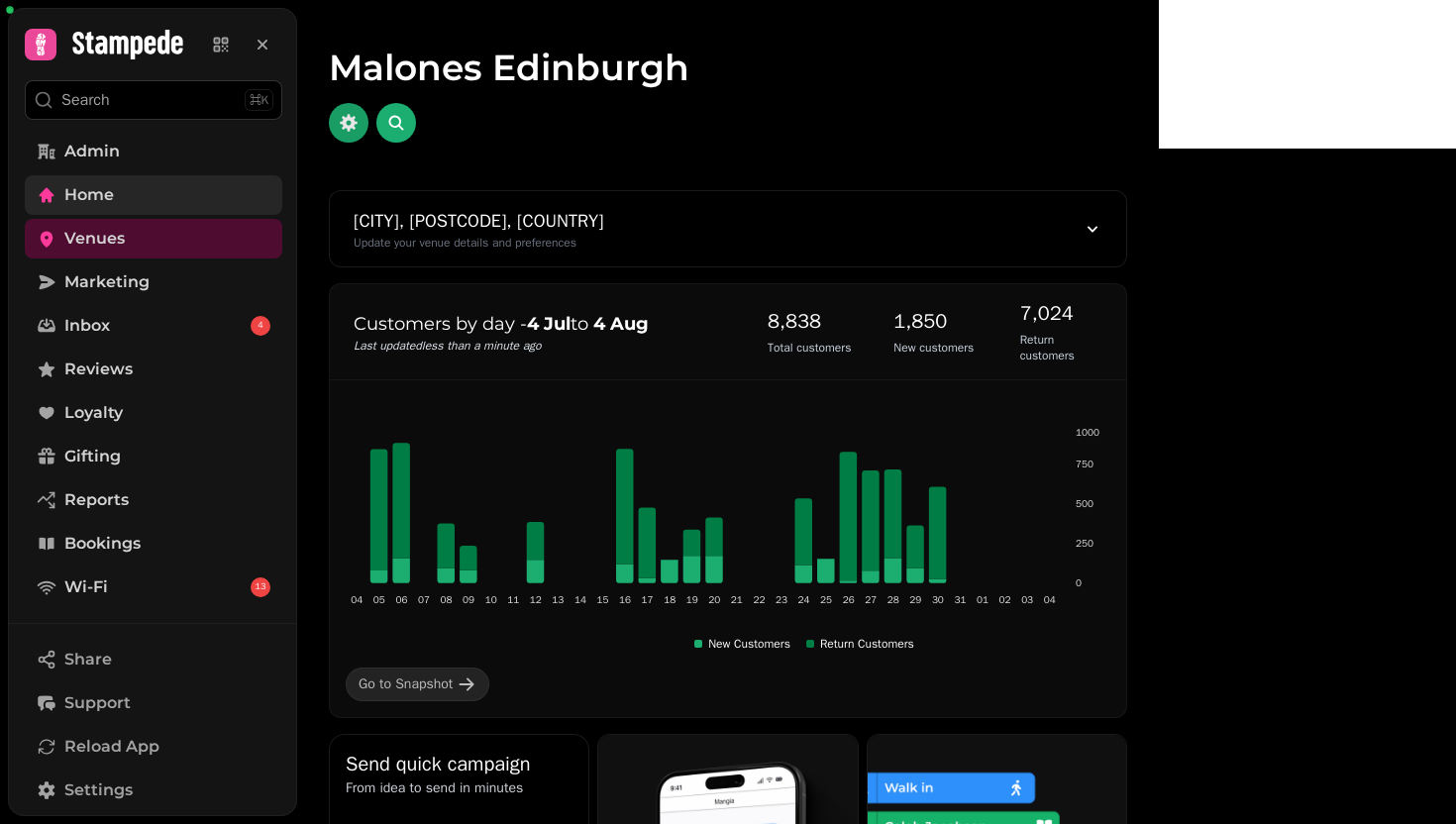 click at bounding box center (349, 123) 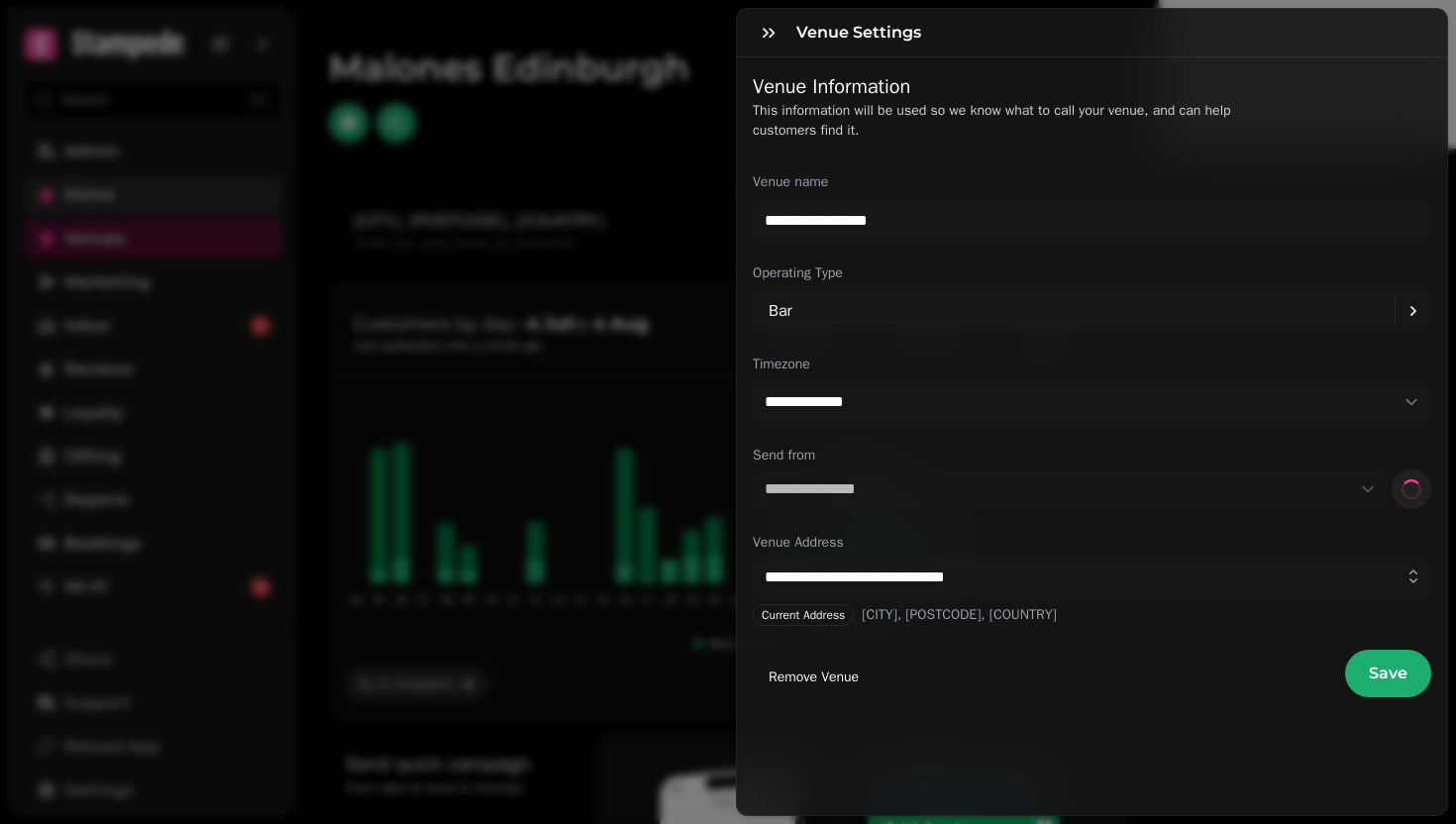 select on "**********" 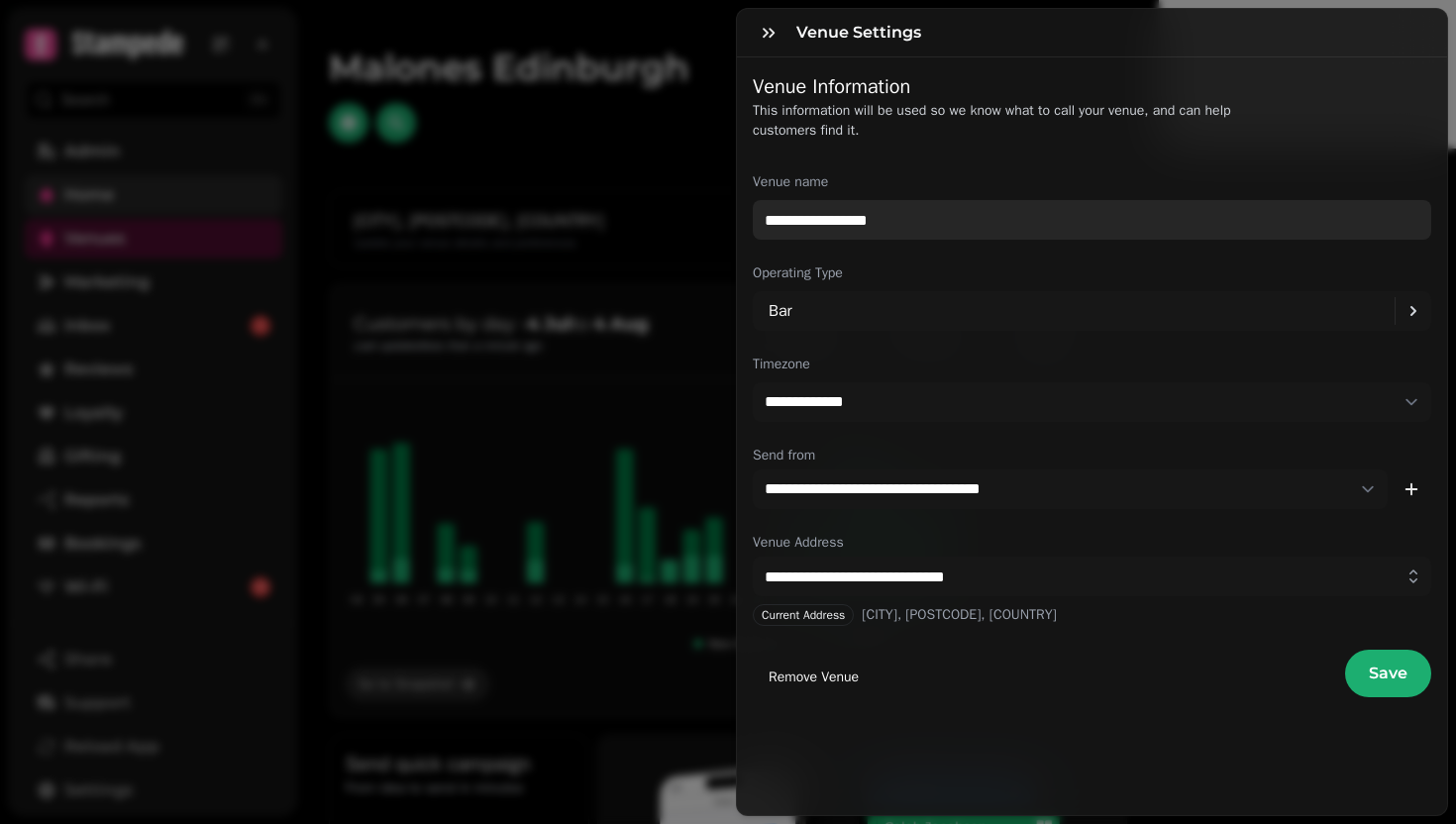 click on "**********" at bounding box center [1092, 220] 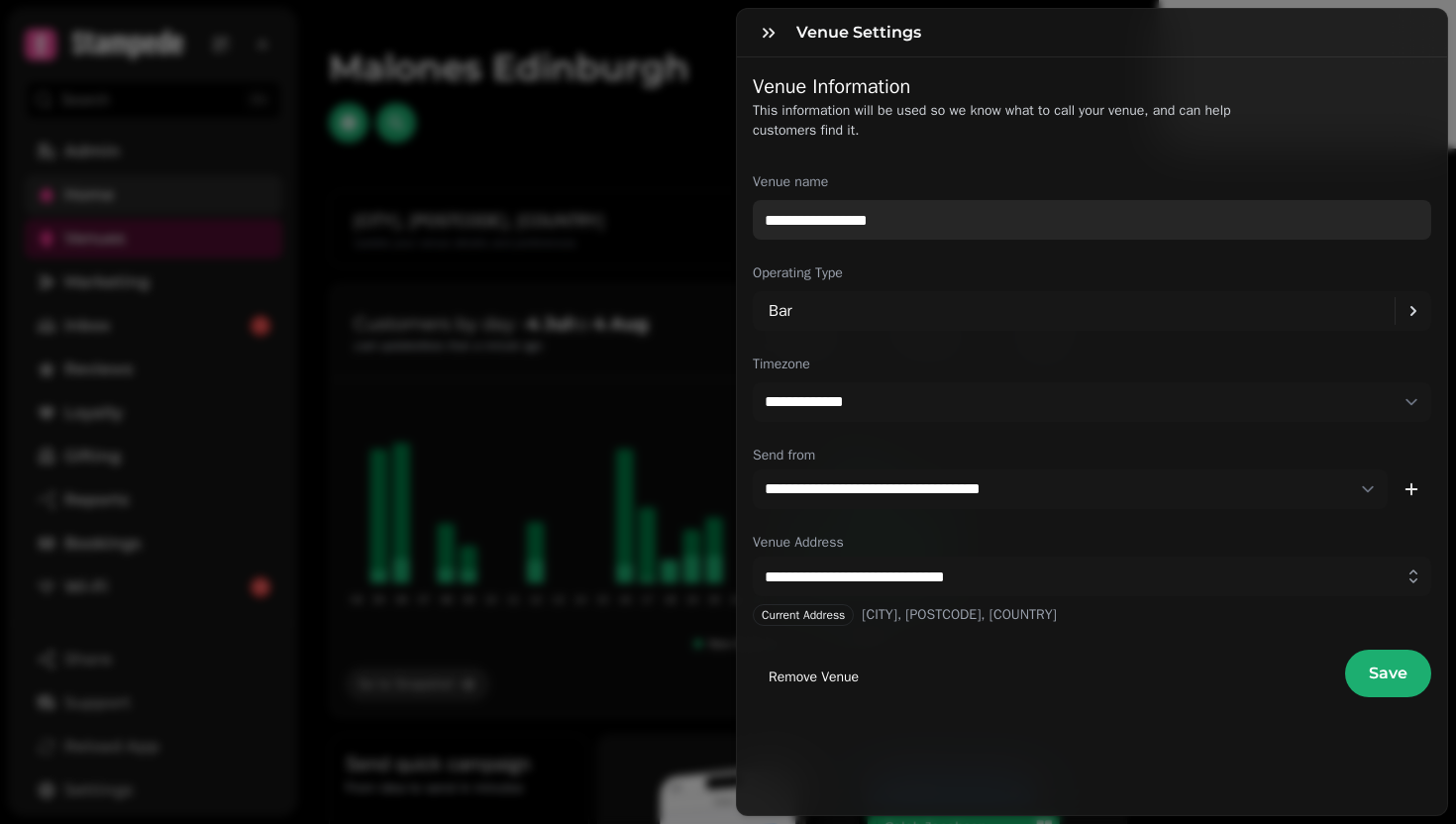 click on "**********" at bounding box center (1092, 220) 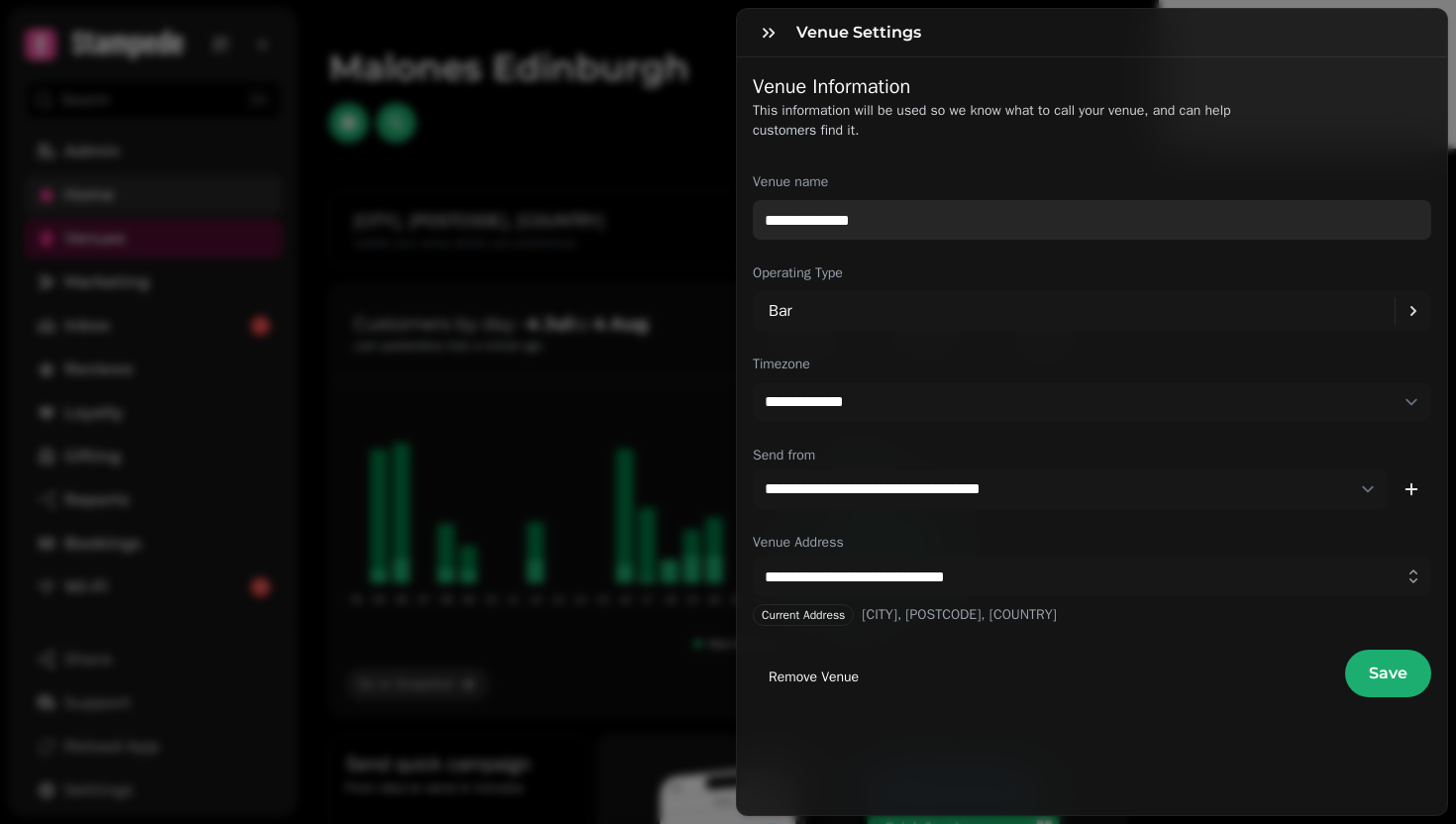 type on "**********" 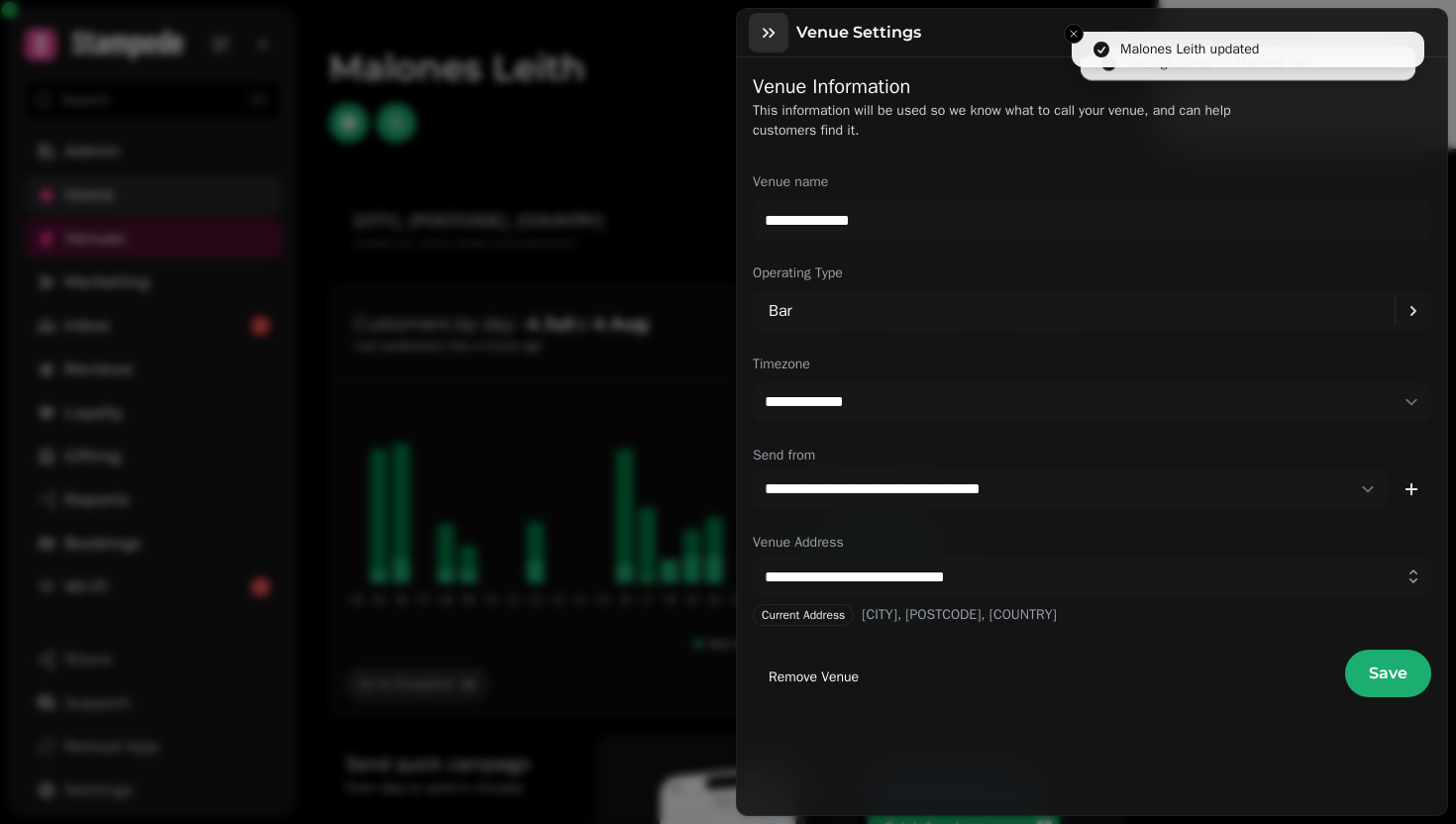 click 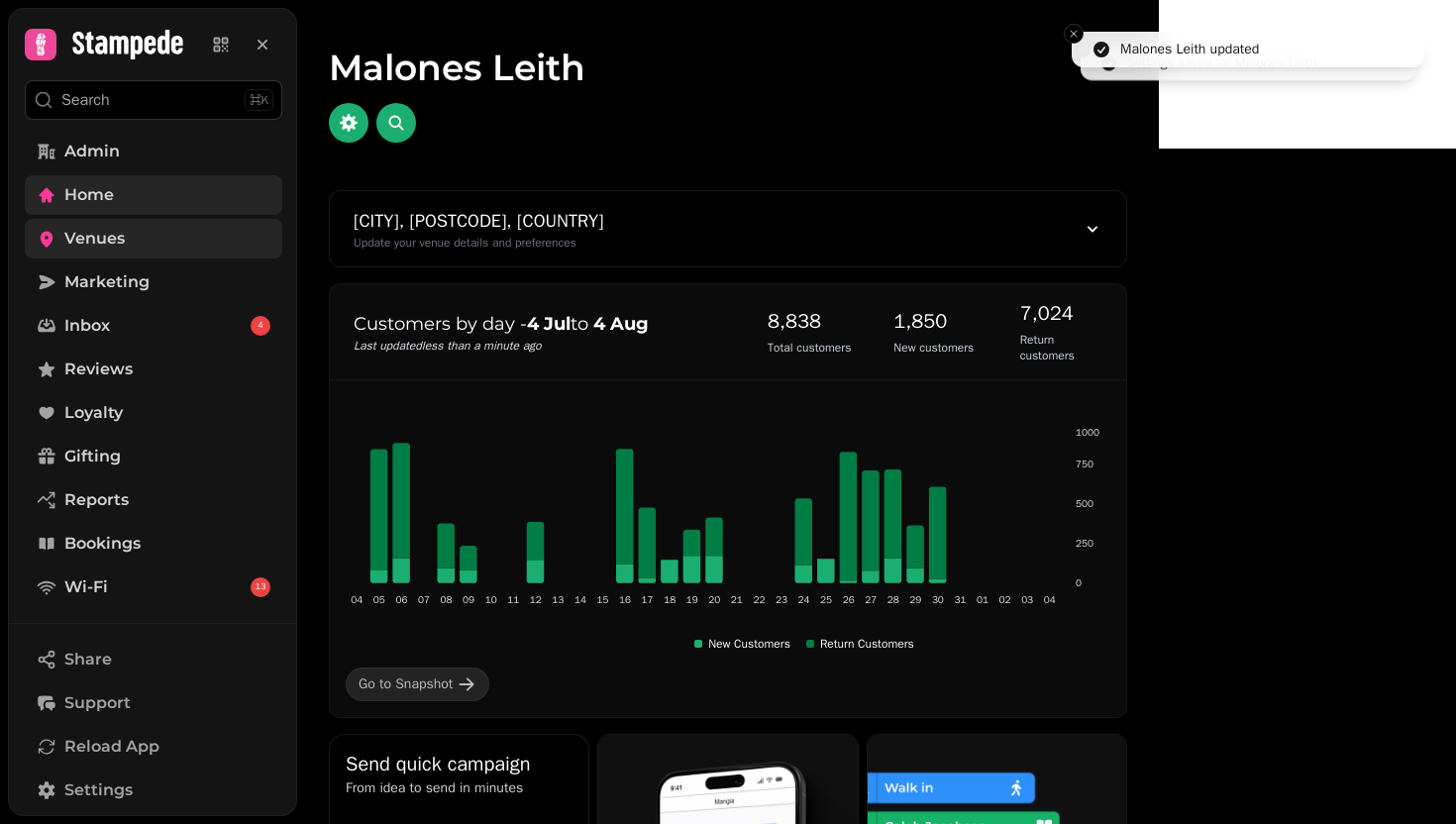 click on "Venues" at bounding box center [154, 239] 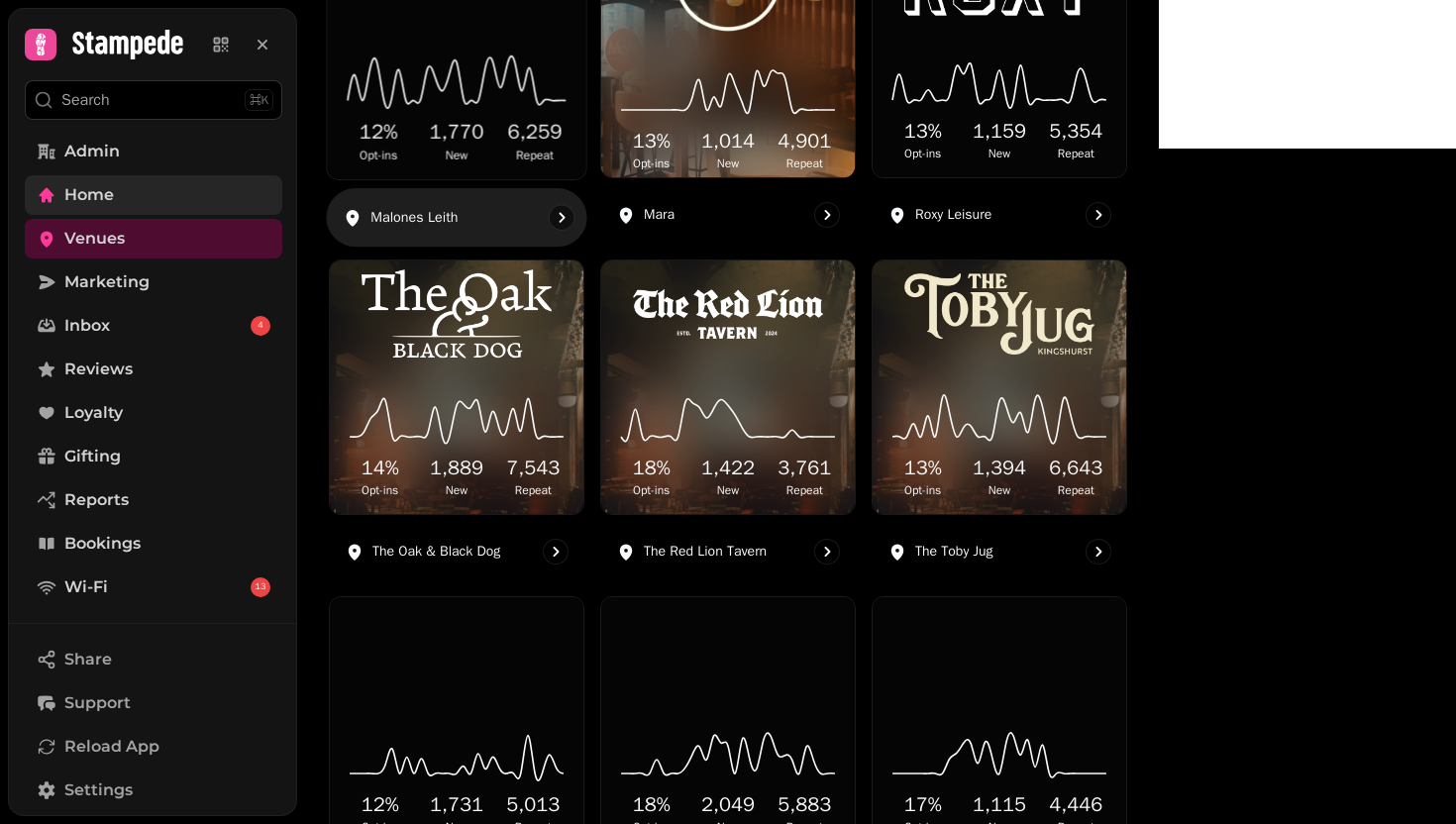 scroll, scrollTop: 0, scrollLeft: 0, axis: both 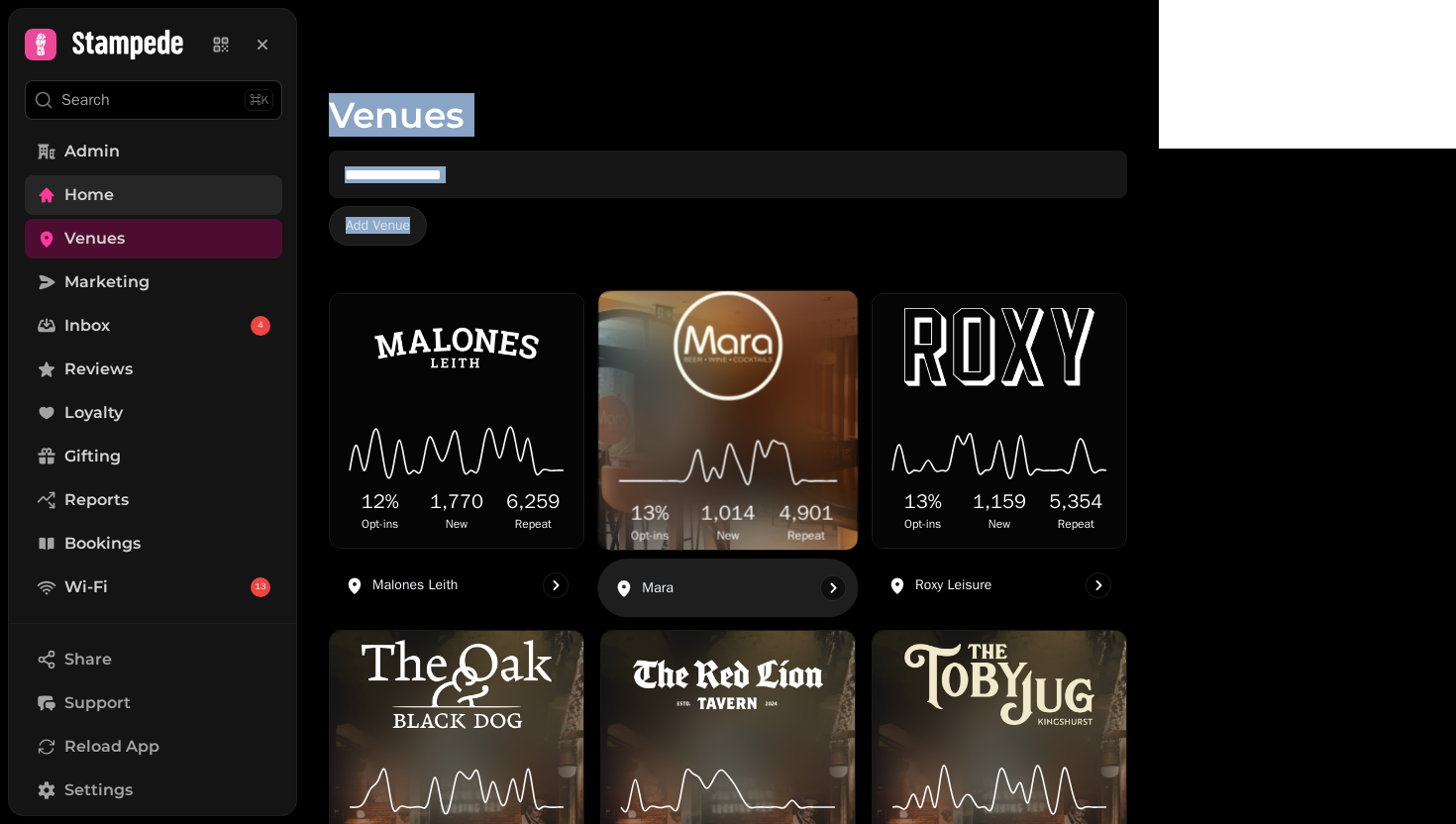 drag, startPoint x: 386, startPoint y: 100, endPoint x: 892, endPoint y: 293, distance: 541.5579 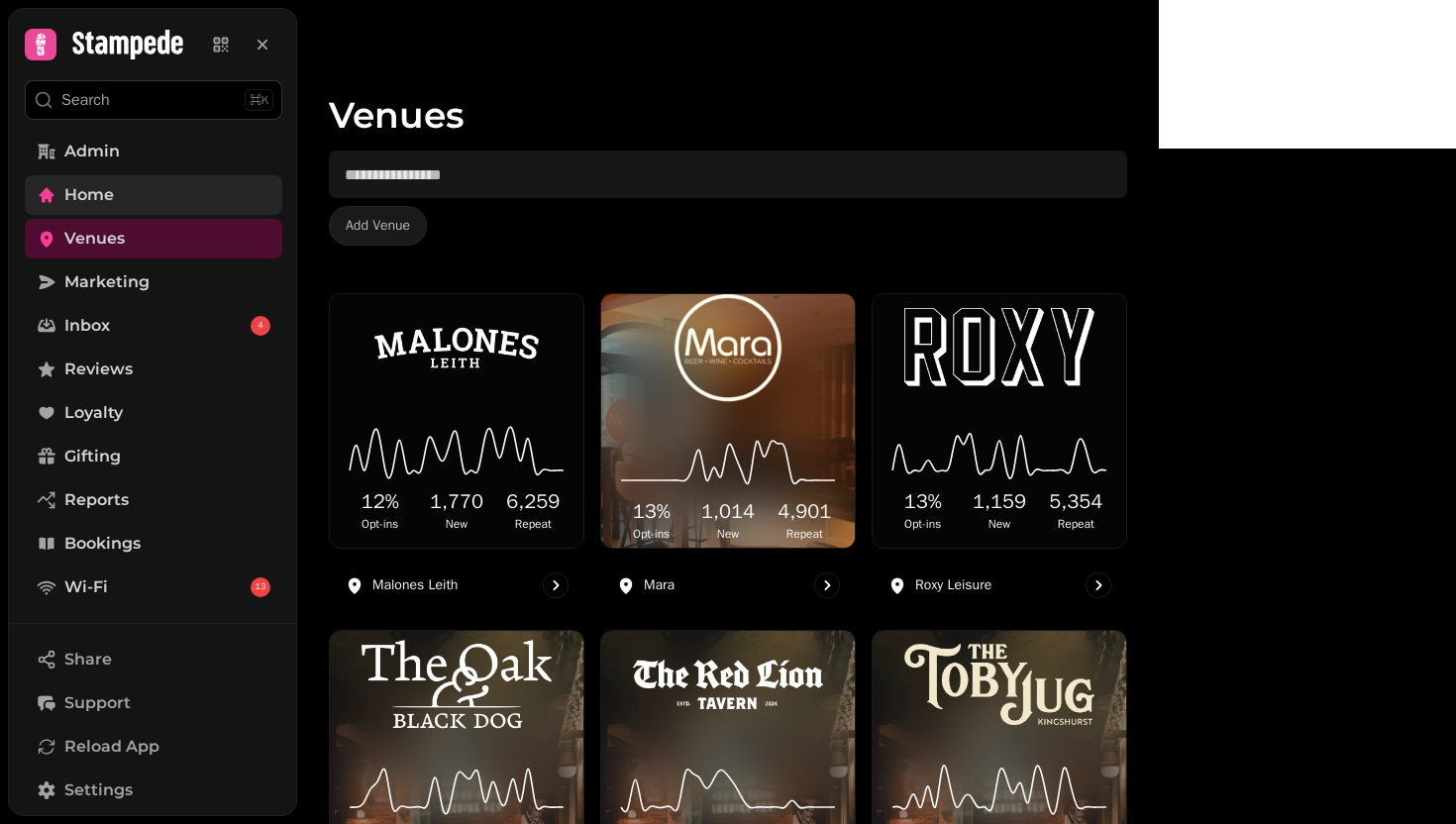 click on "Add Venue" at bounding box center (728, 226) 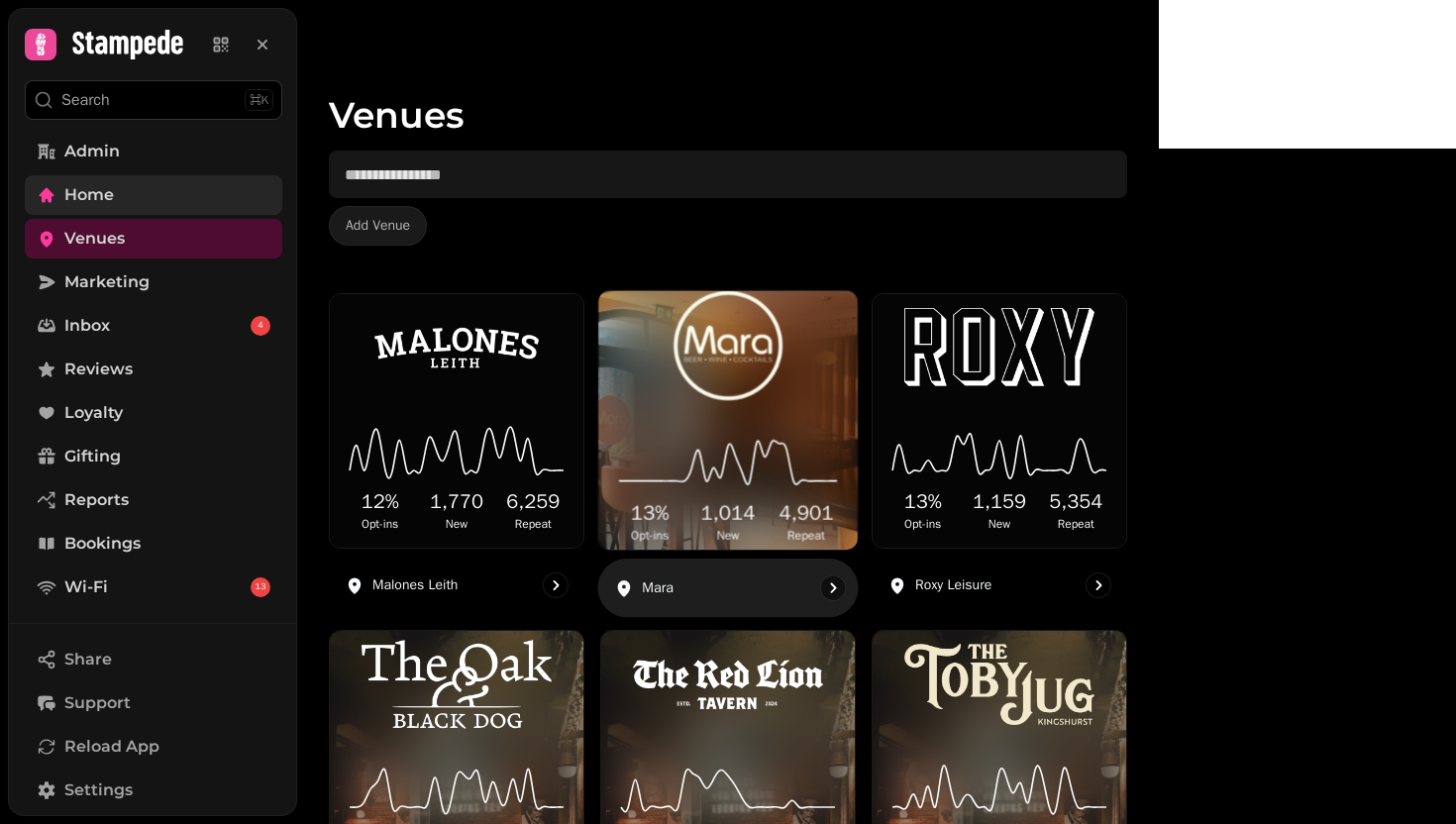 click at bounding box center (728, 346) 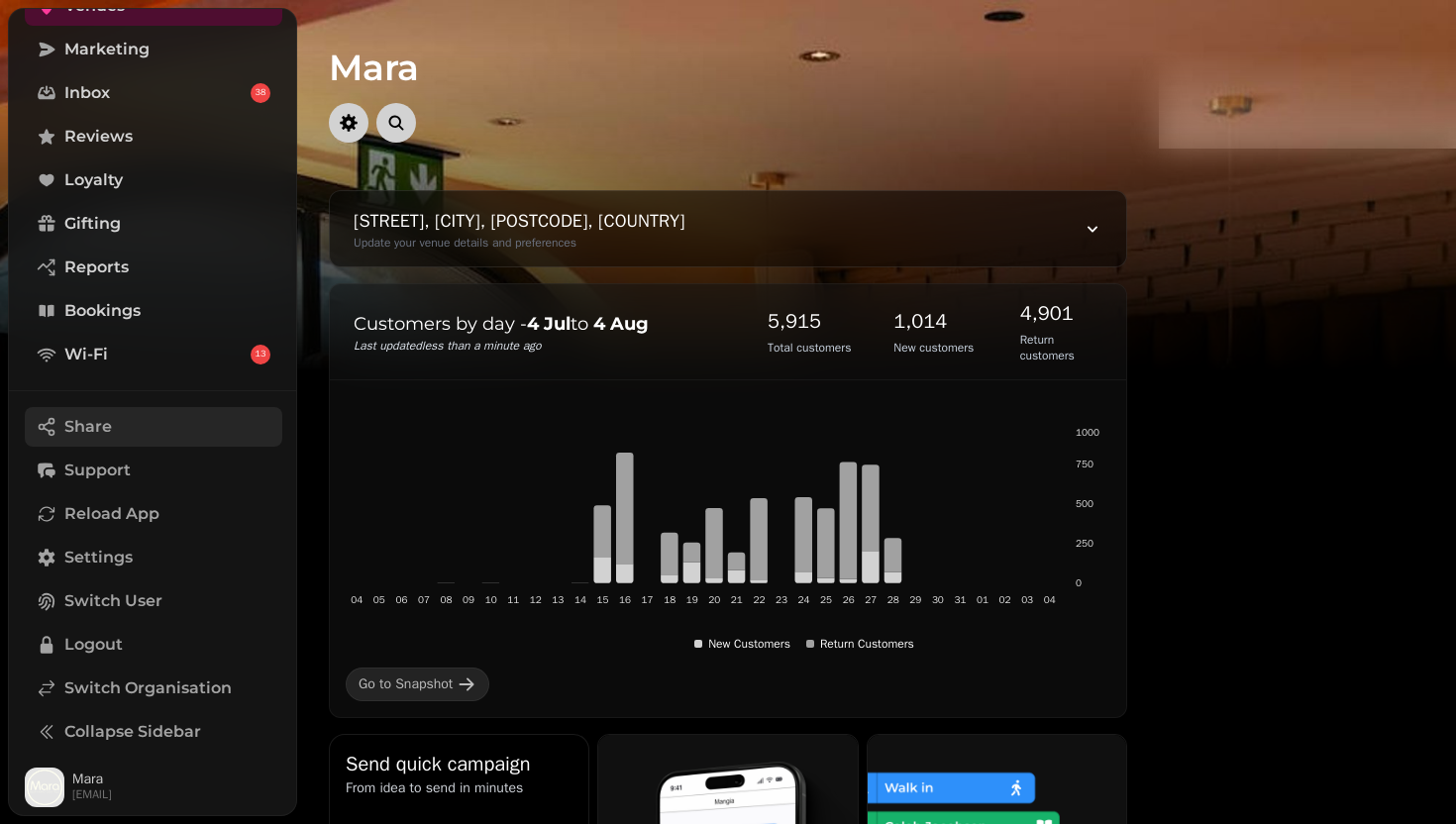 scroll, scrollTop: 0, scrollLeft: 0, axis: both 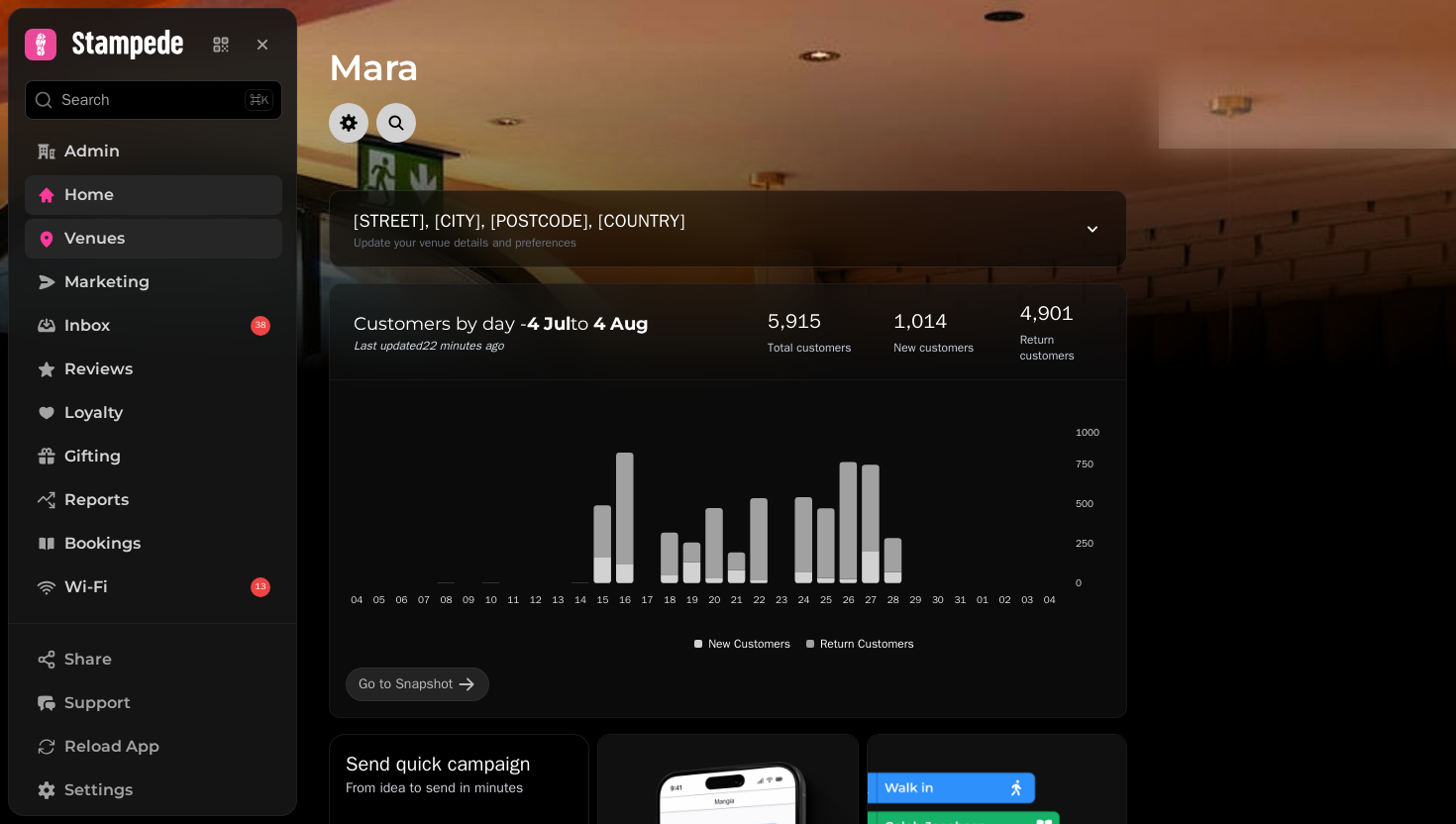 click on "Venues" at bounding box center [94, 239] 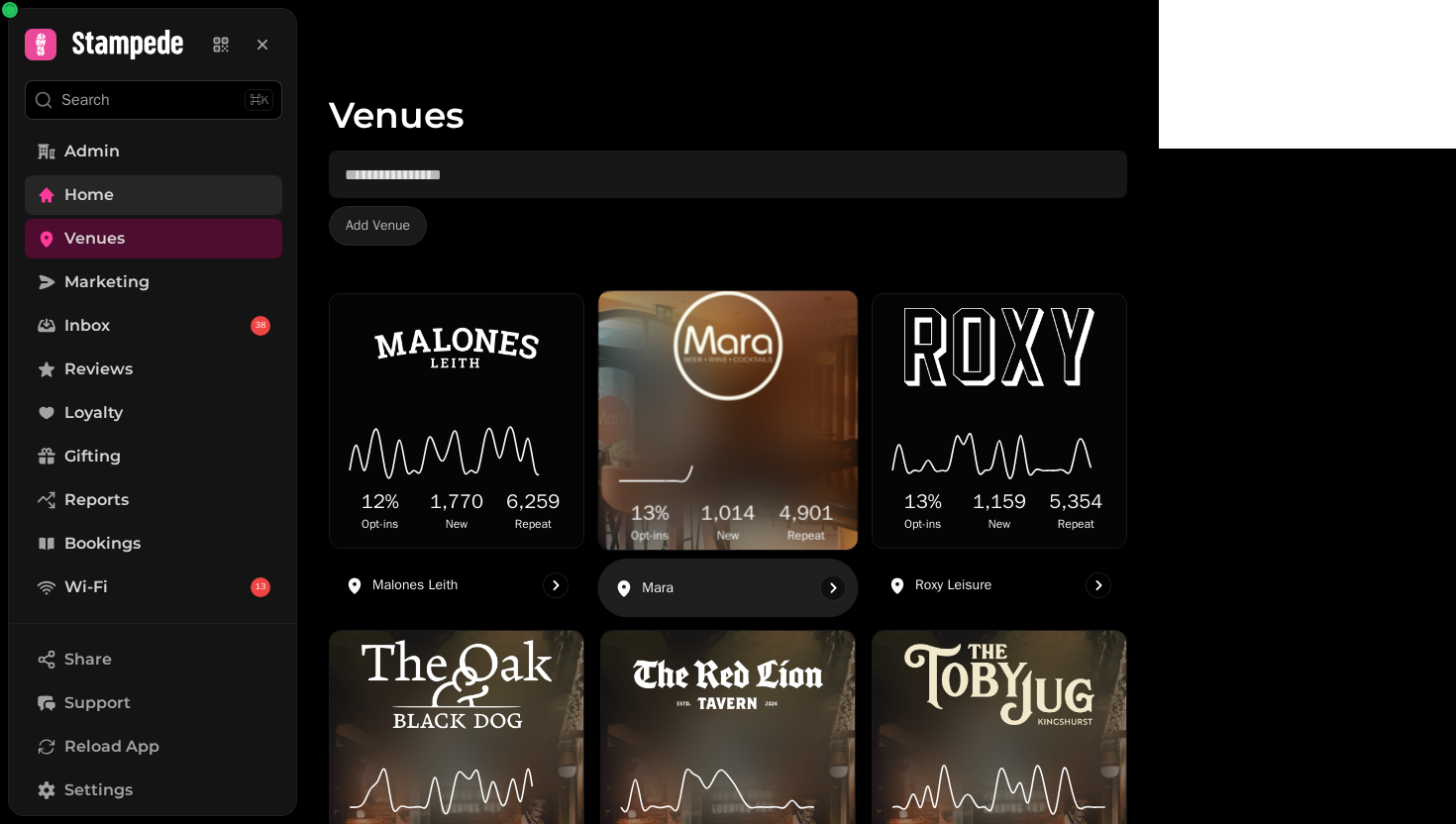 click at bounding box center [728, 346] 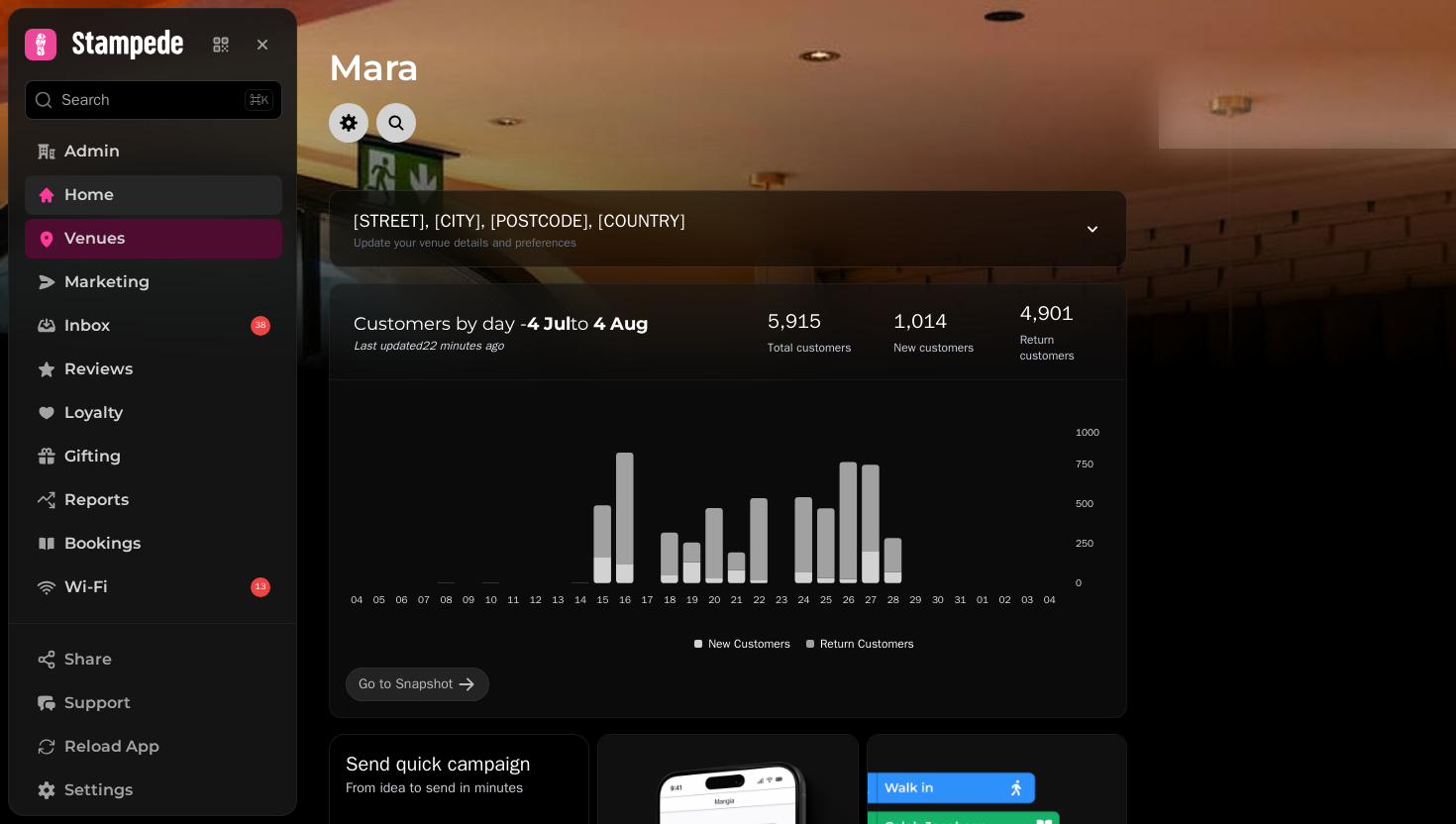 scroll, scrollTop: 128, scrollLeft: 0, axis: vertical 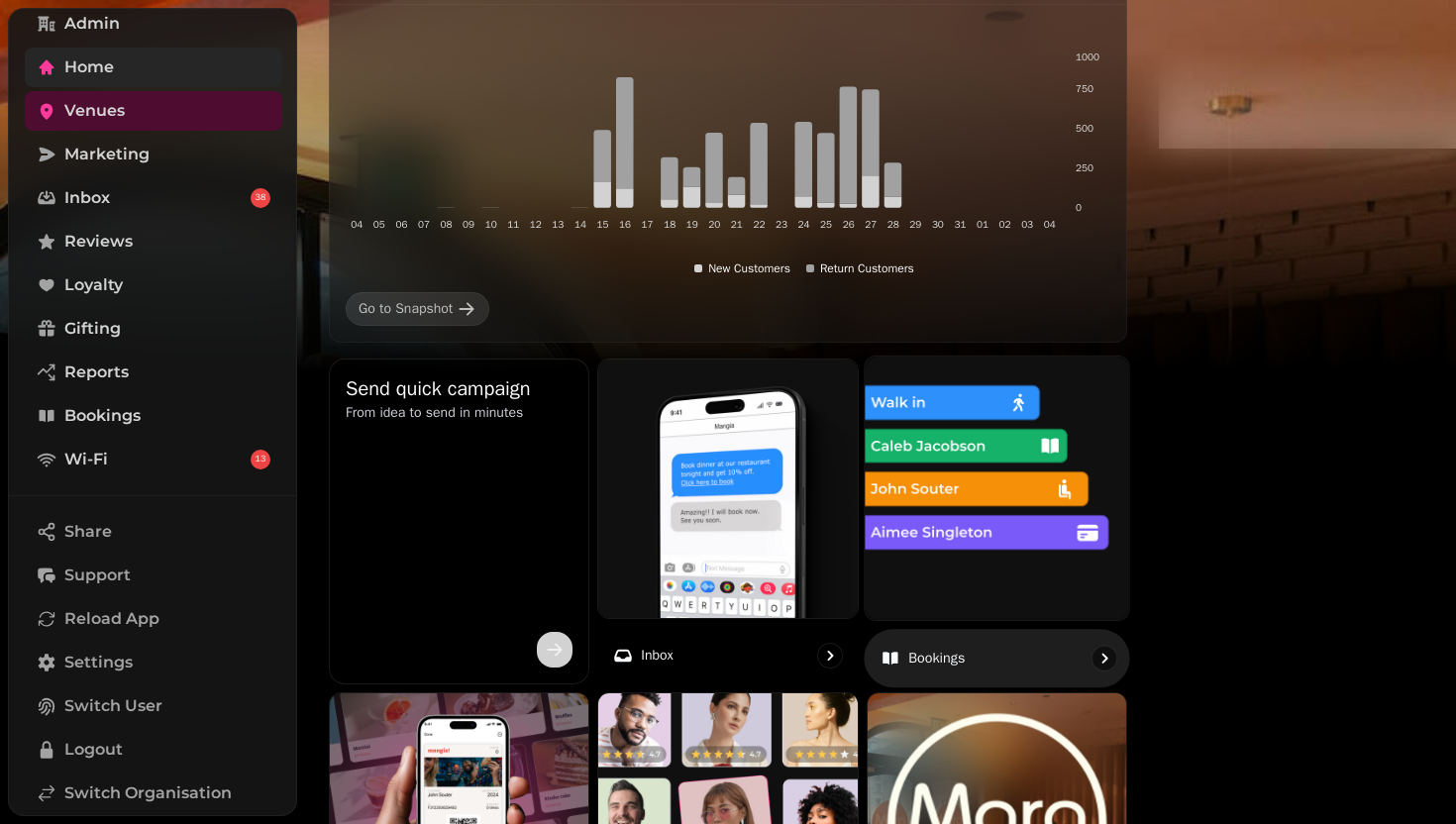 click at bounding box center [996, 487] 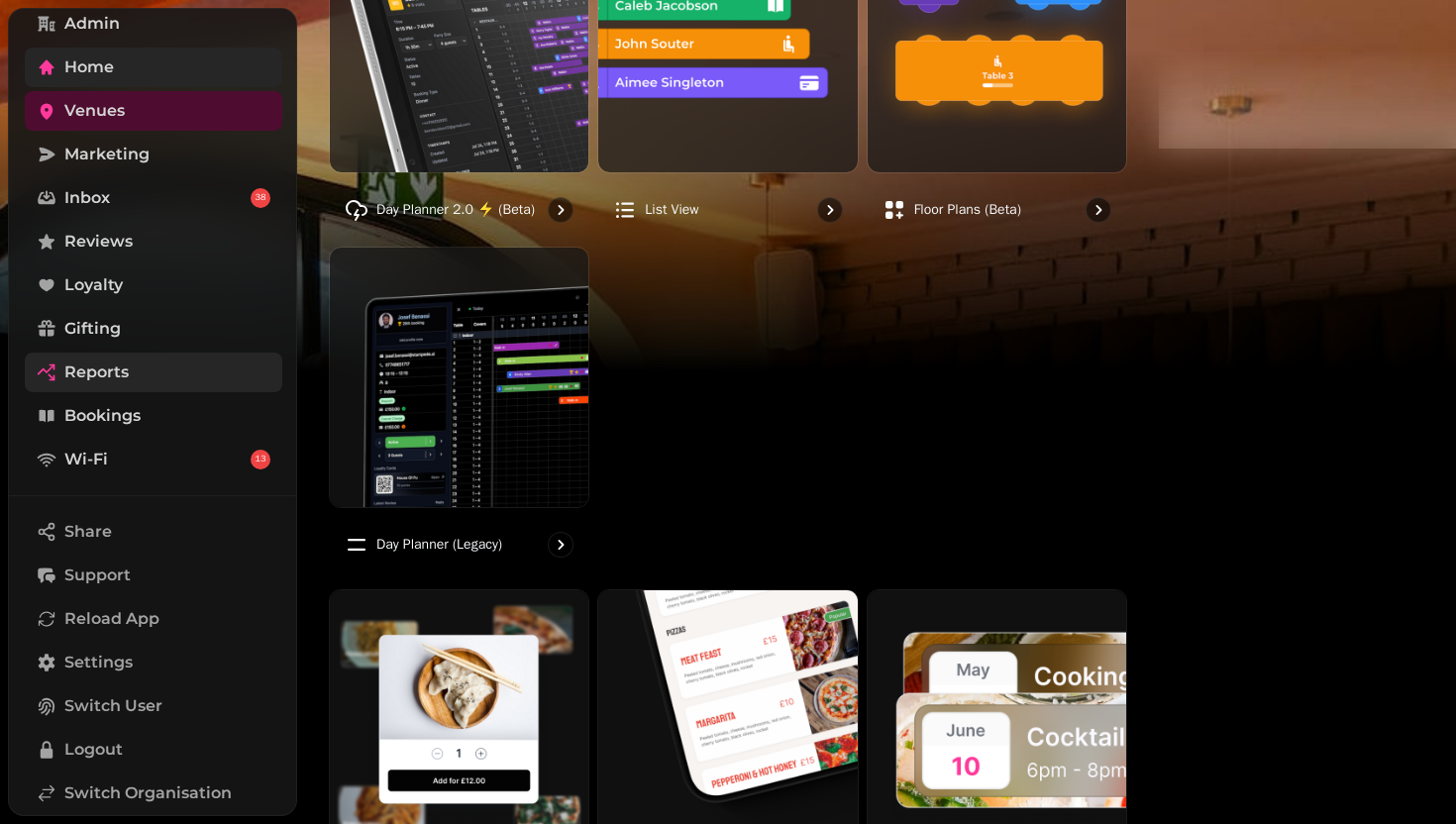 scroll, scrollTop: 357, scrollLeft: 0, axis: vertical 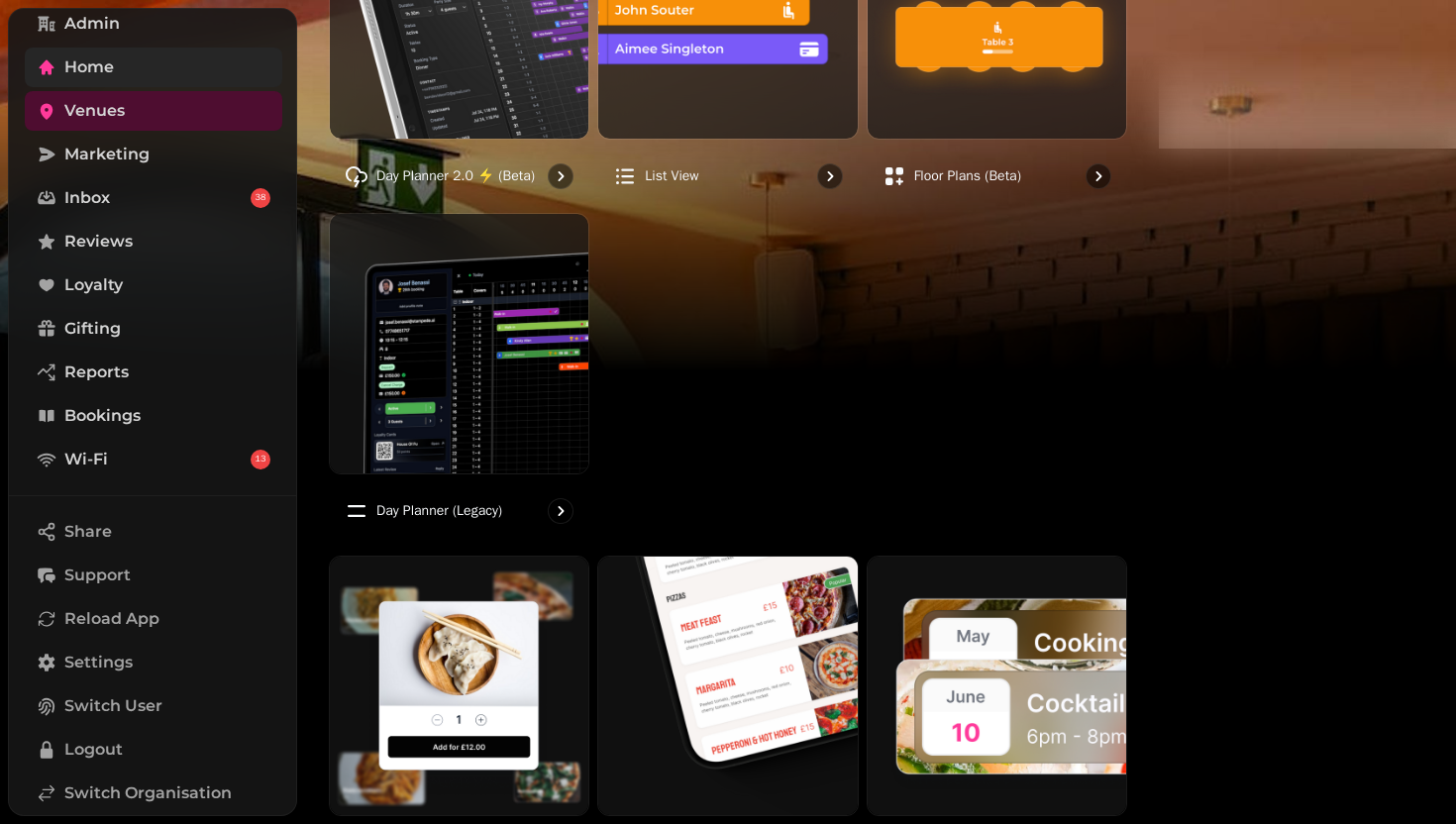 click on "Day Planner 2.0 ⚡ (Beta) List view Floor Plans (beta) Day planner (legacy)" at bounding box center (728, 209) 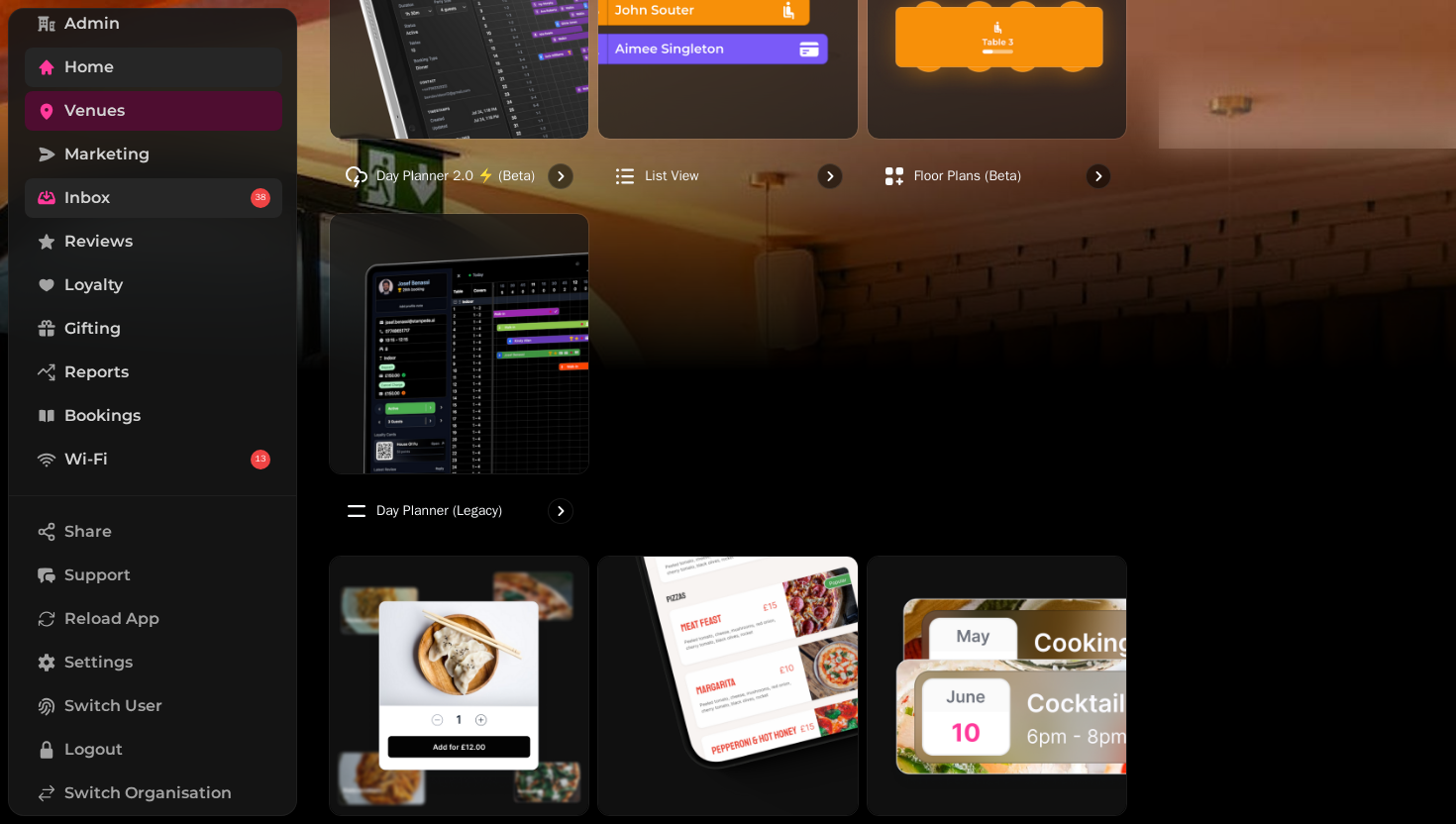 scroll, scrollTop: 0, scrollLeft: 0, axis: both 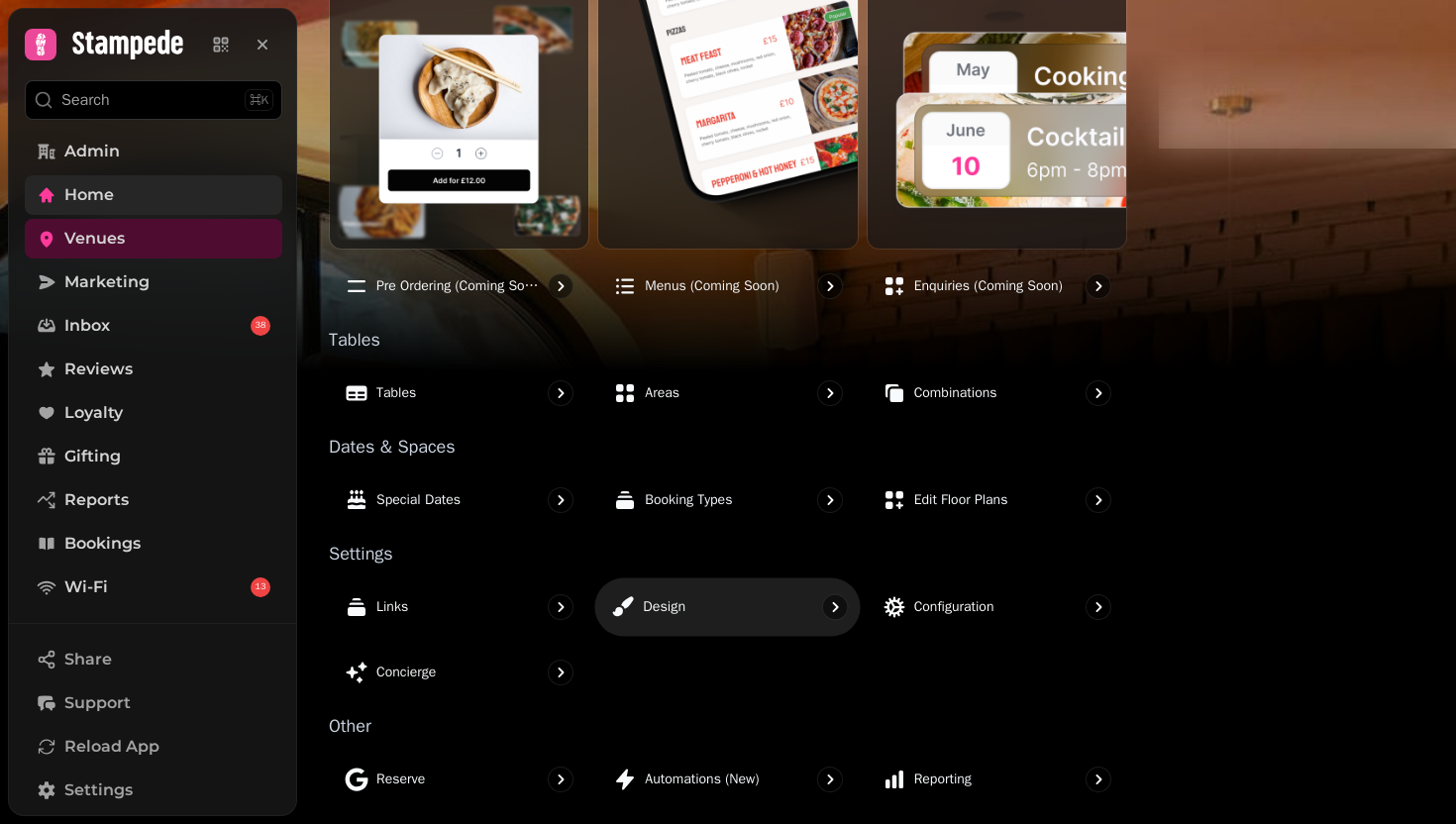 click on "Design" at bounding box center (728, 606) 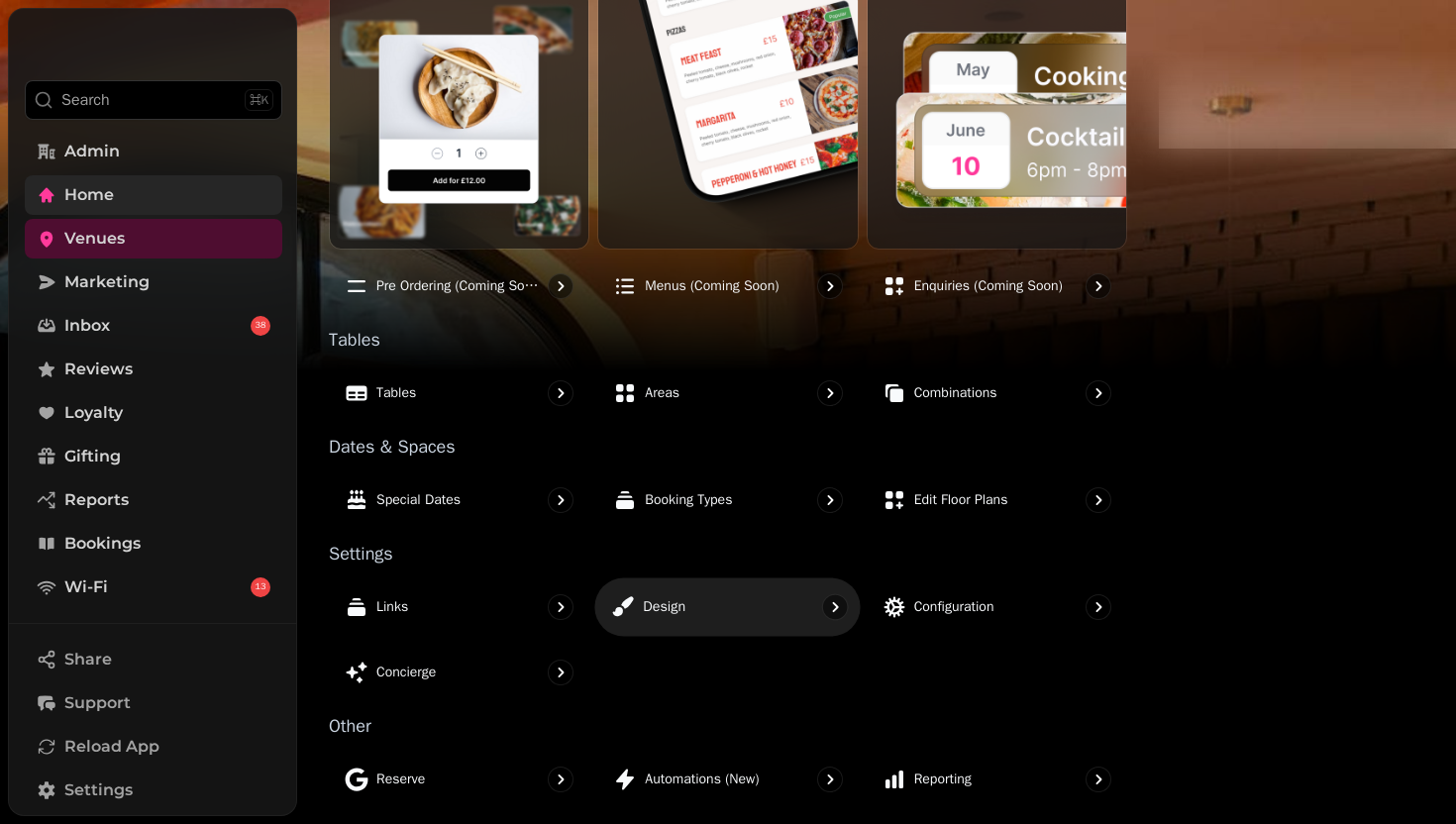 scroll, scrollTop: 0, scrollLeft: 0, axis: both 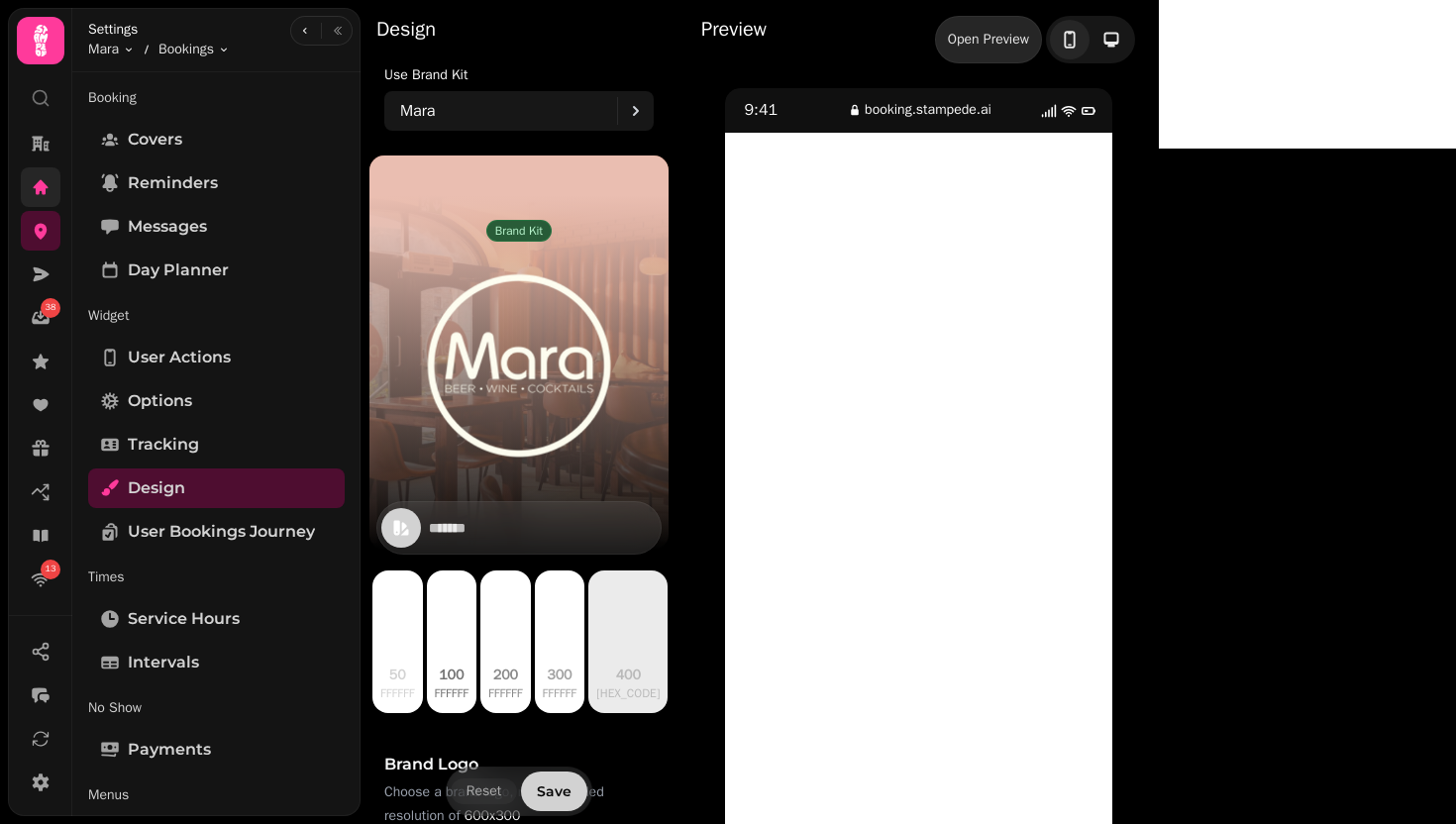 click on "Open Preview" at bounding box center (988, 40) 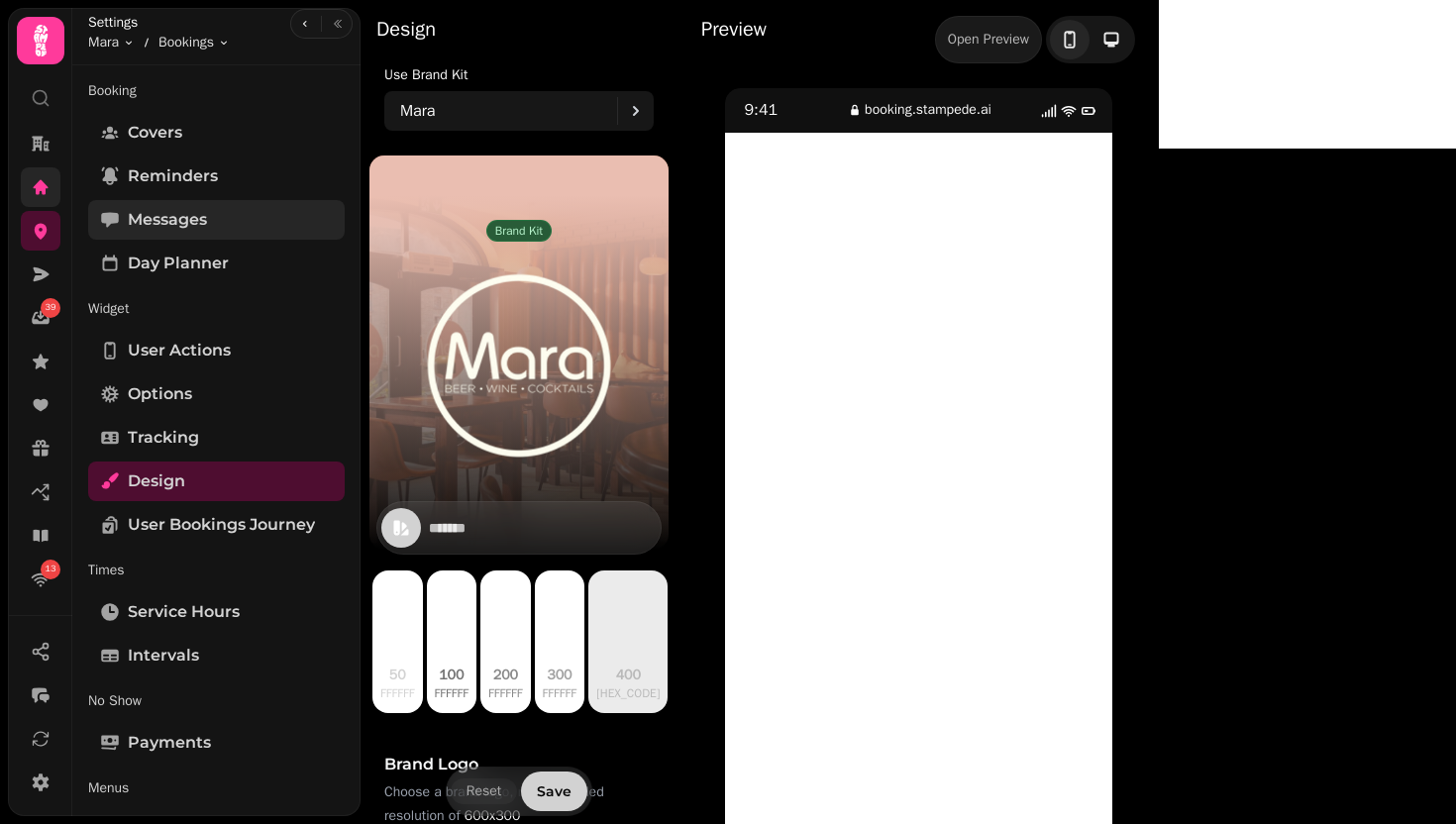 scroll, scrollTop: 0, scrollLeft: 0, axis: both 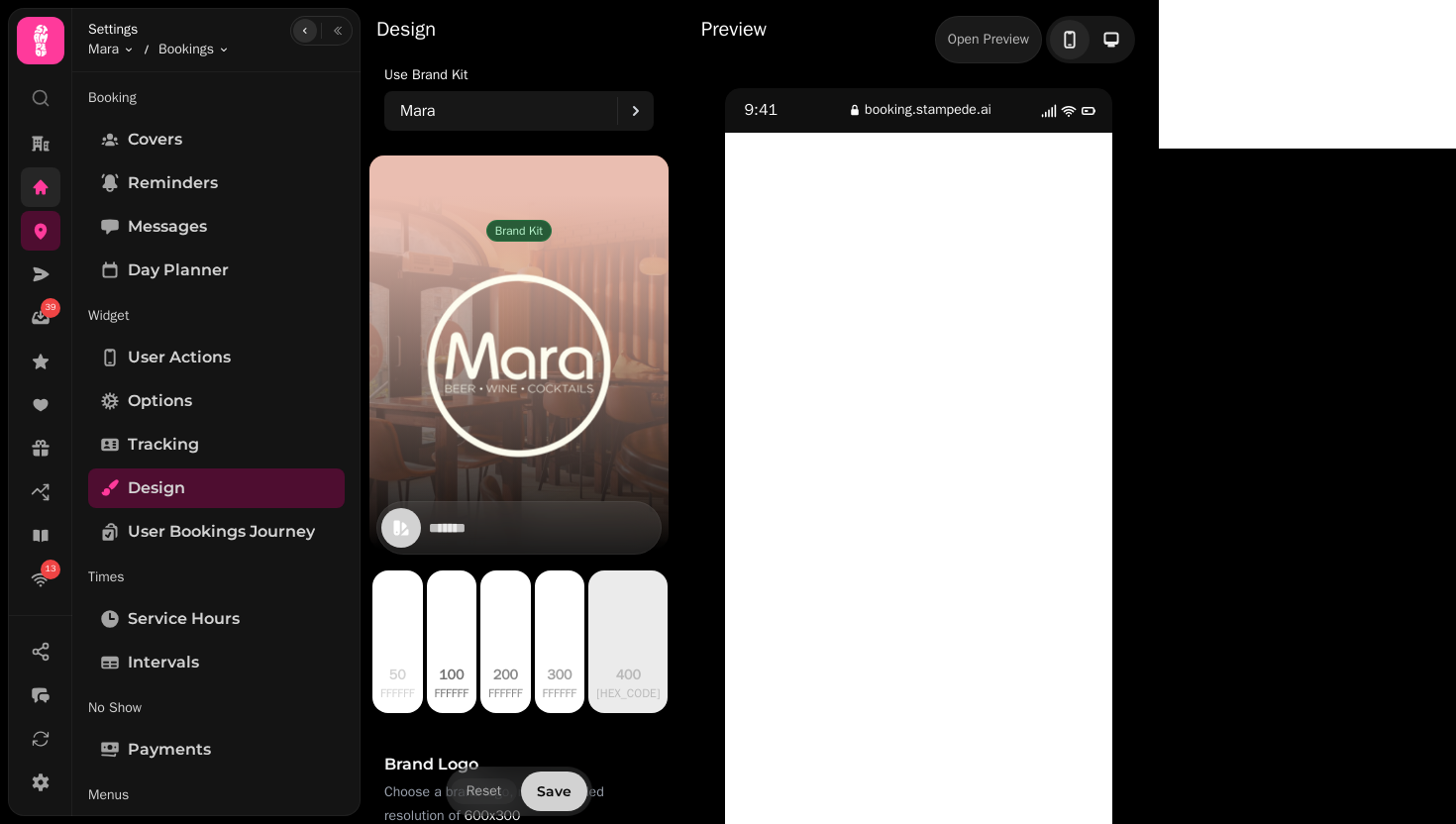 click 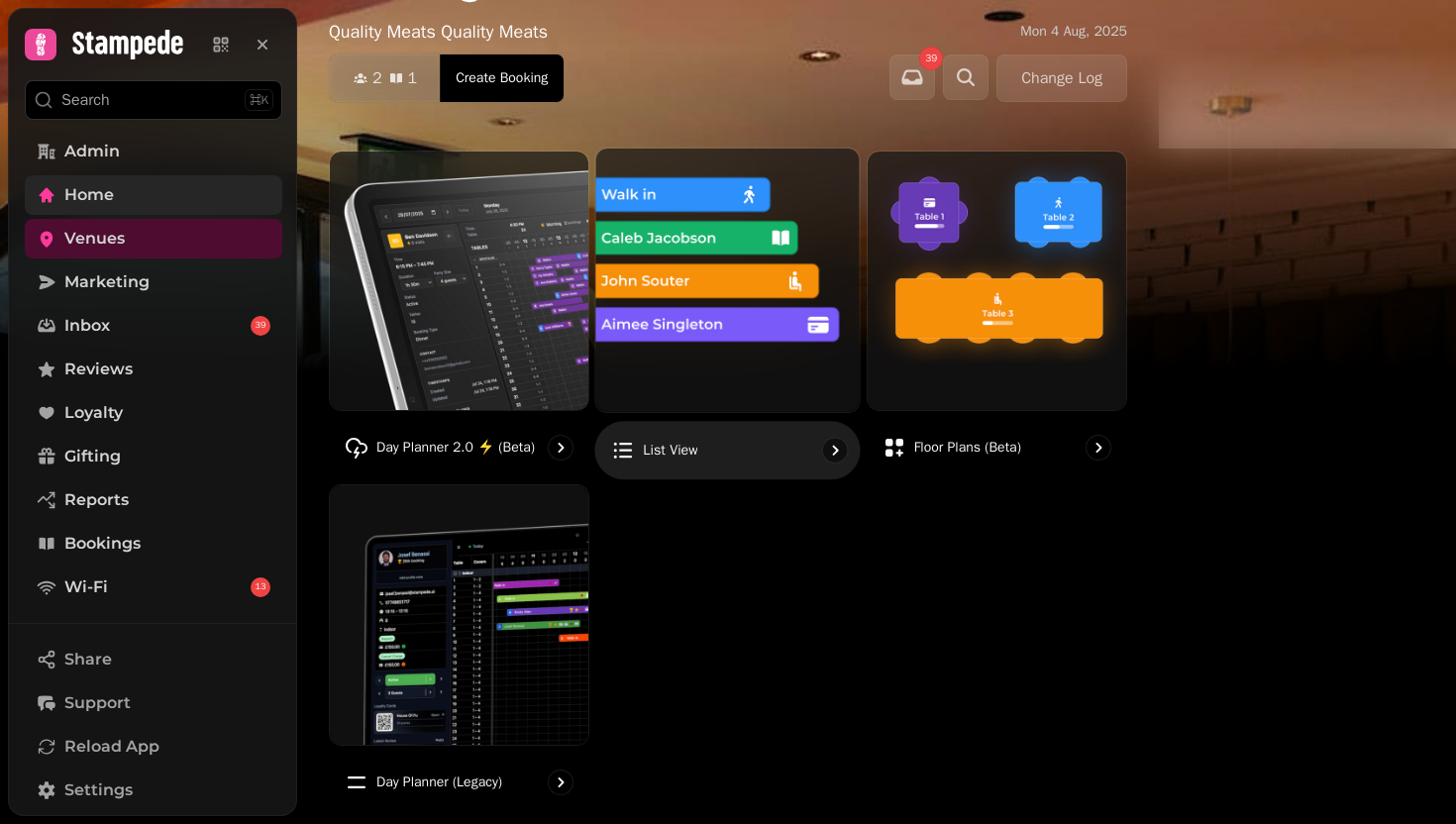 scroll, scrollTop: 156, scrollLeft: 0, axis: vertical 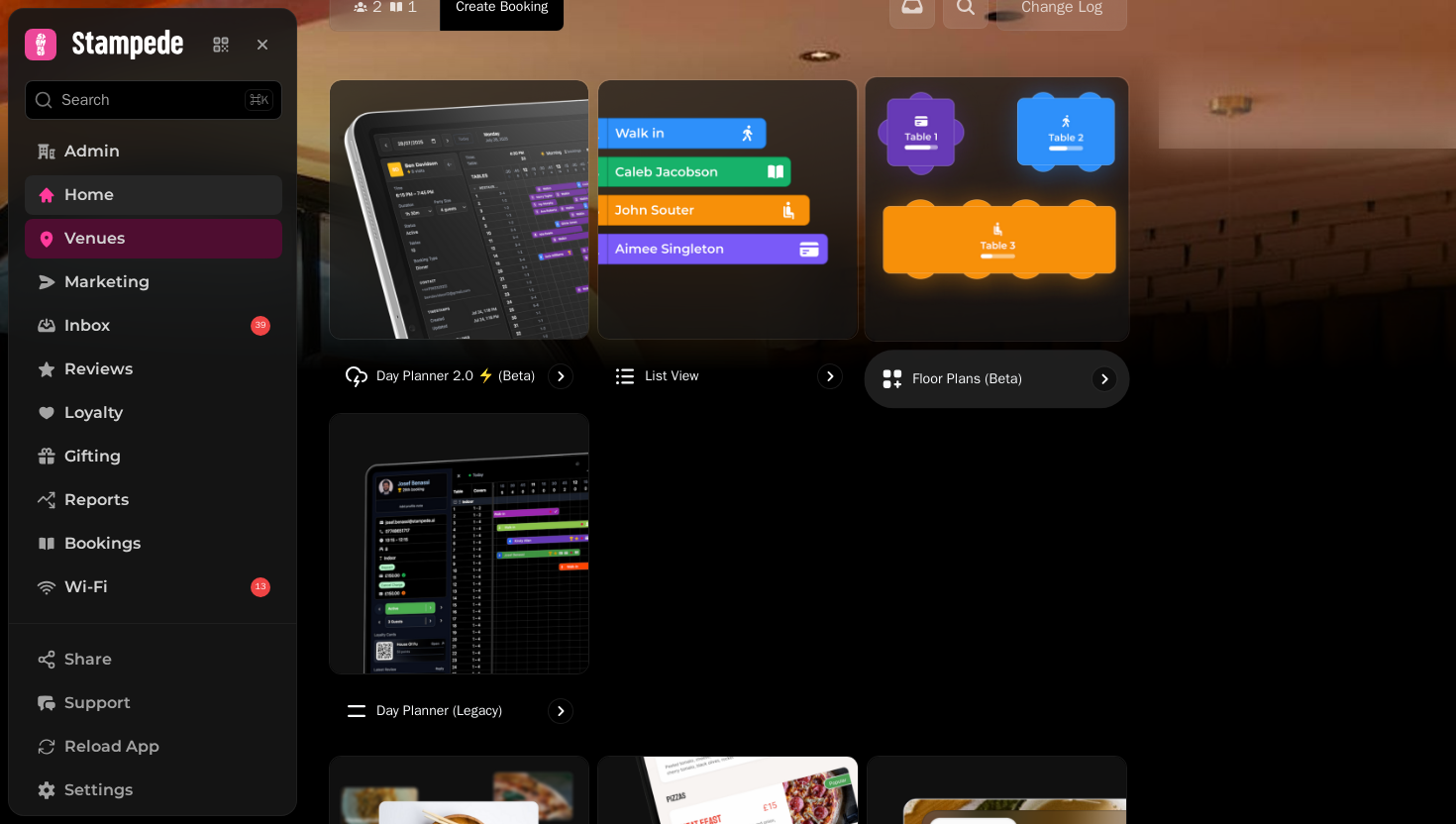 click at bounding box center (996, 208) 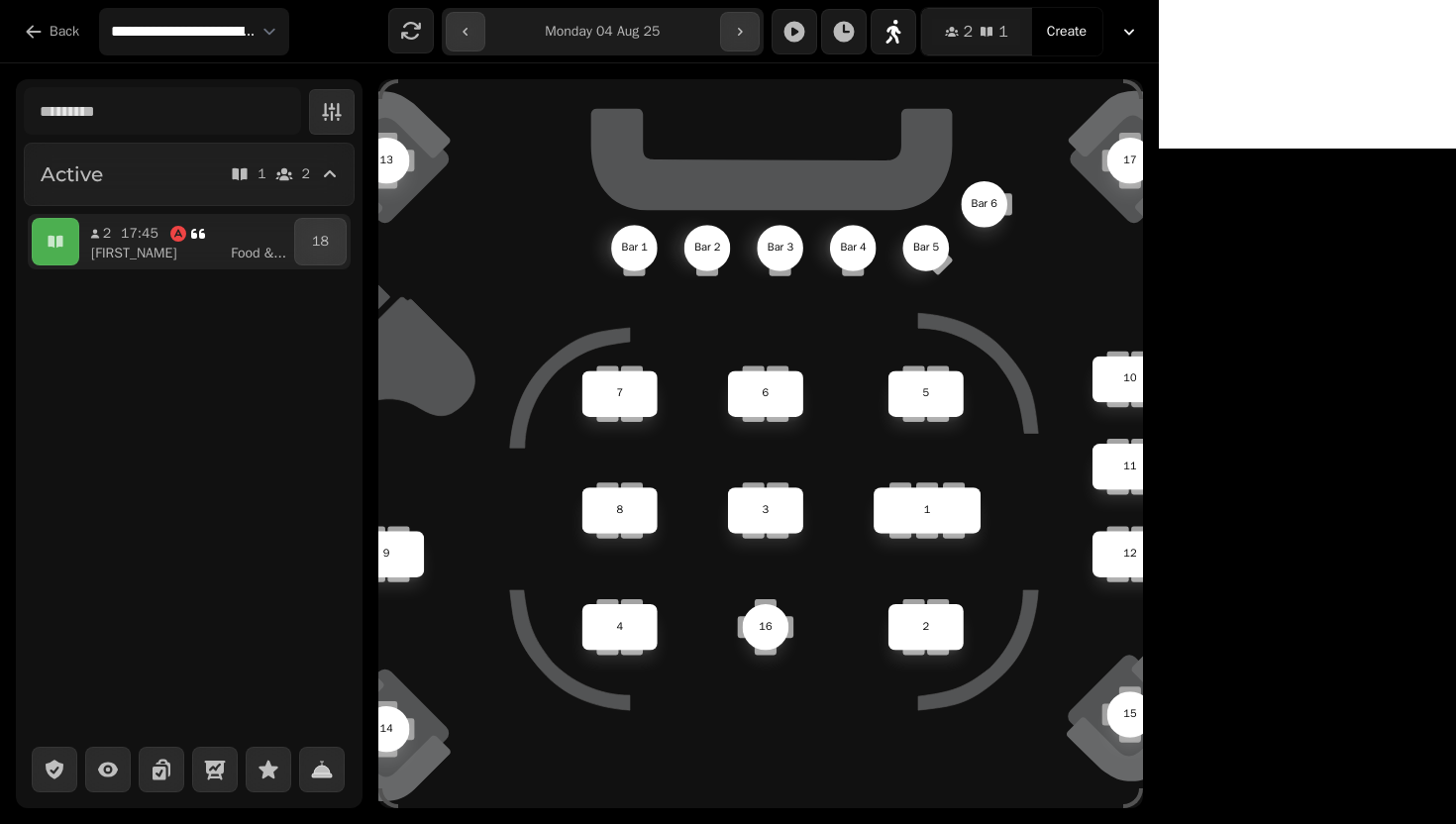 click on "1" at bounding box center [927, 510] 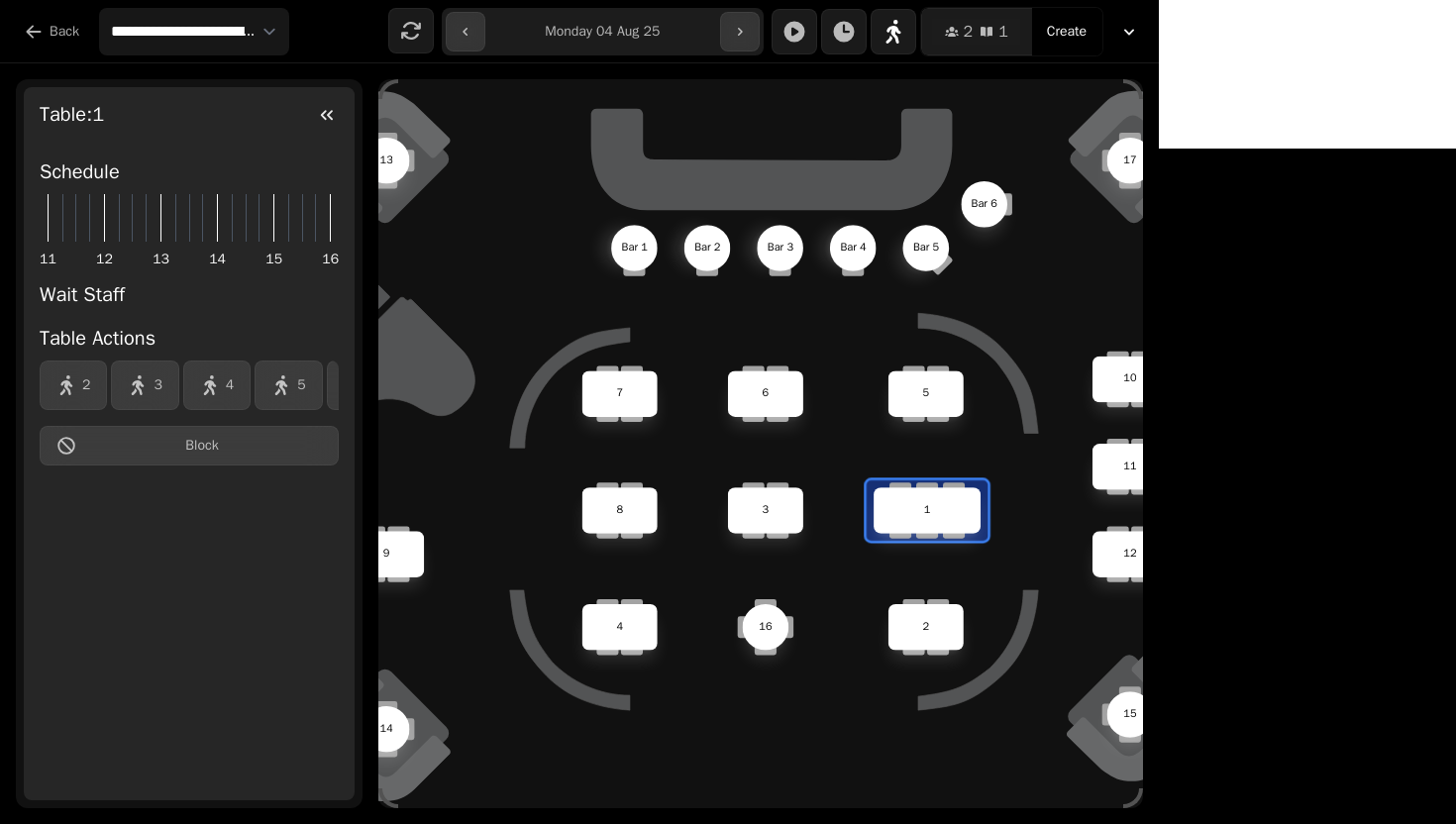 click on "6" at bounding box center [766, 393] 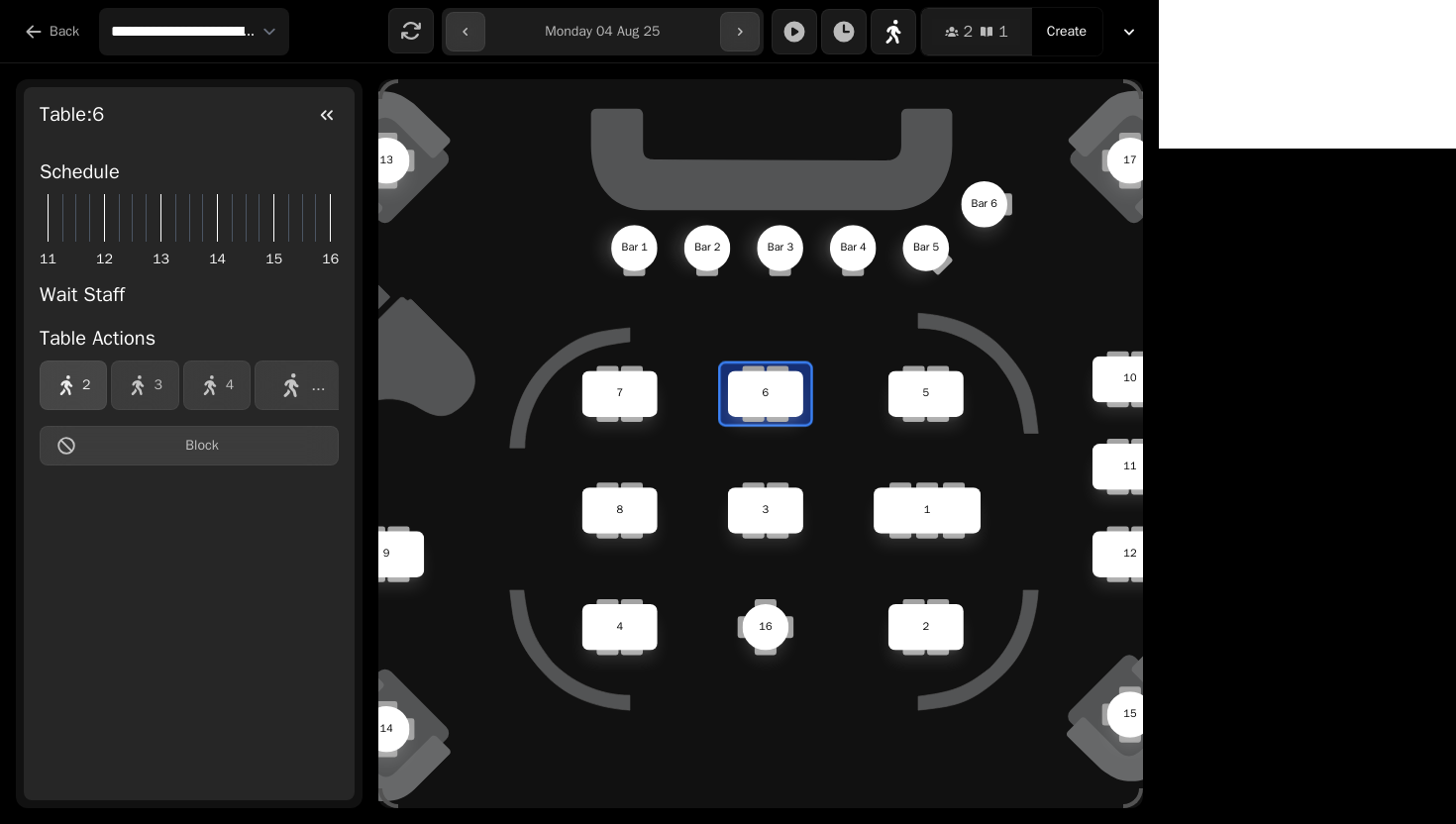click on "2" at bounding box center (86, 385) 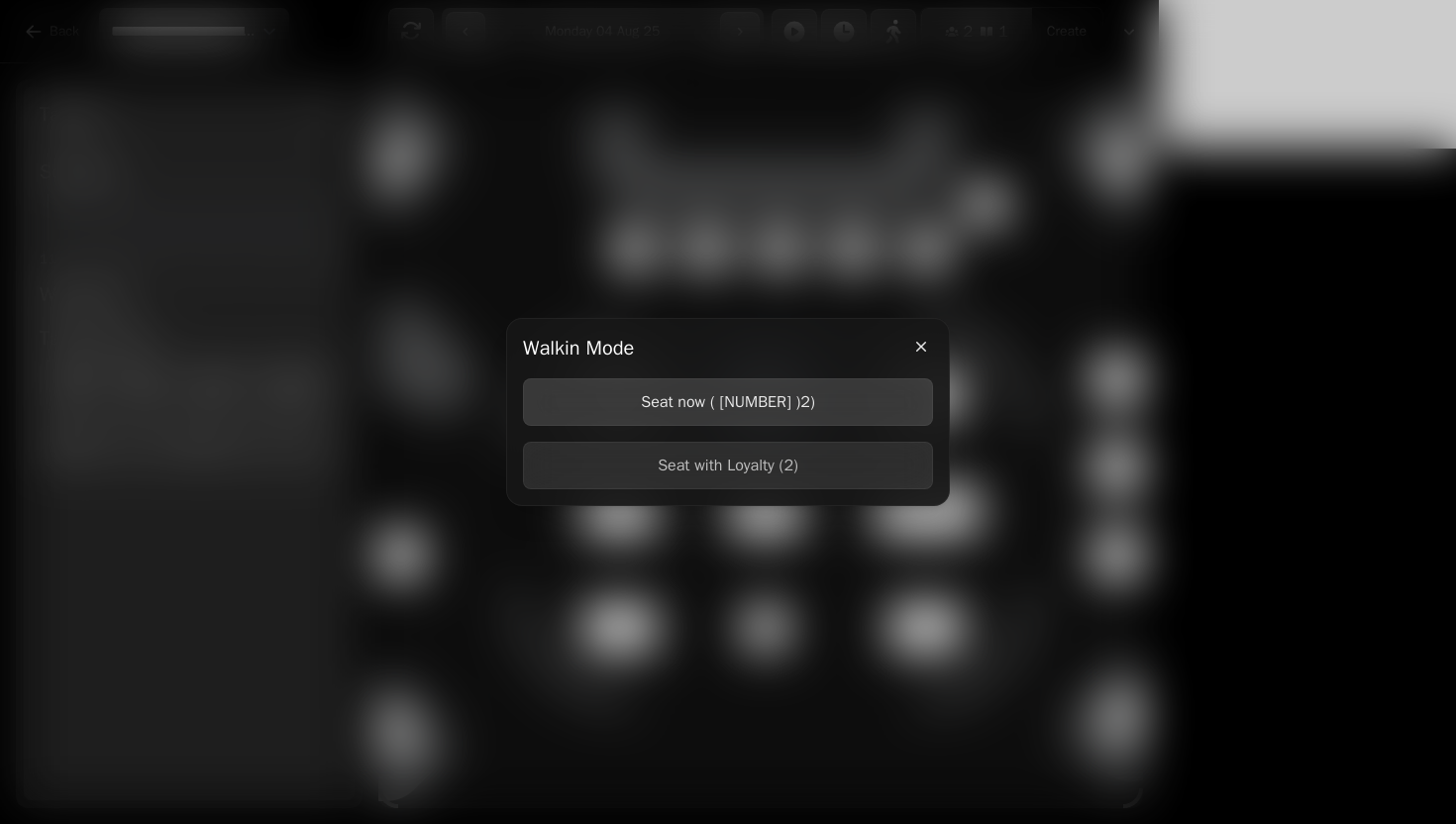 click on "Seat now ( [NUMBER] )" at bounding box center (728, 402) 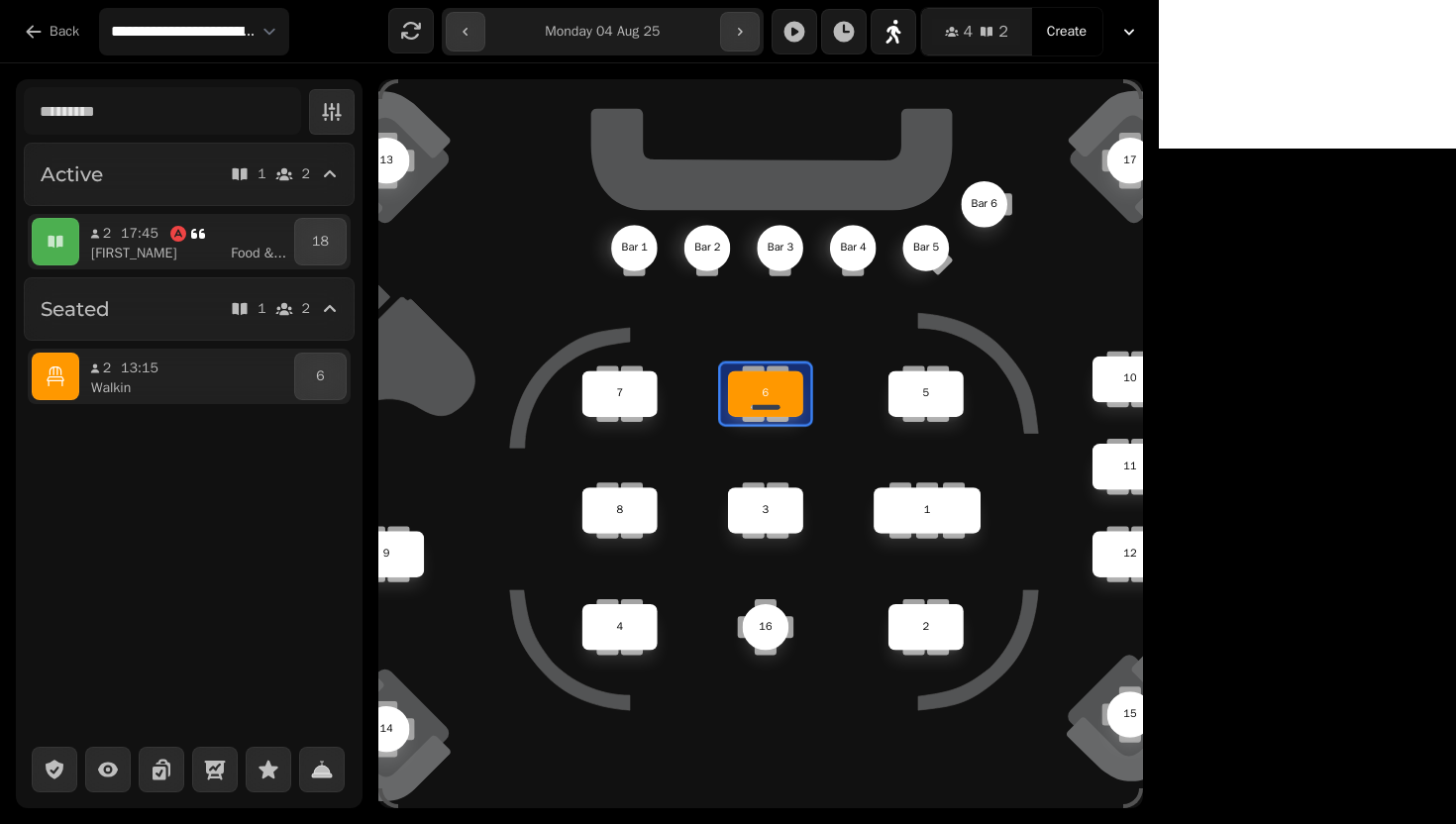 click on "5" at bounding box center [926, 393] 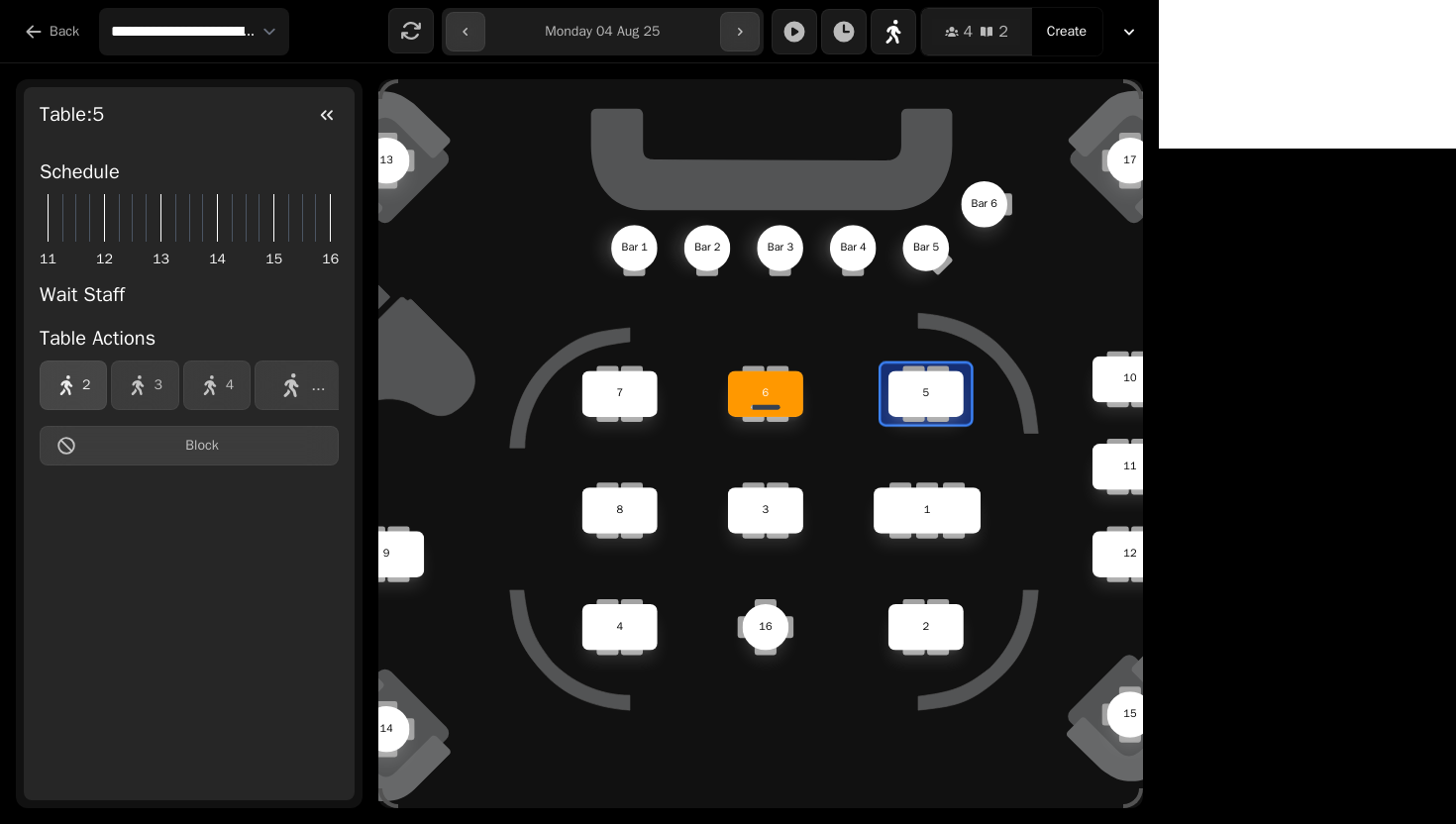 click on "2" at bounding box center (73, 385) 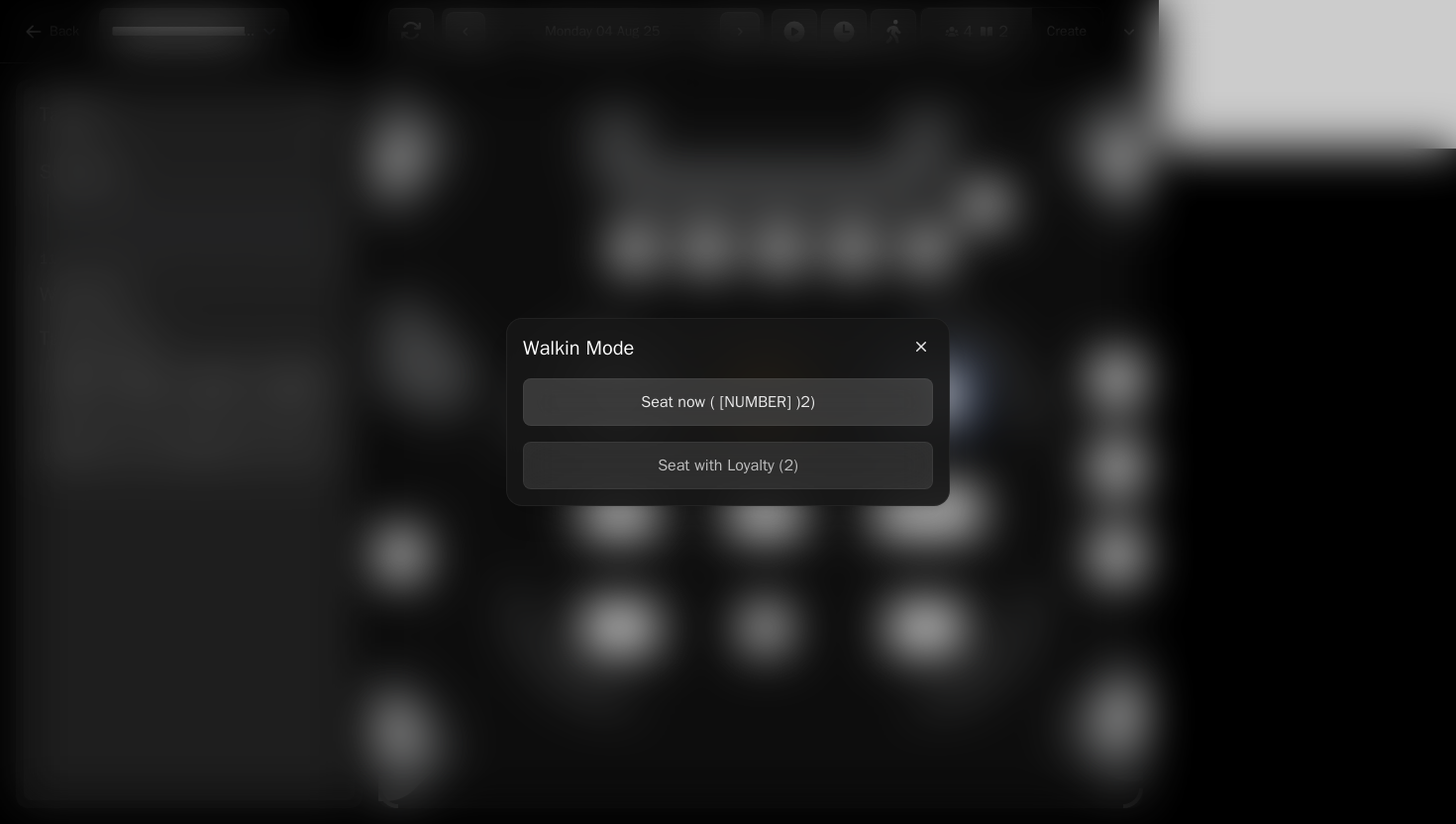 click on "Seat now ( [NUMBER] )" at bounding box center [728, 402] 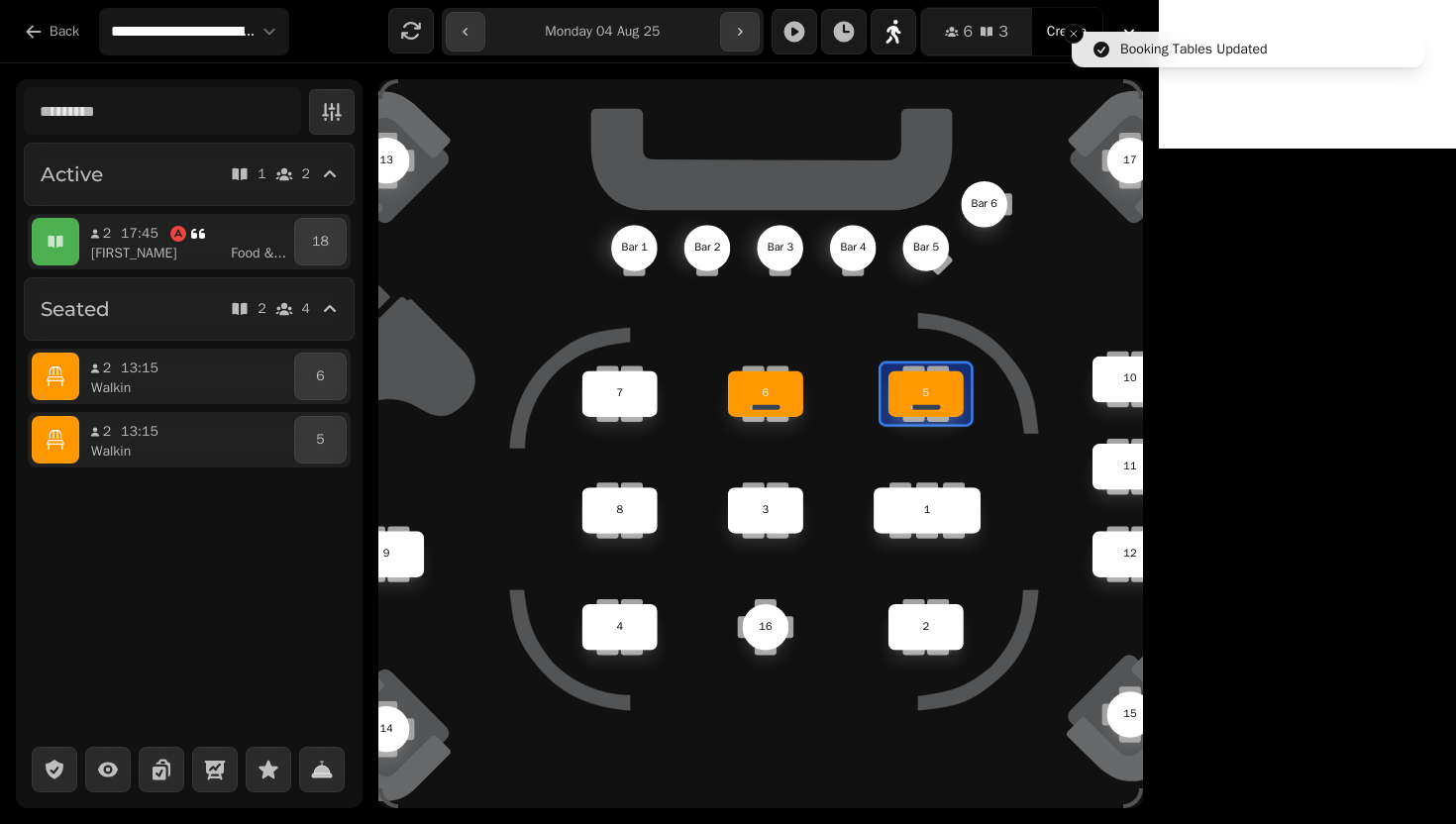 click on "6" at bounding box center (766, 393) 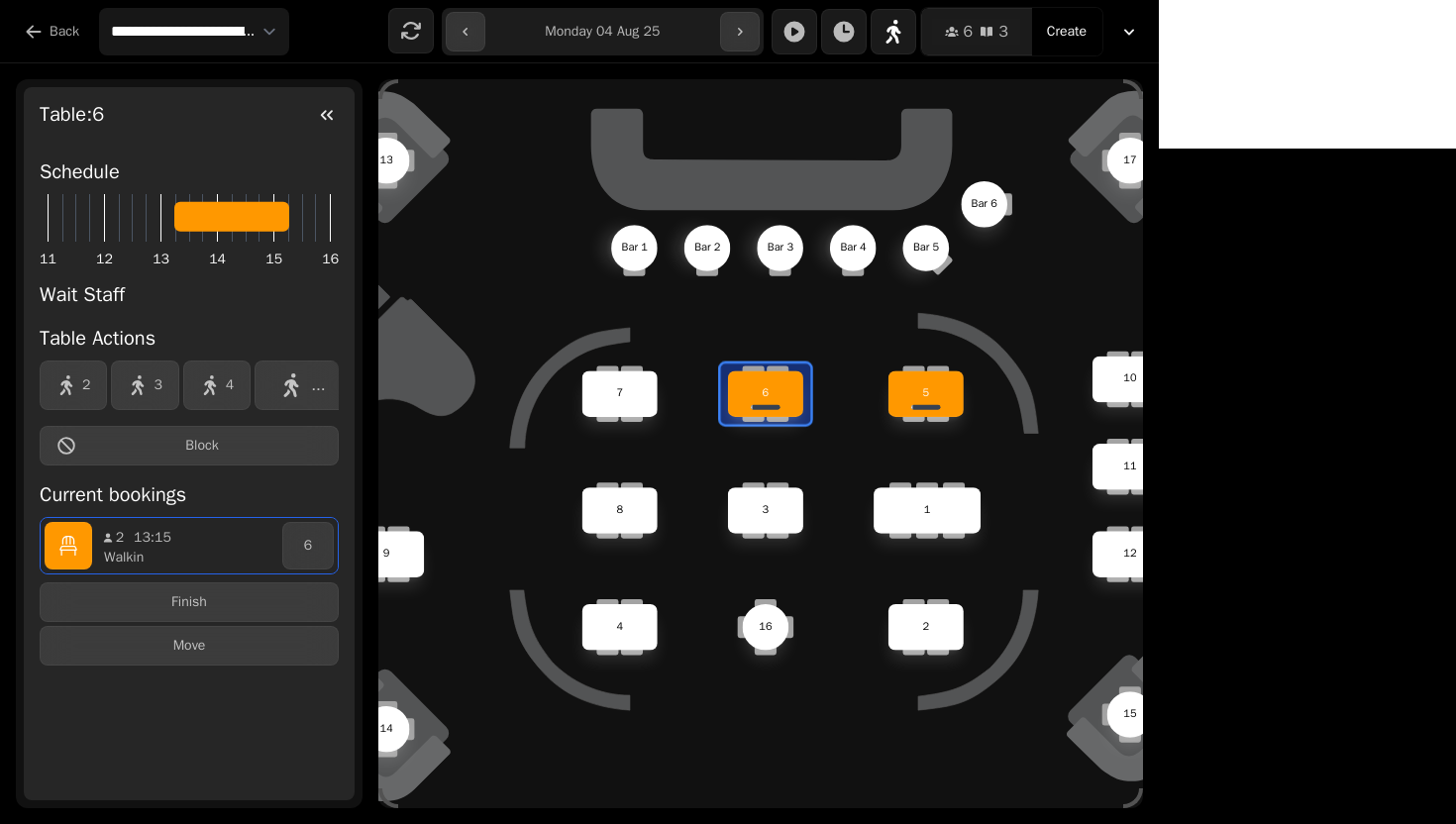 click 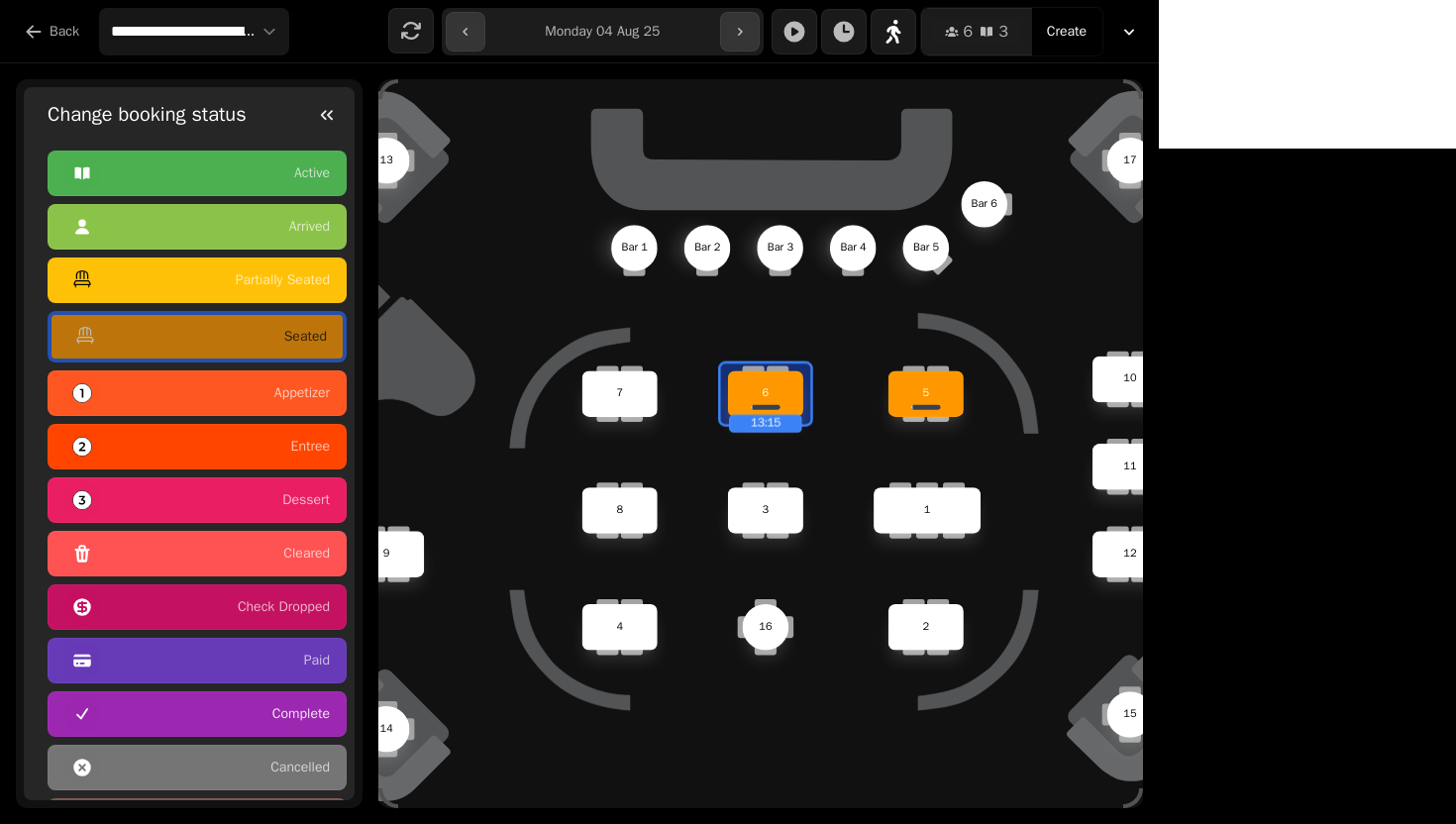 click on "complete" at bounding box center (301, 714) 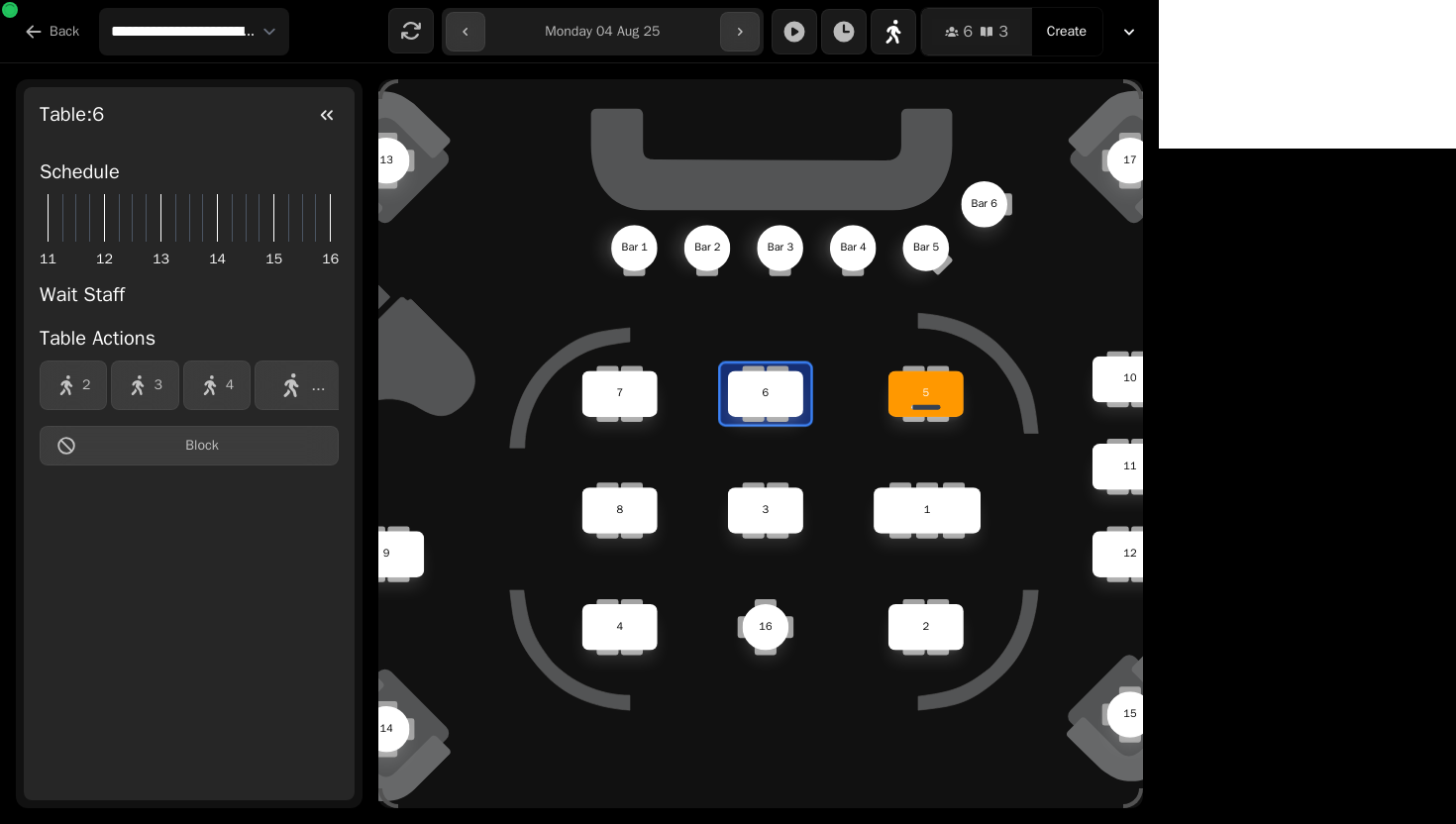 click on "5" at bounding box center [926, 393] 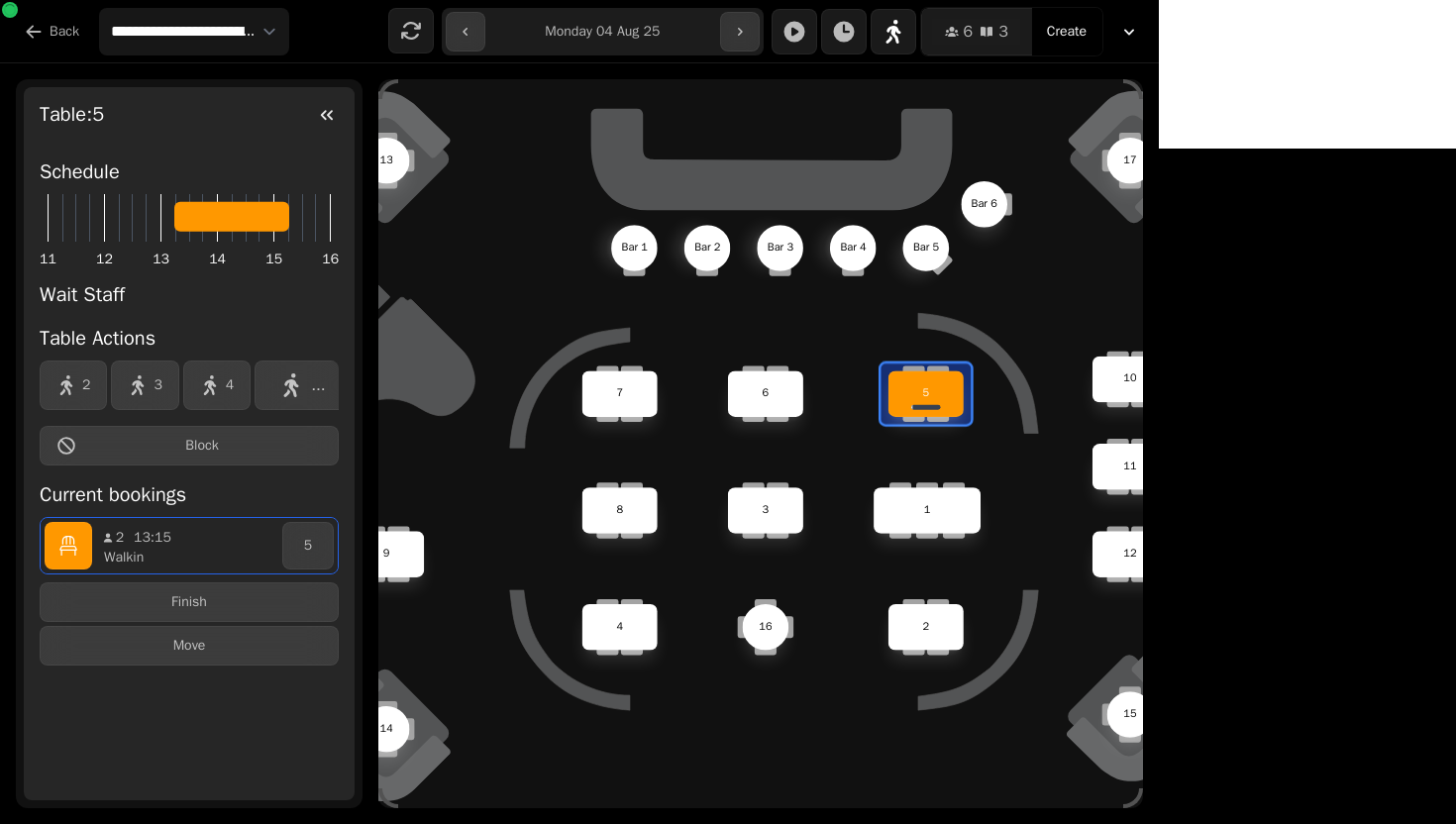 click 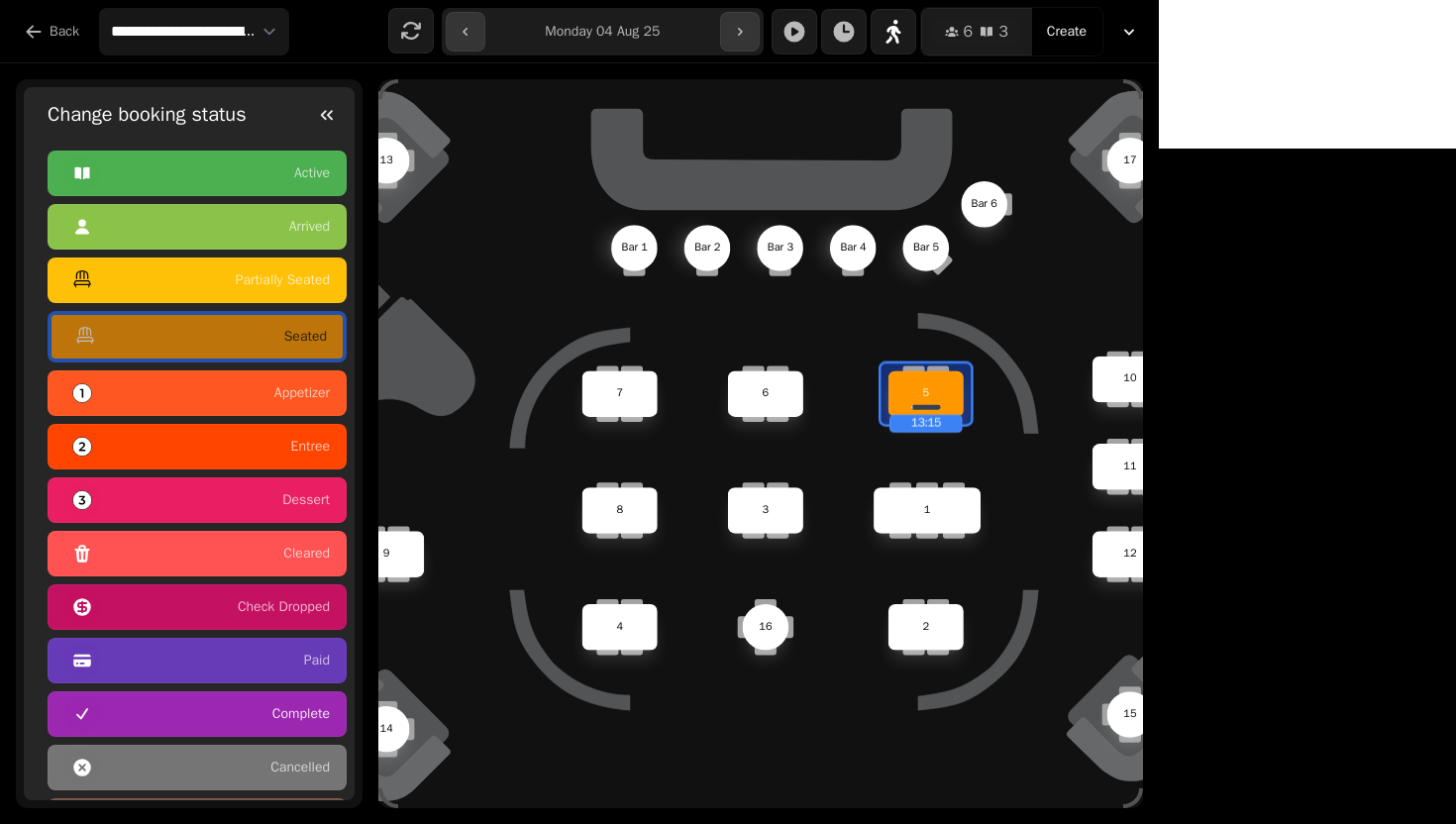 click on "complete" at bounding box center (301, 714) 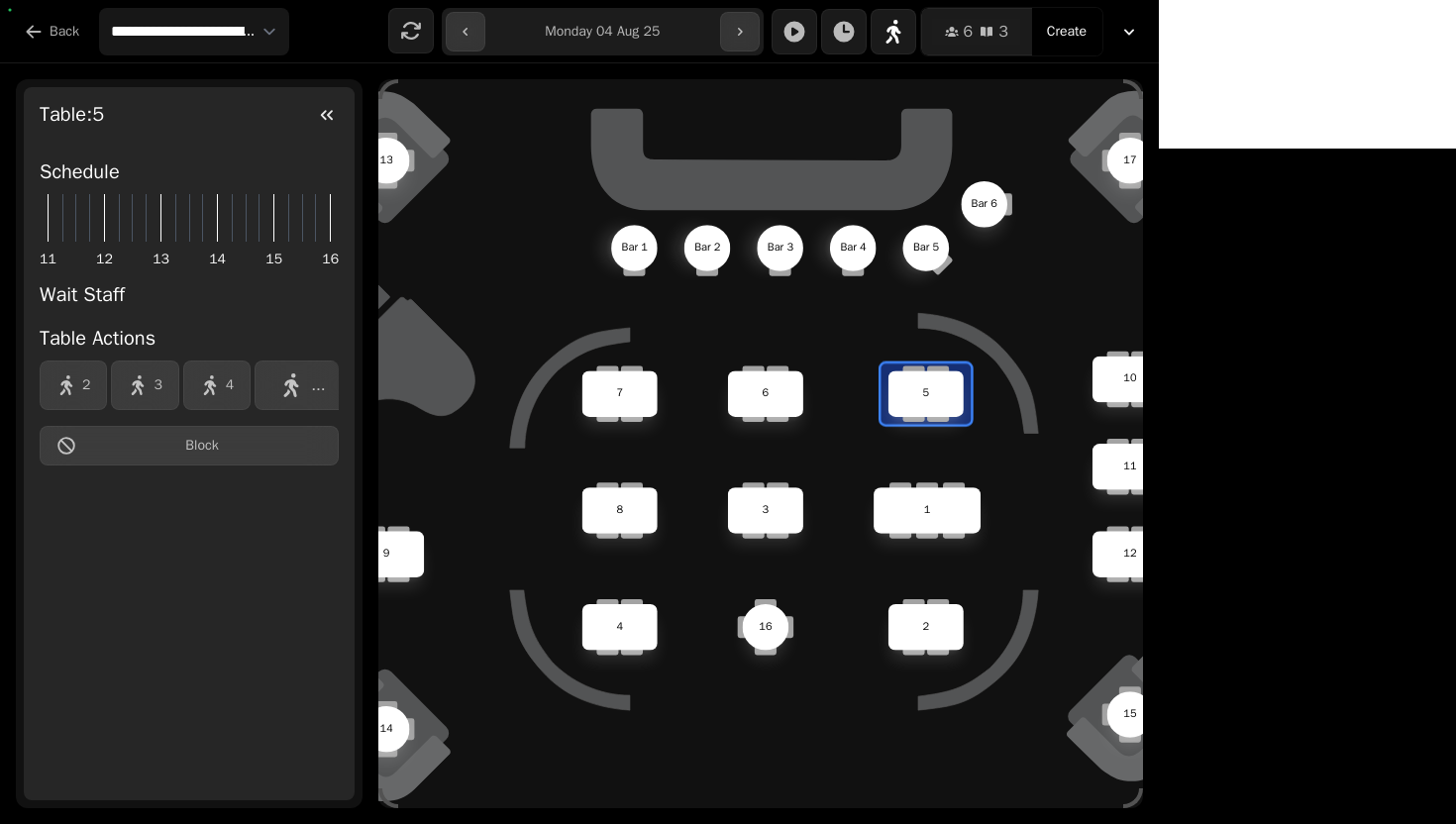 click on "6" at bounding box center (766, 393) 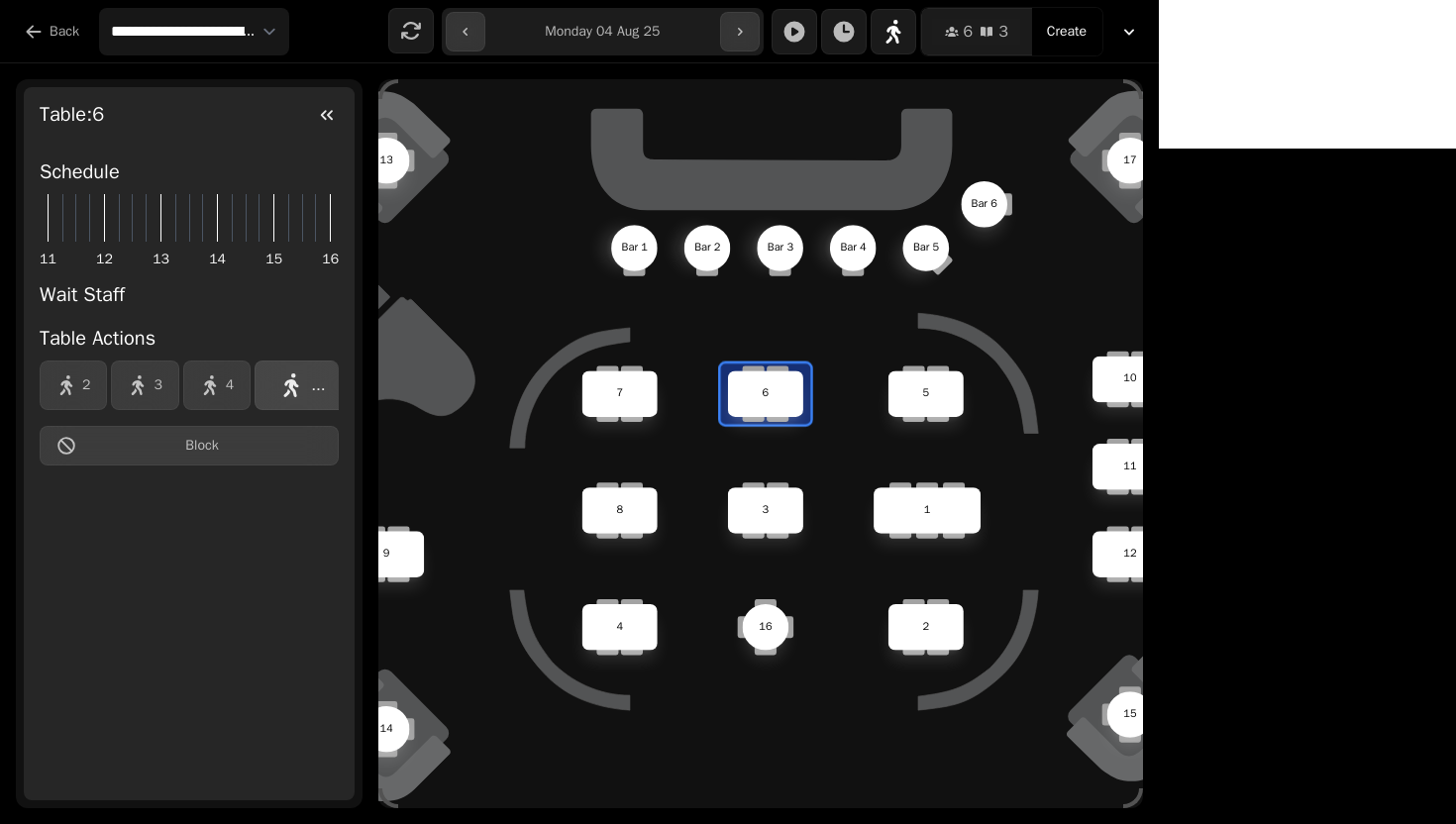 click on "..." at bounding box center [302, 385] 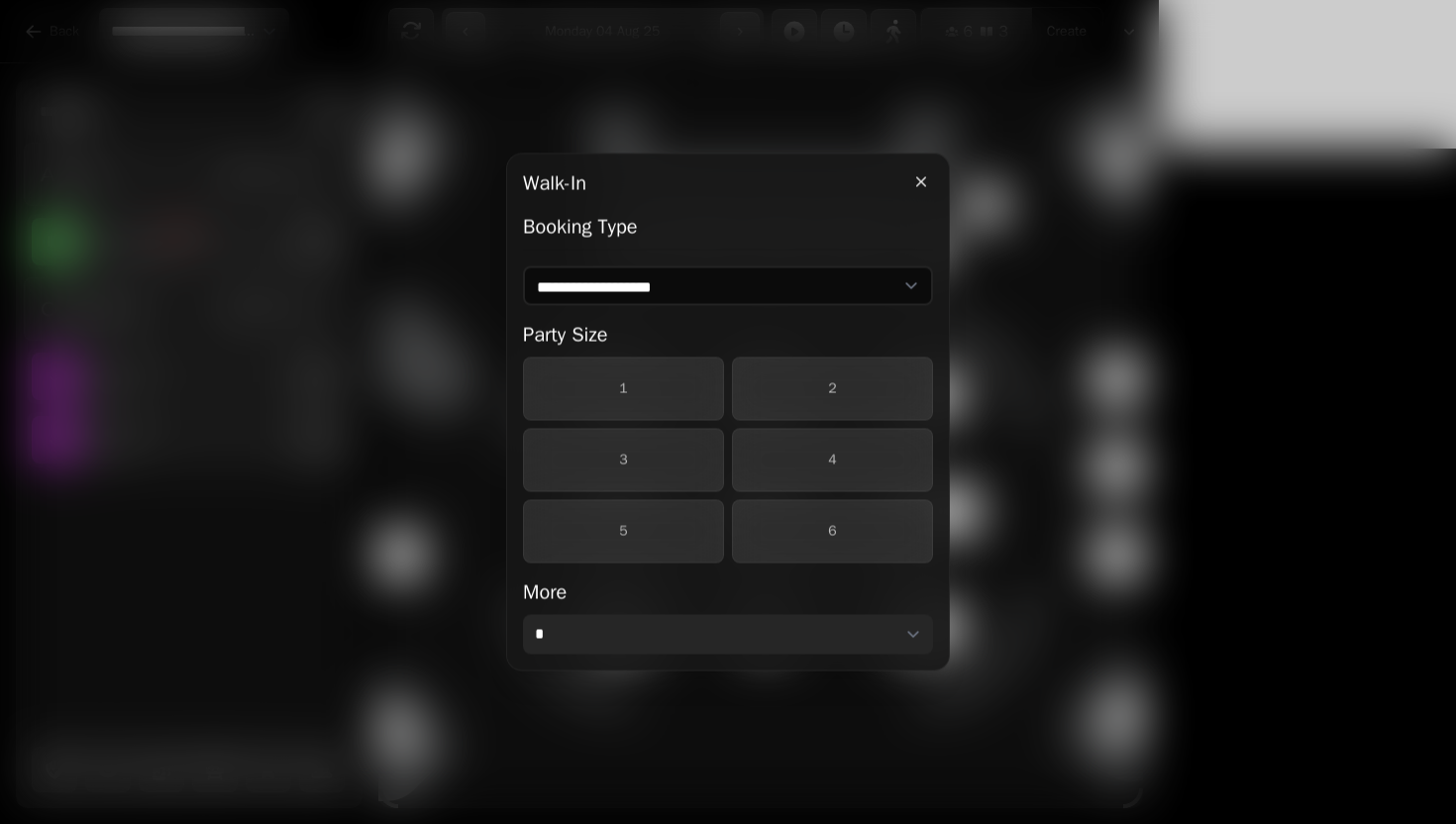 click on "* * * ** ** ** ** ** ** ** ** ** ** ** ** ** ** ** ** ** ** ** ** ** ** ** ** ** ** ** ** ** ** ** ** ** ** ** ** ** ** ** ** ** ** ** ** ** ** ** ** ** ** ** ** ** ** ** ** ** ** ** ** ** ** ** ** ** ** ** ** ** ** ** ** ** ** ** ** ** ** ** ** ** ** ** ** ** ** ** ** ** ** ***" at bounding box center (728, 635) 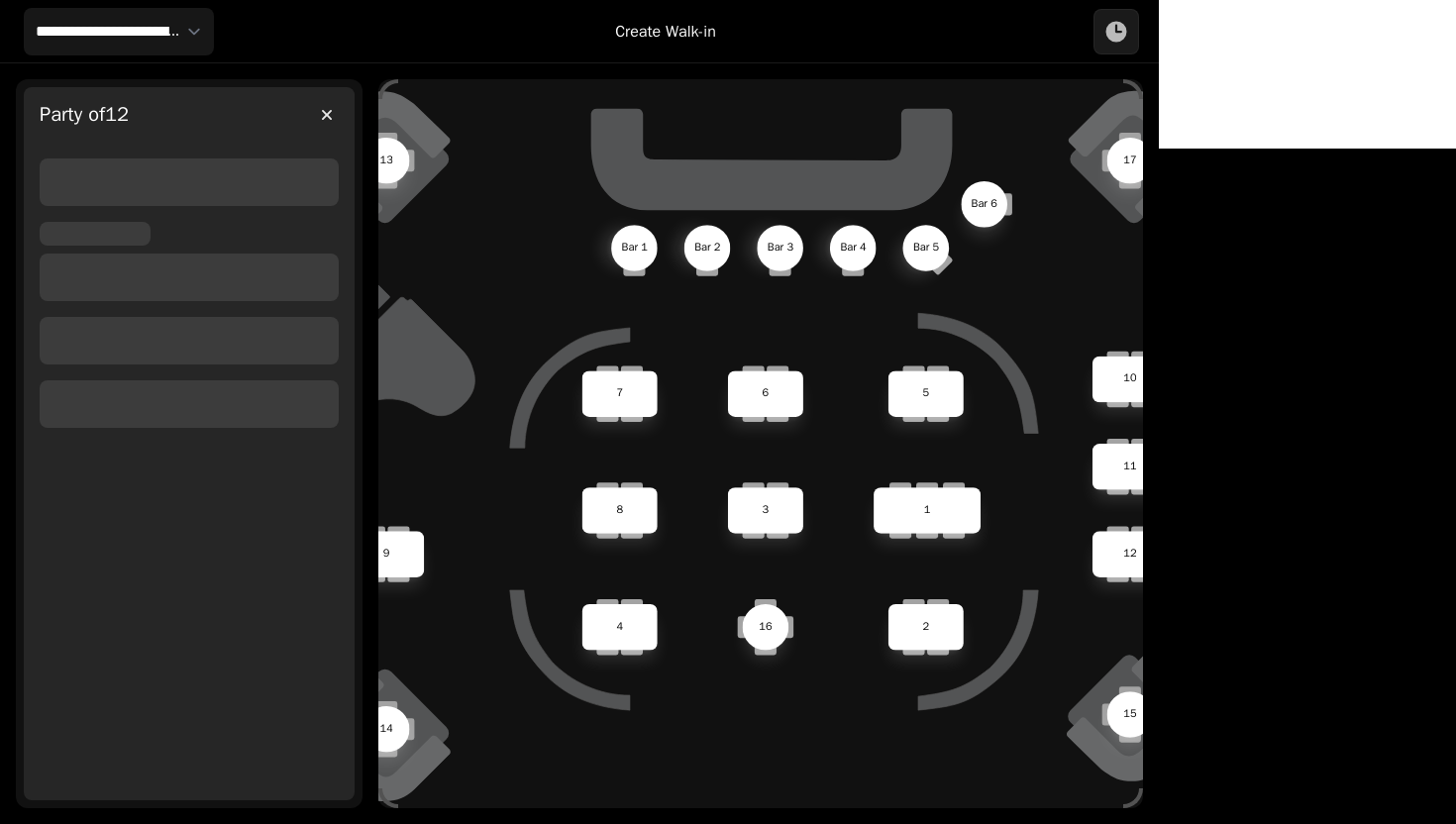 select on "****" 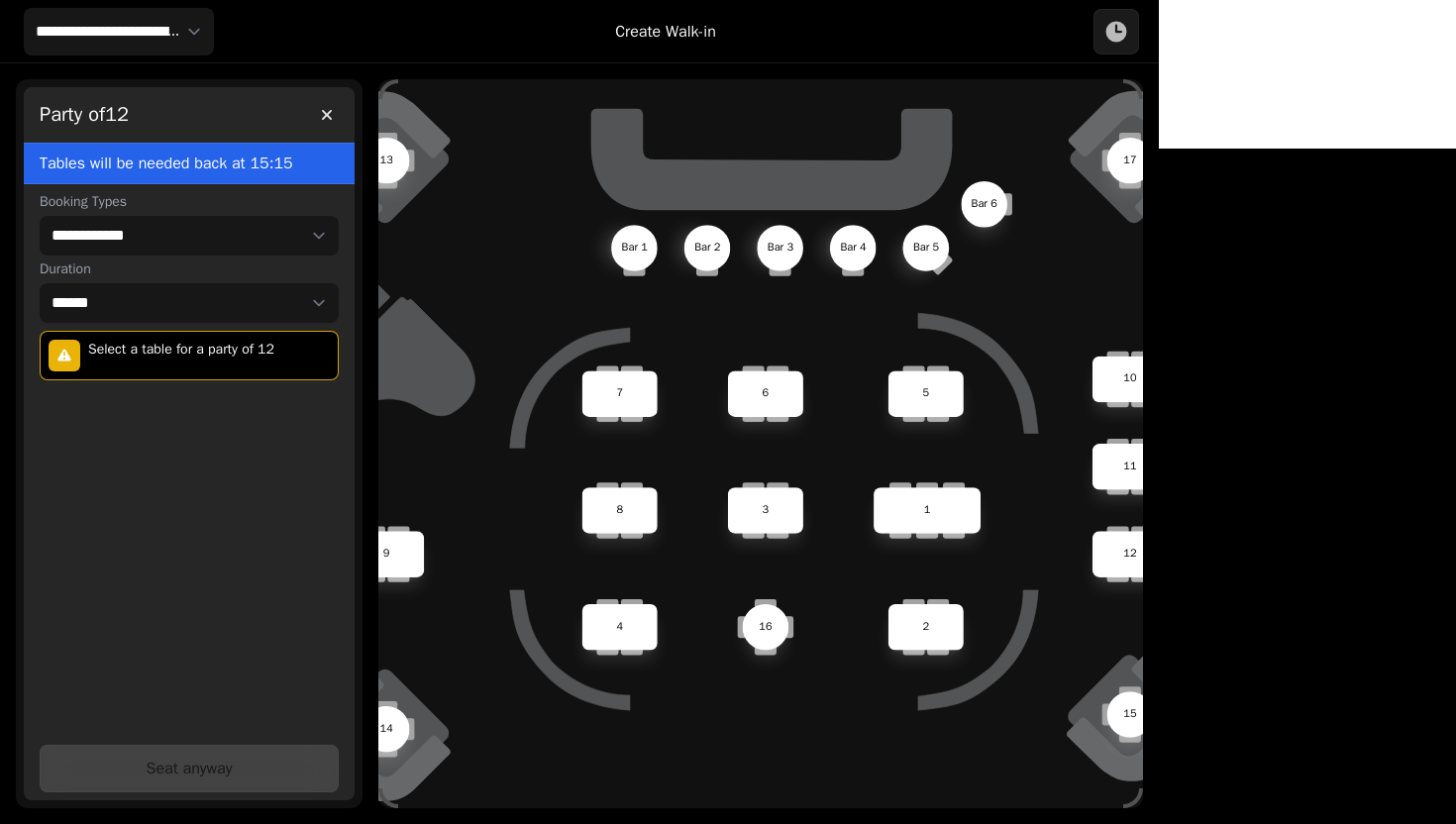 click on "6" at bounding box center [766, 393] 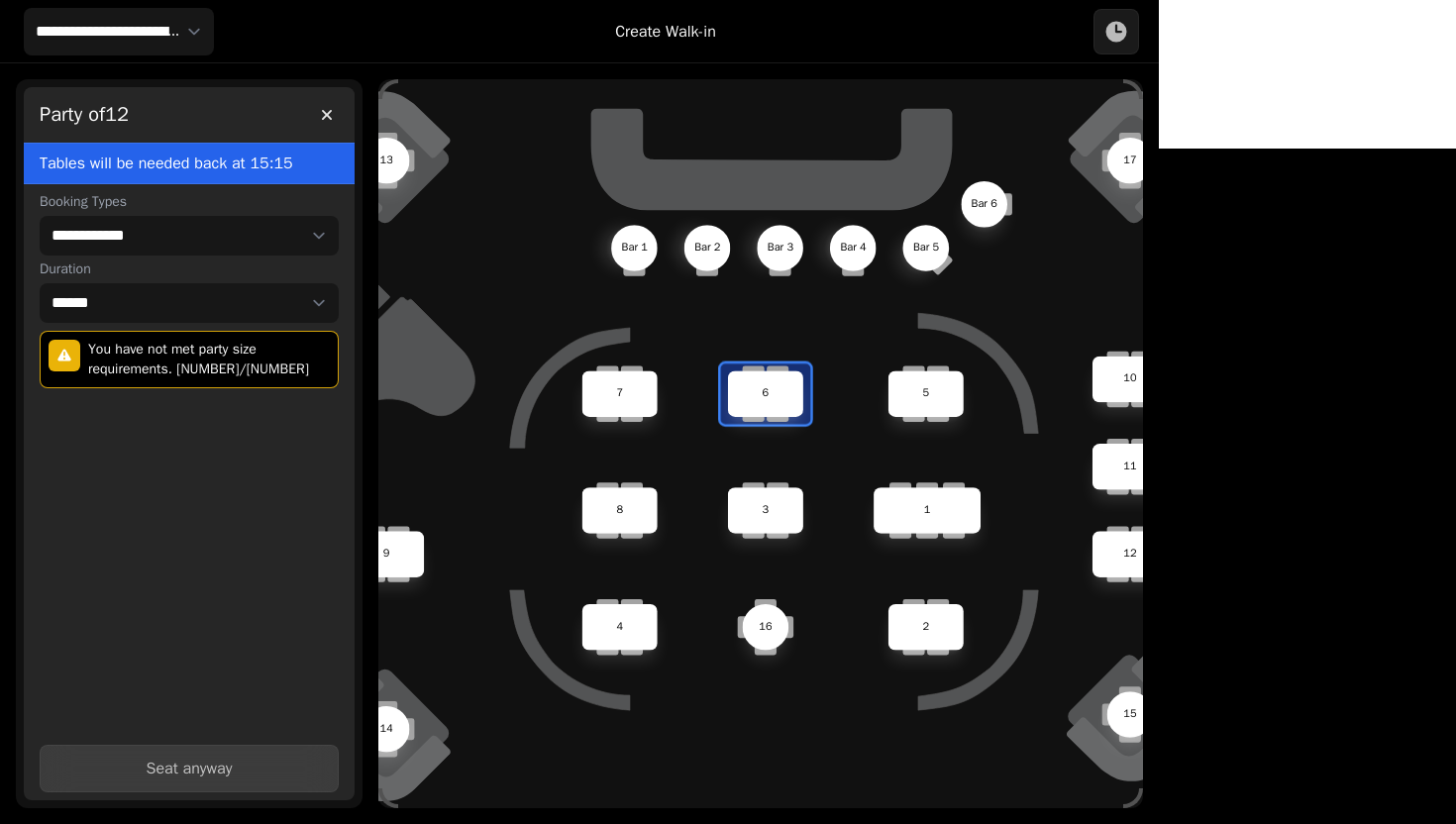 click on "5" at bounding box center [926, 393] 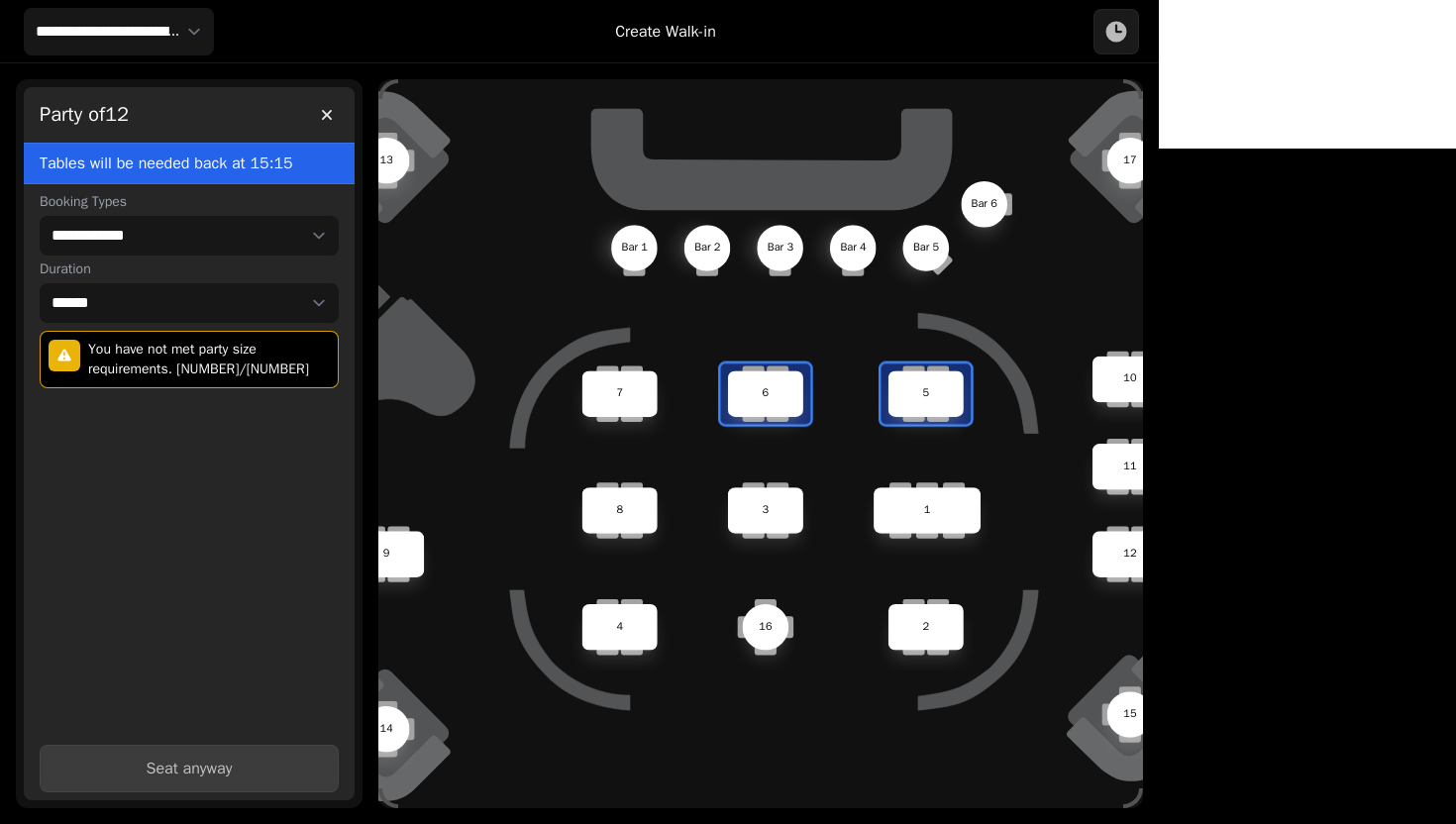 click on "1" at bounding box center [927, 510] 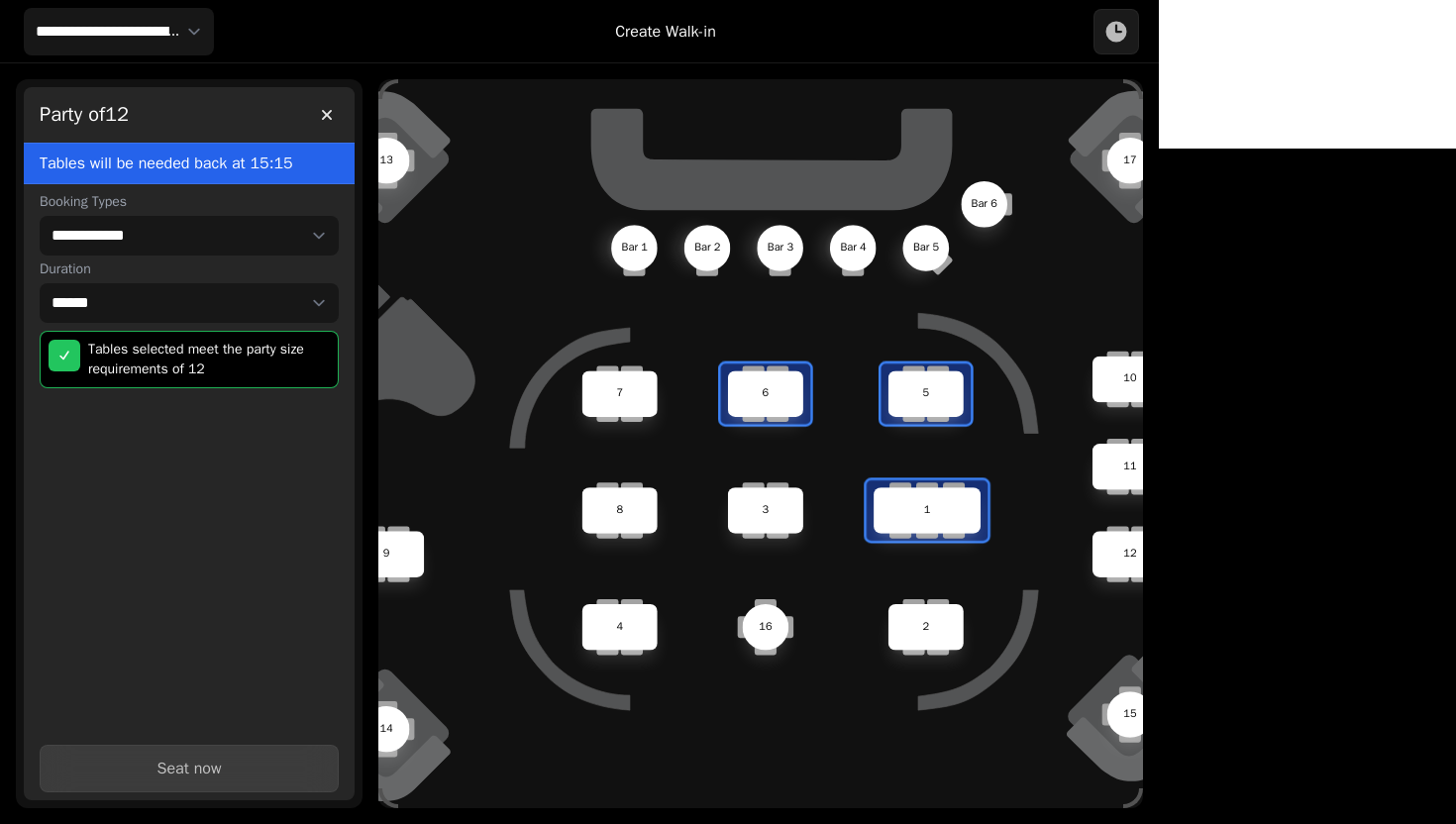 click on "3" at bounding box center [766, 510] 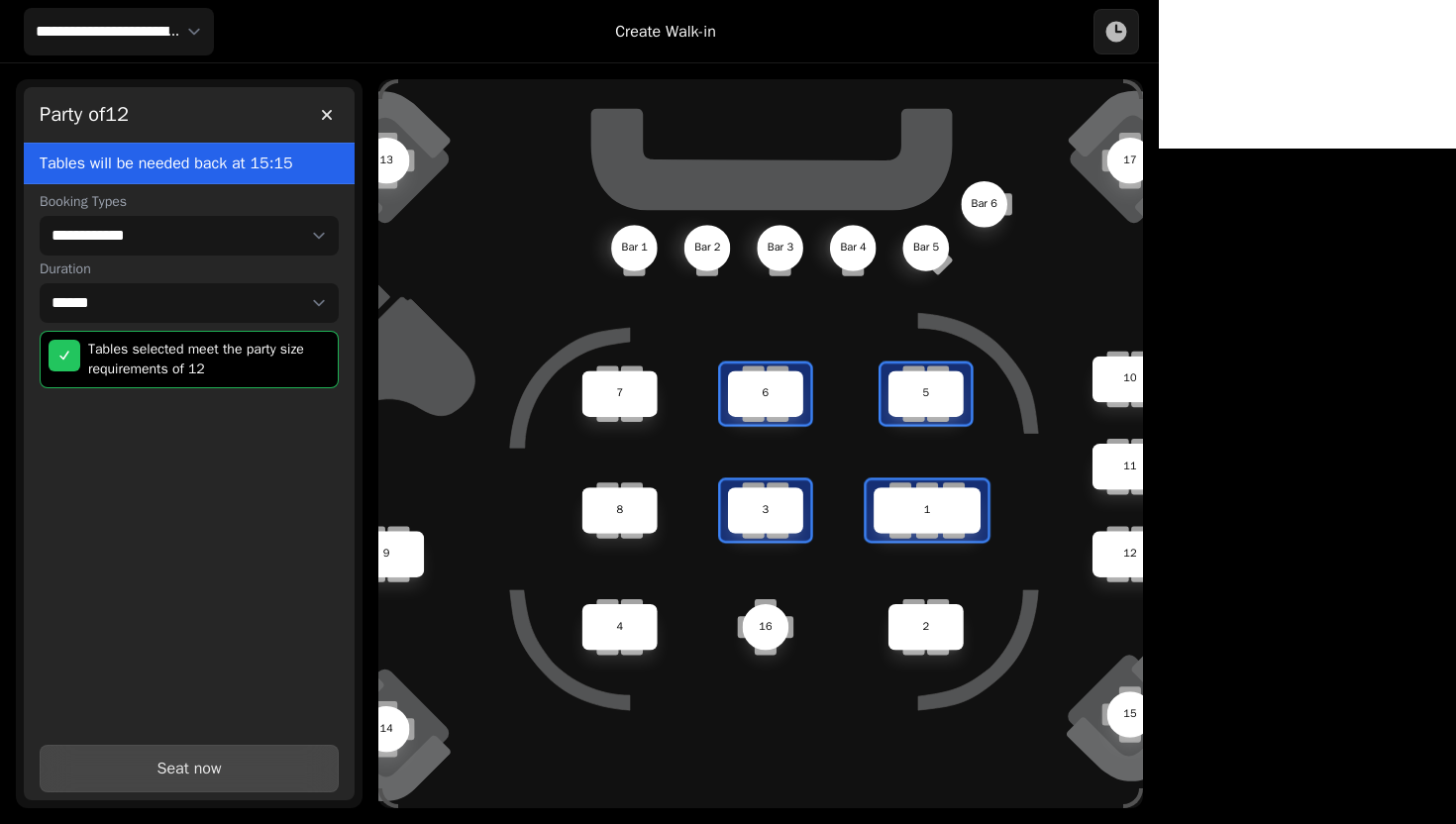 click on "Seat now" at bounding box center [189, 769] 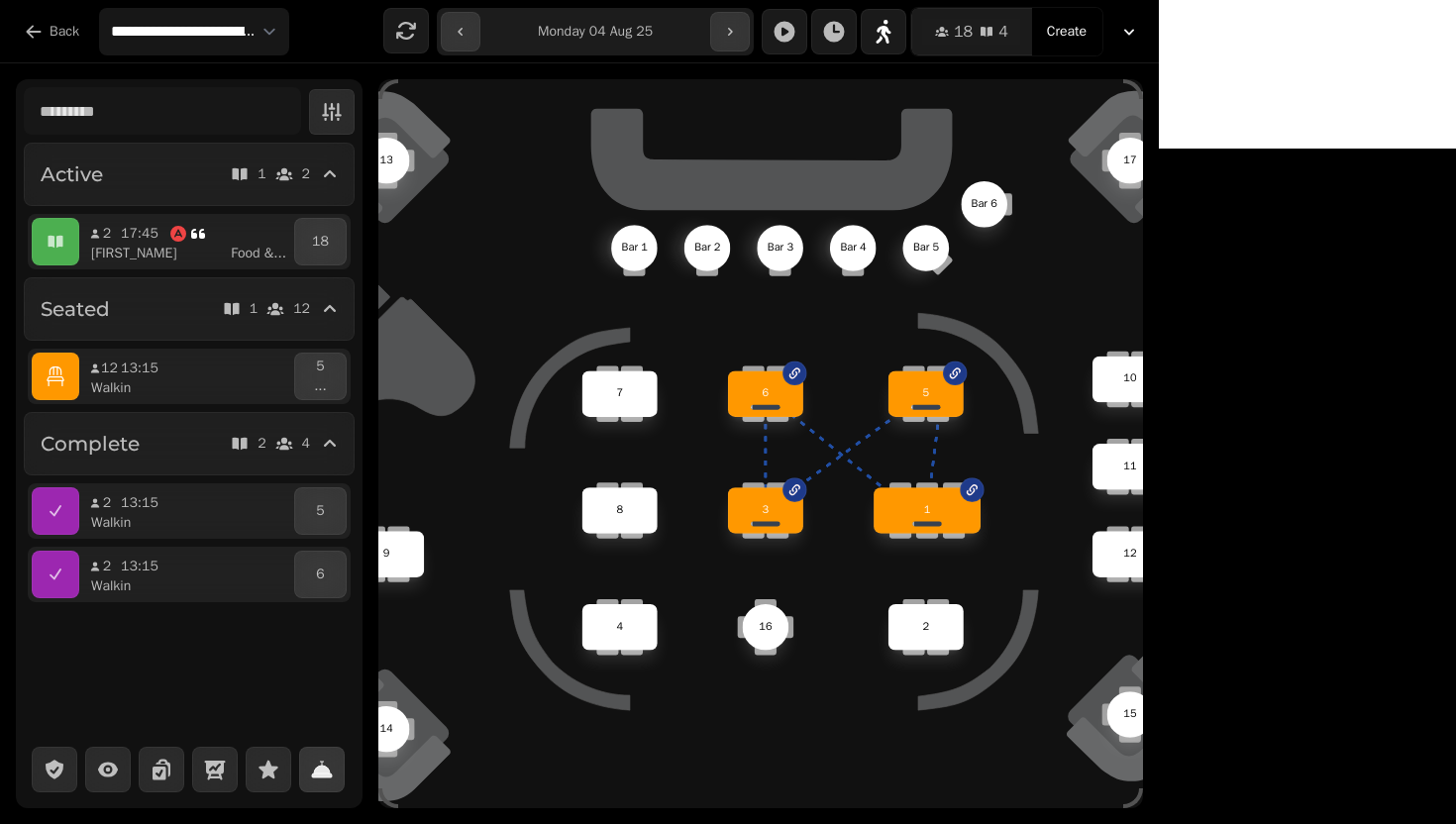click 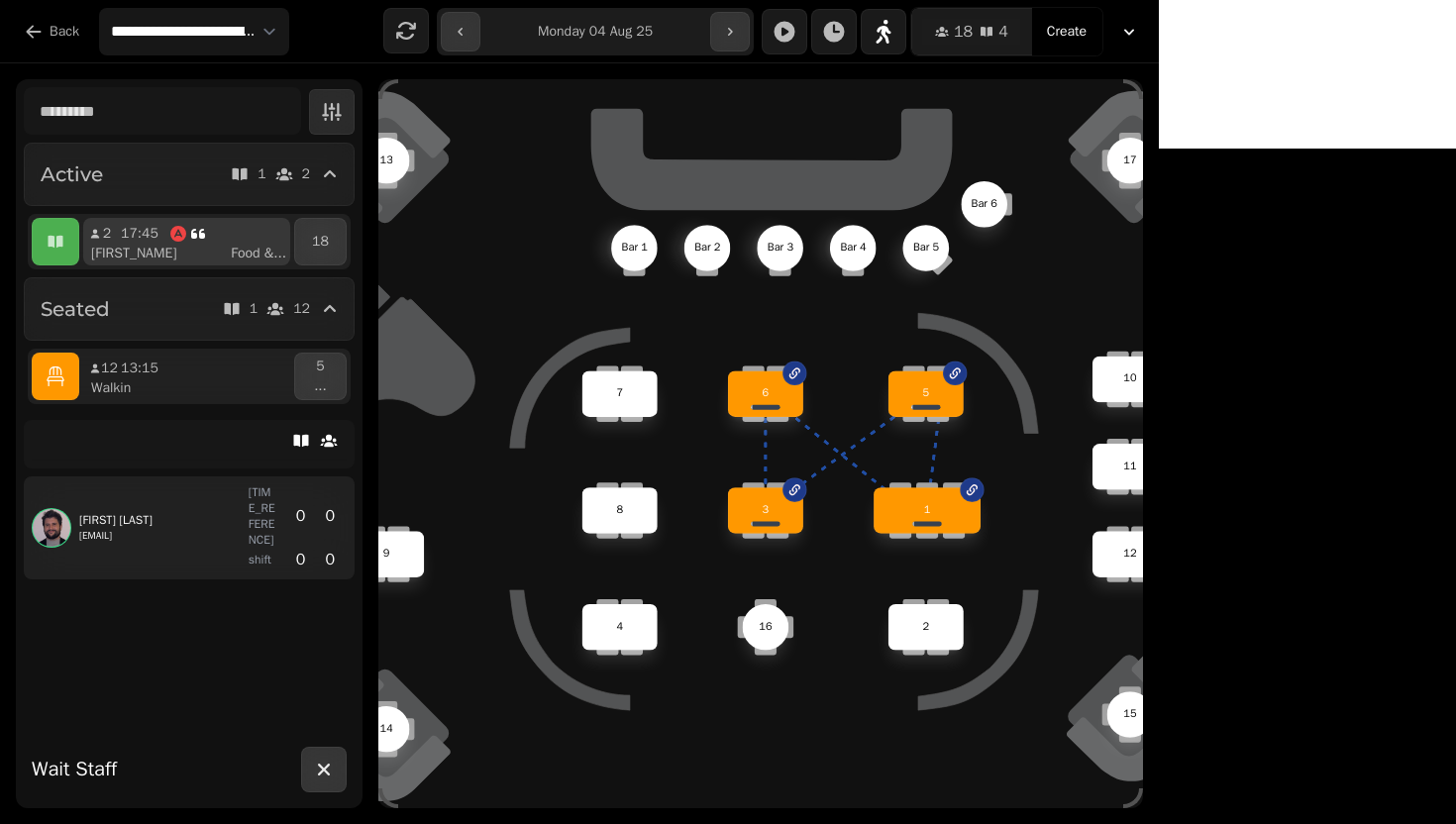 click on "[NAME] & ..." at bounding box center (194, 254) 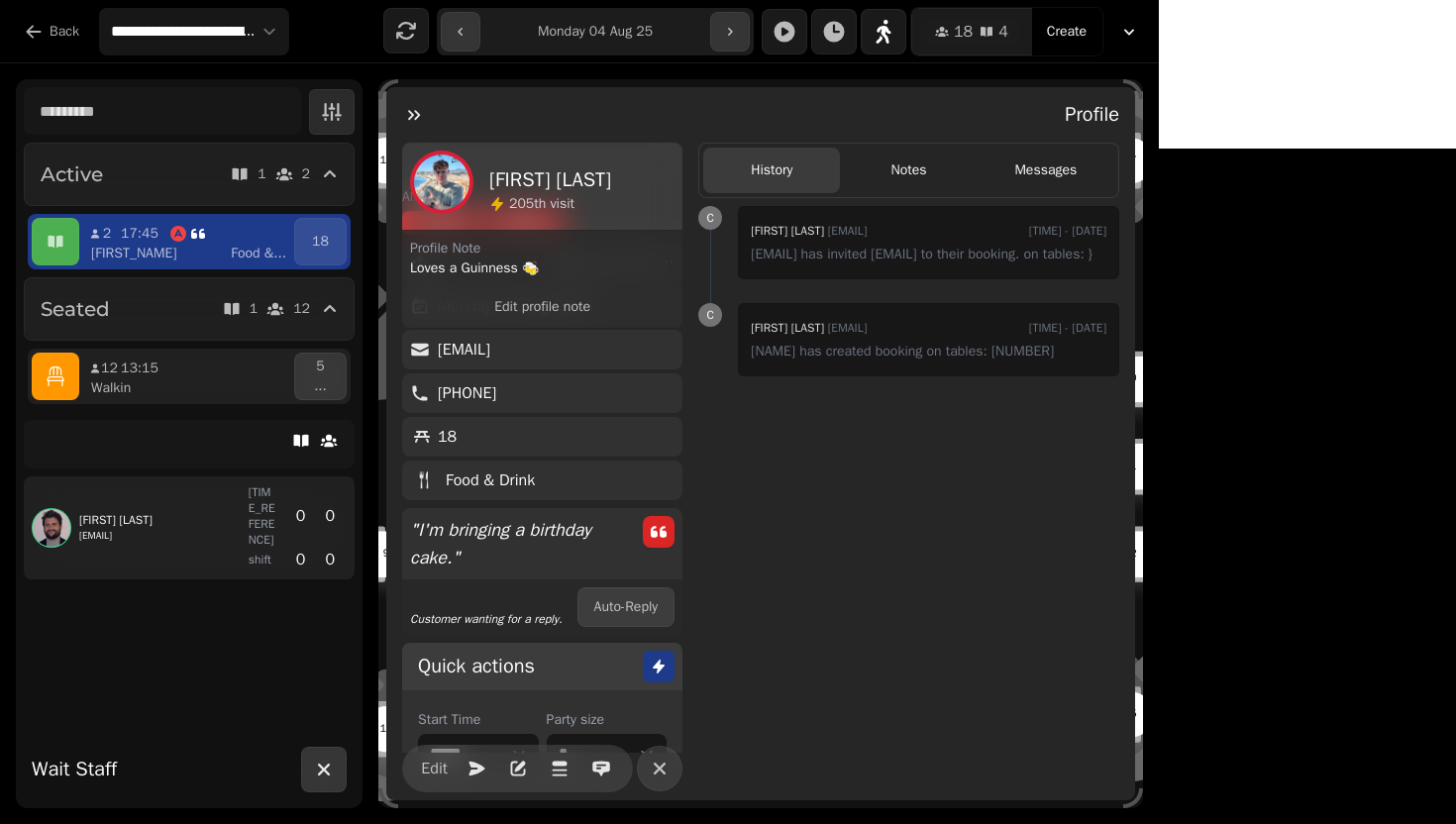 scroll, scrollTop: 152, scrollLeft: 0, axis: vertical 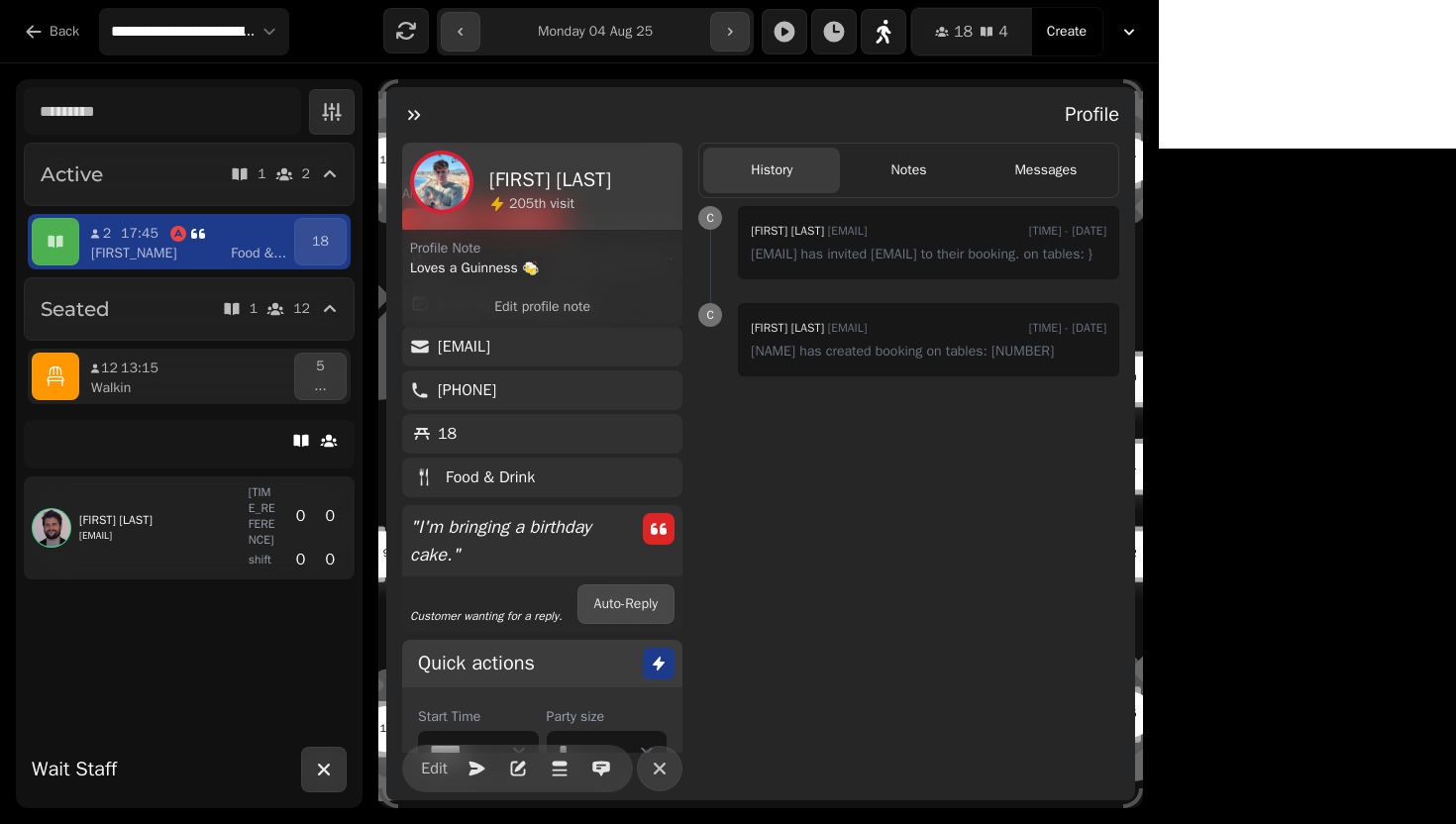 click on "Auto-Reply" at bounding box center (626, 604) 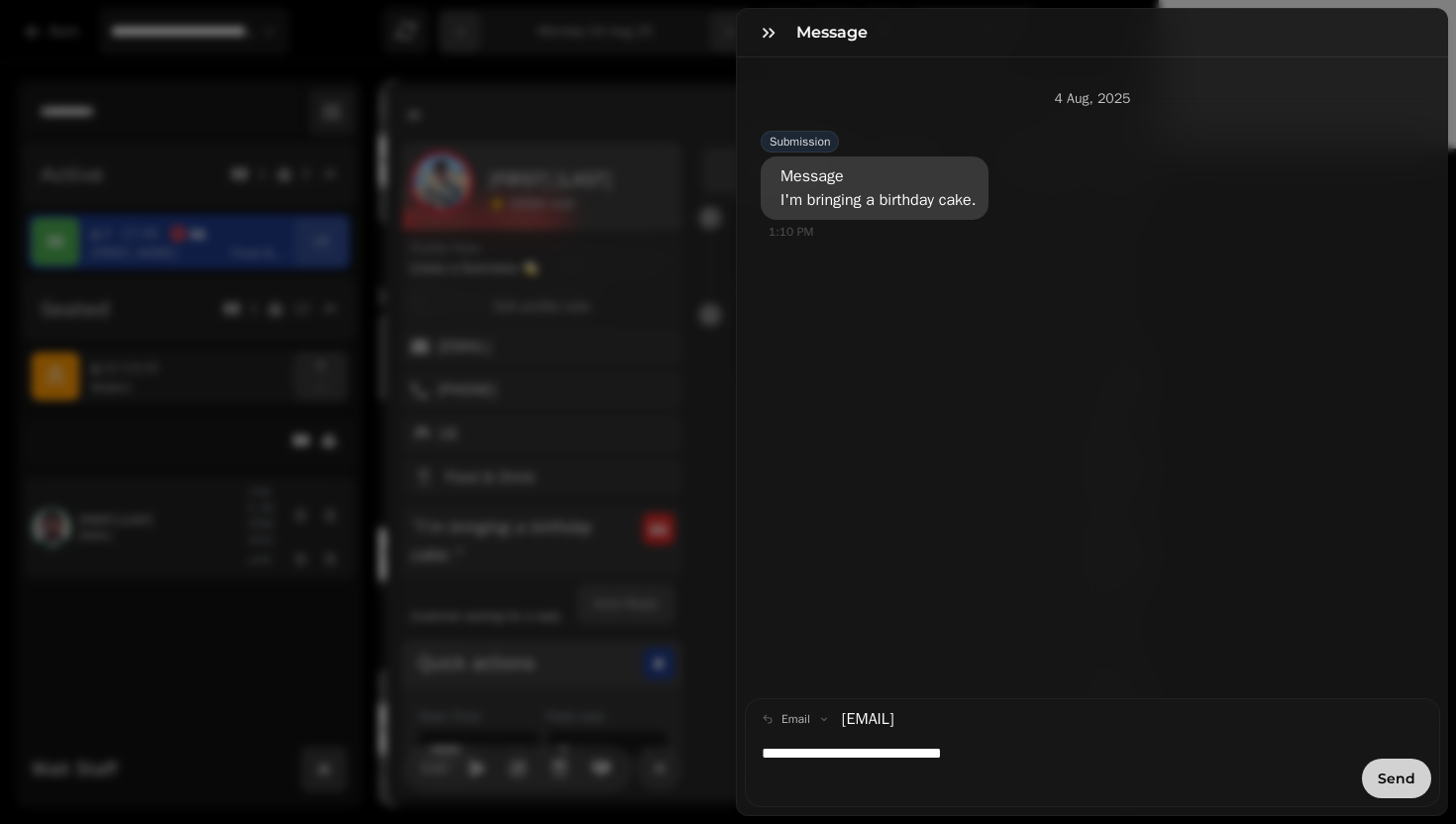 click on "**********" at bounding box center (1049, 754) 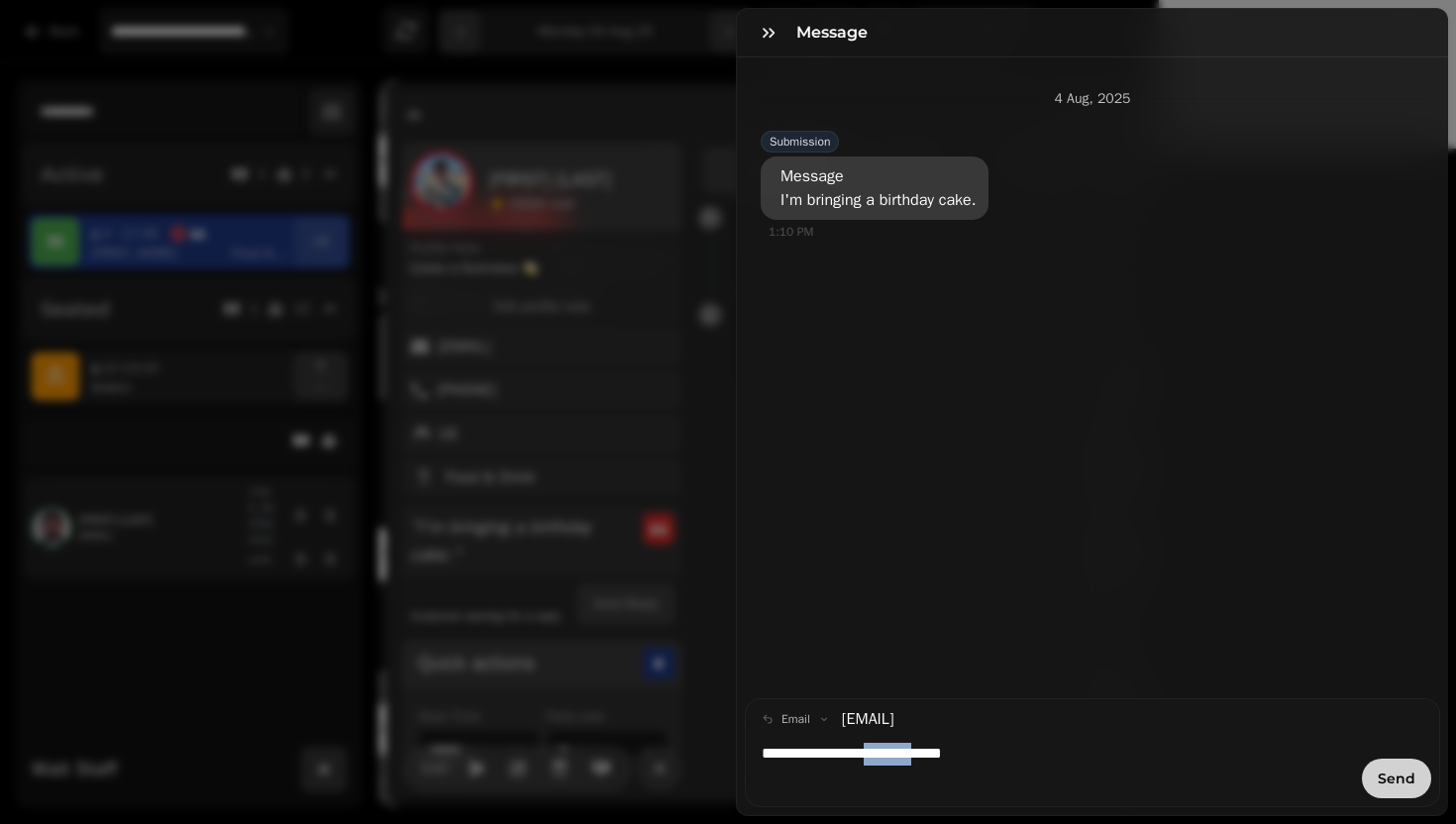 click on "**********" at bounding box center (1049, 754) 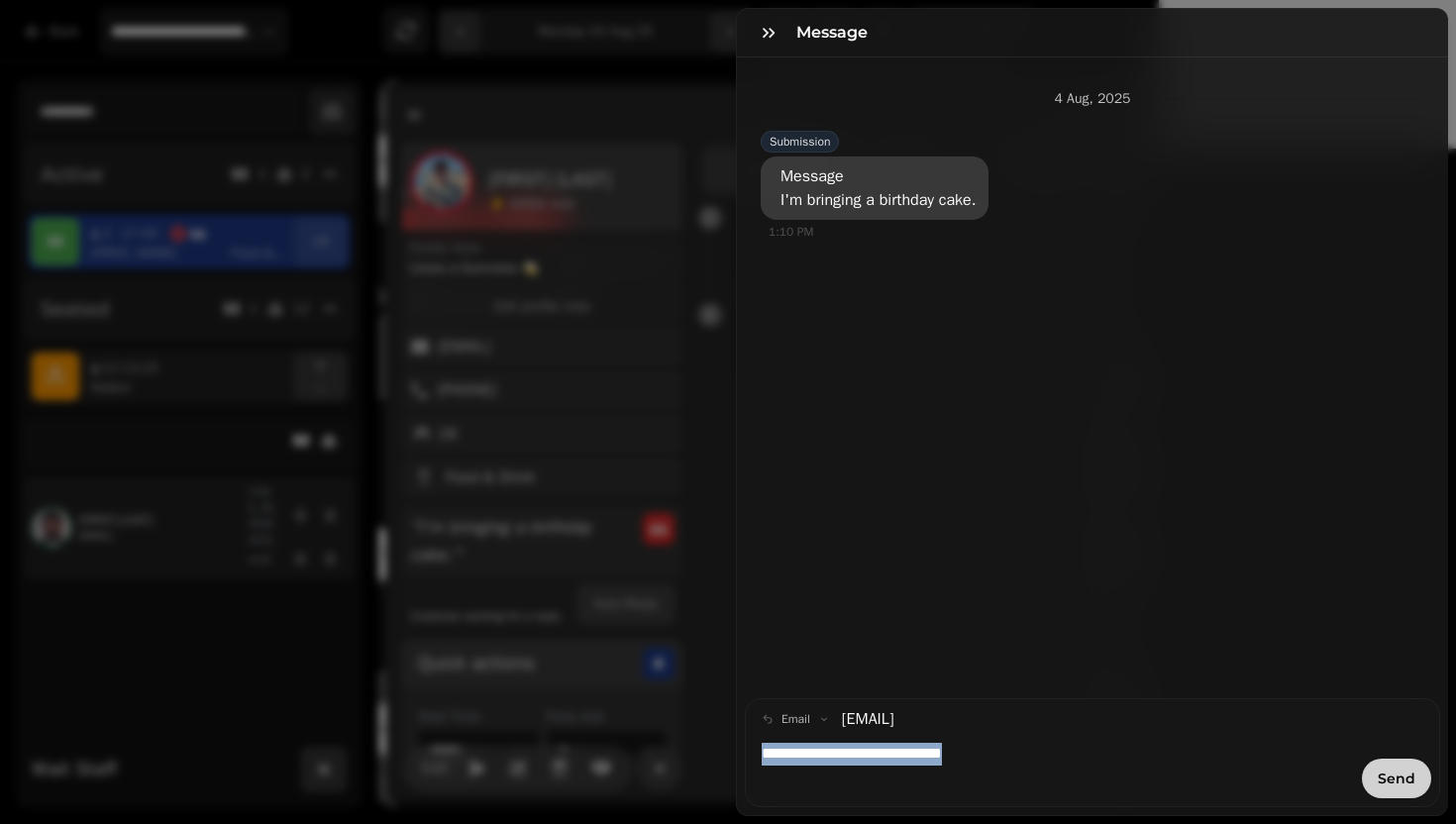 click on "**********" at bounding box center (1049, 754) 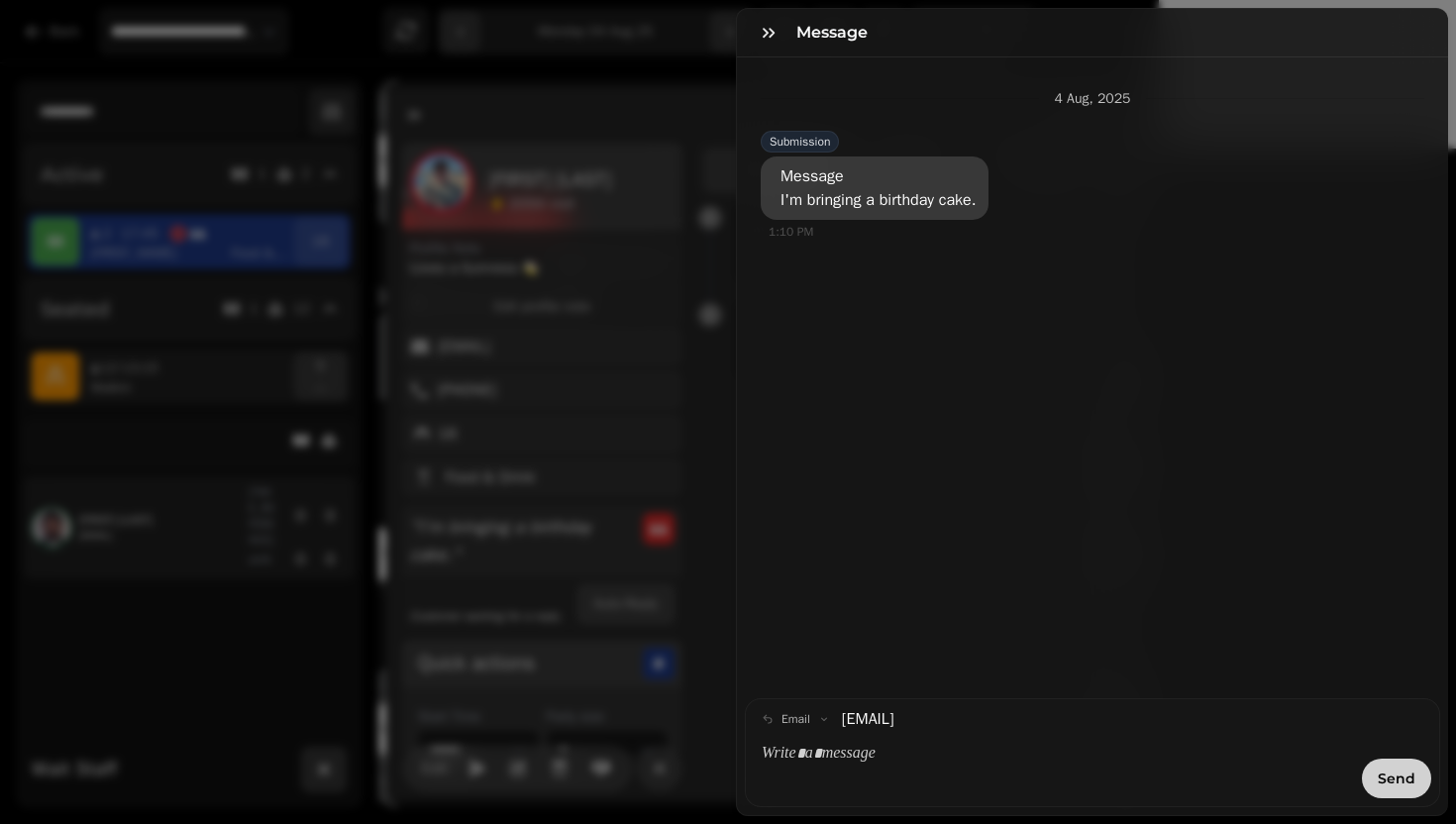 type 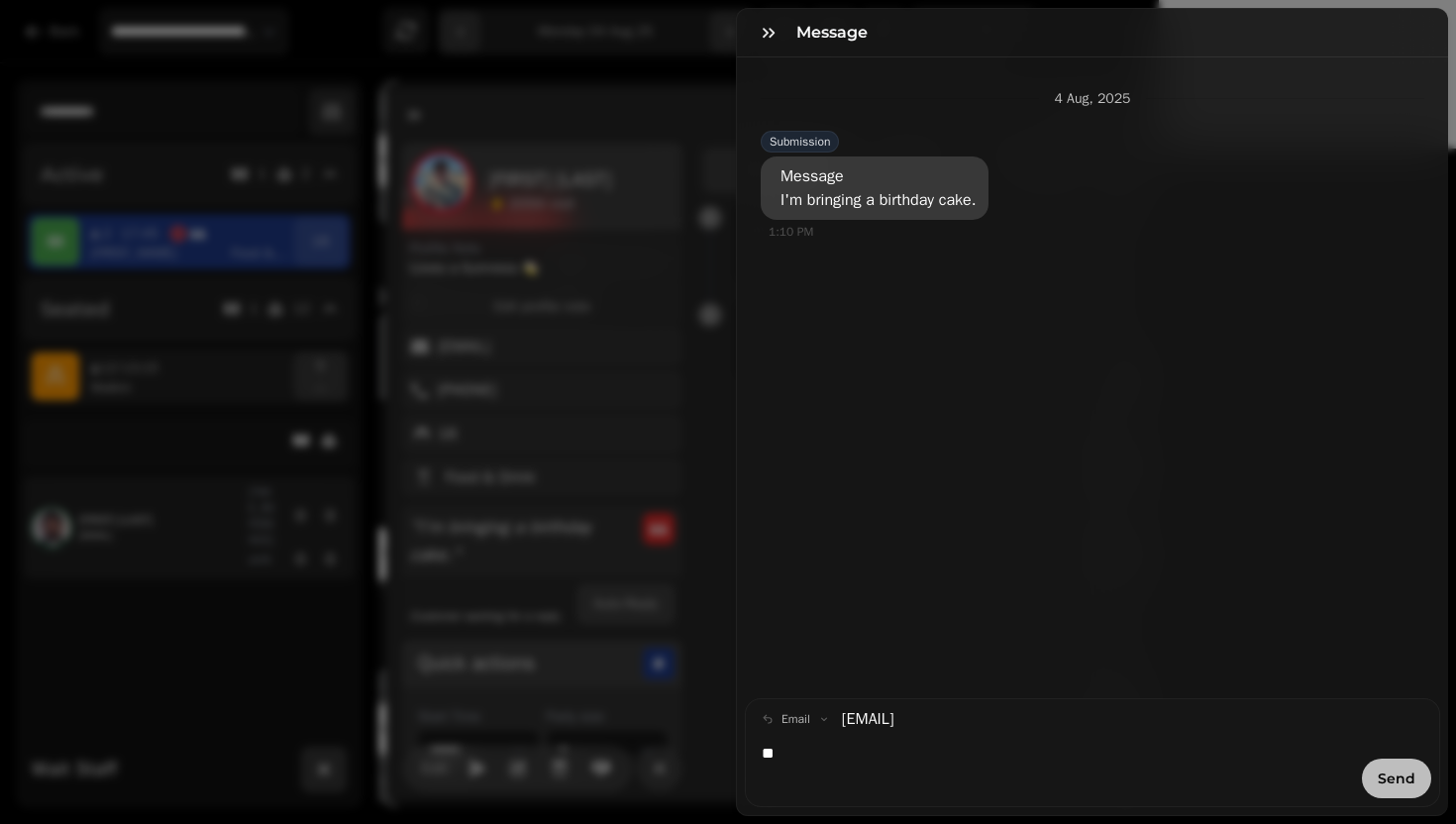 click on "Send" at bounding box center [1397, 778] 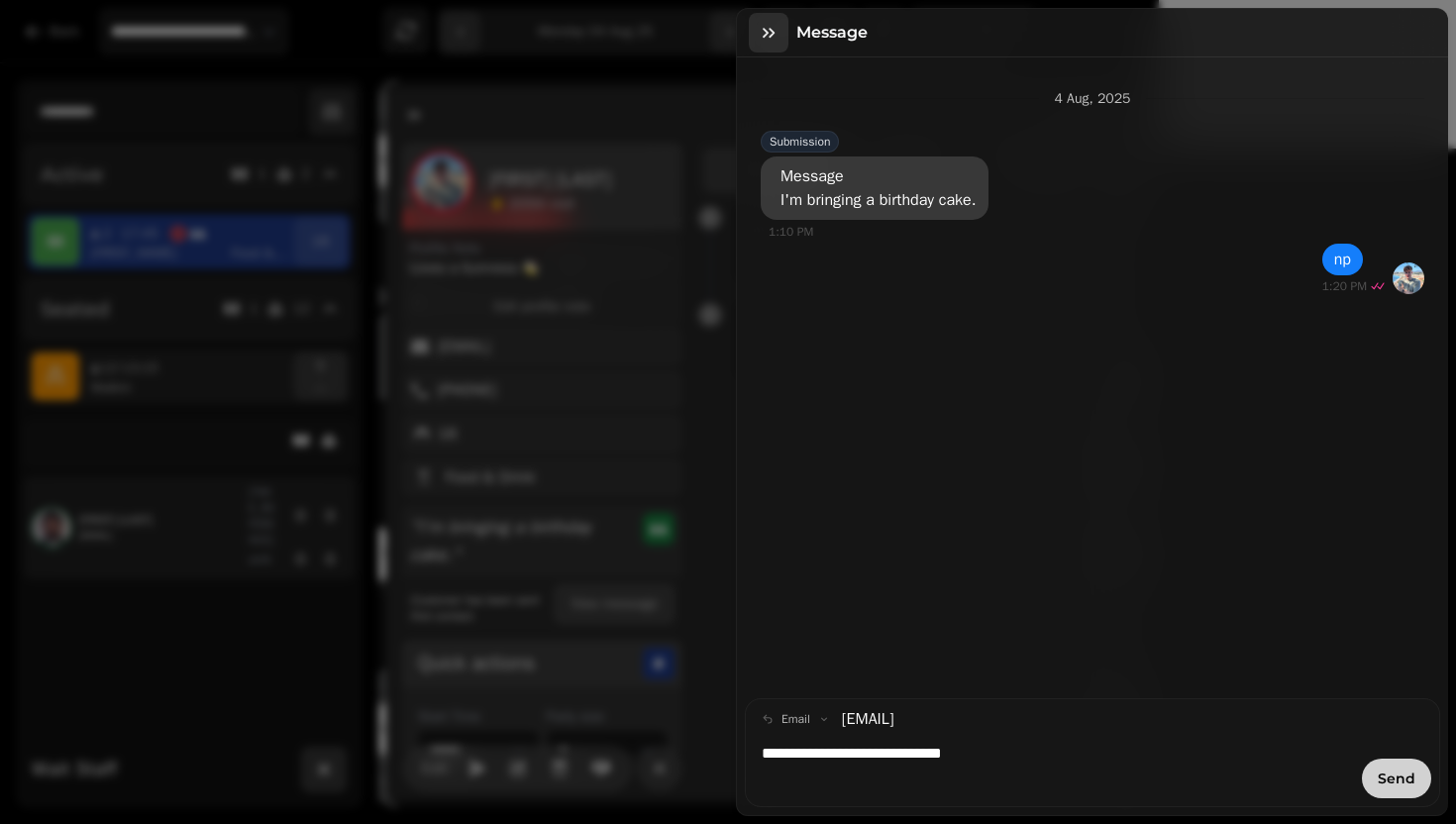click 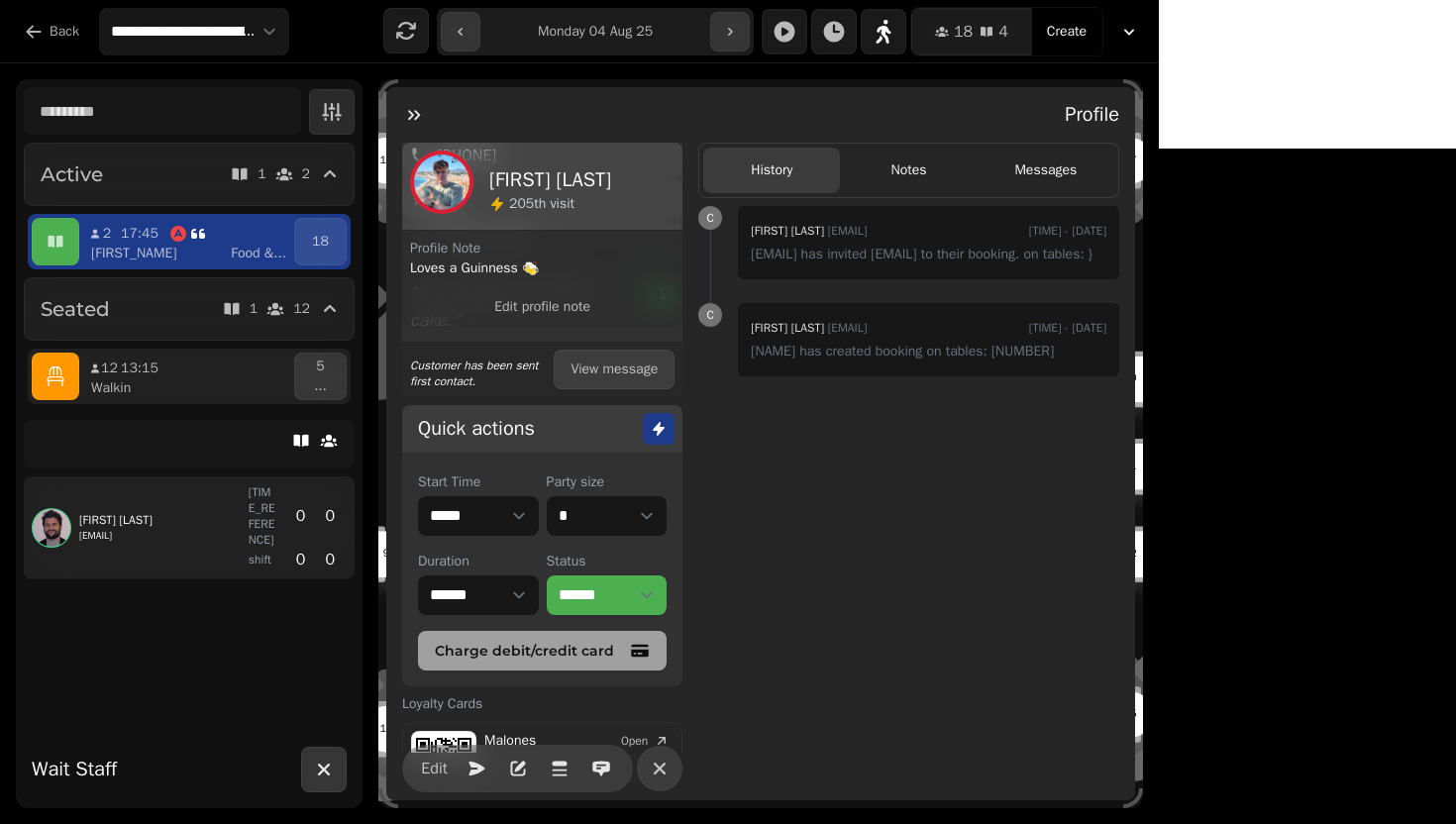 scroll, scrollTop: 0, scrollLeft: 0, axis: both 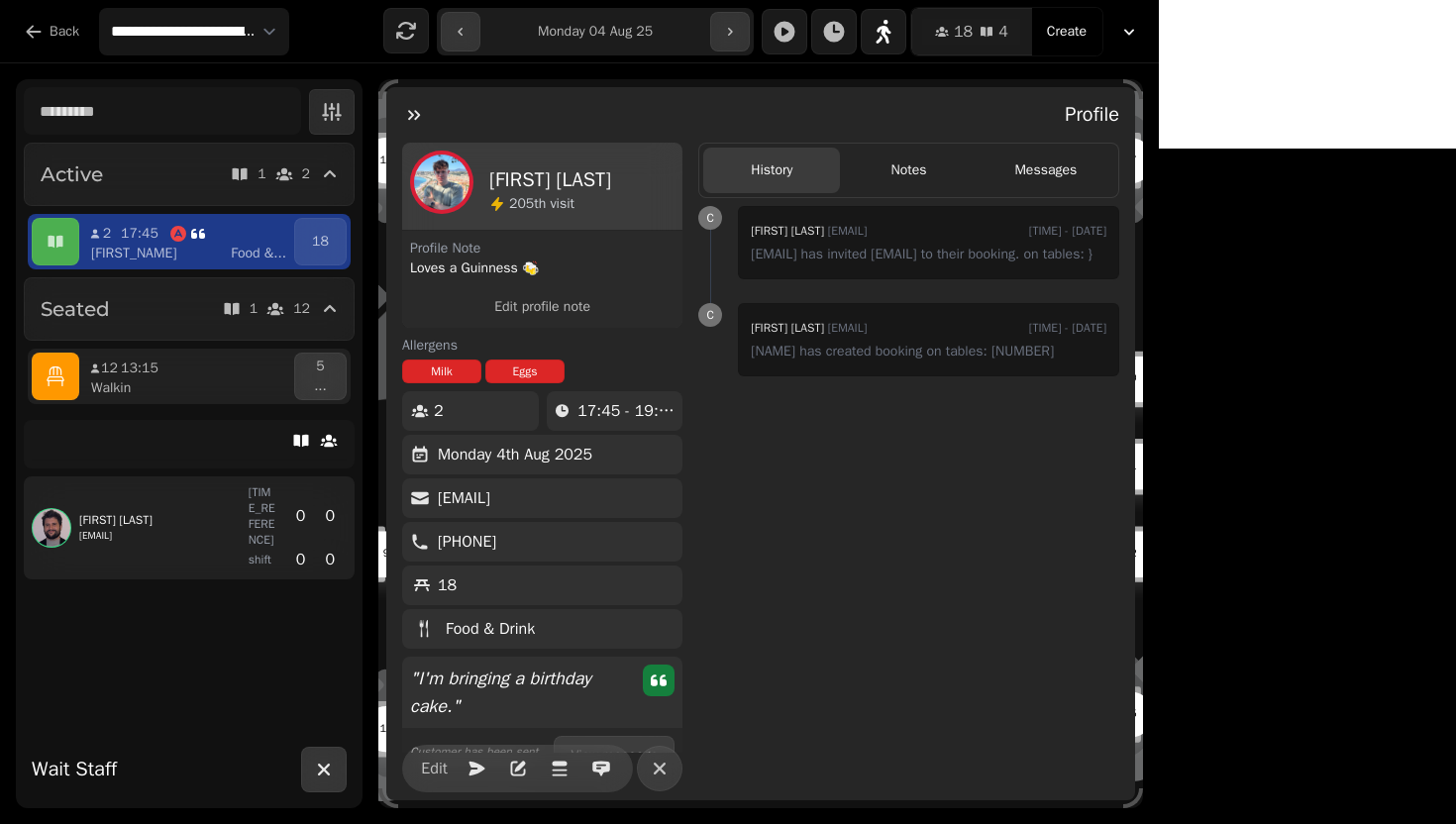 click on "Notes" at bounding box center [908, 170] 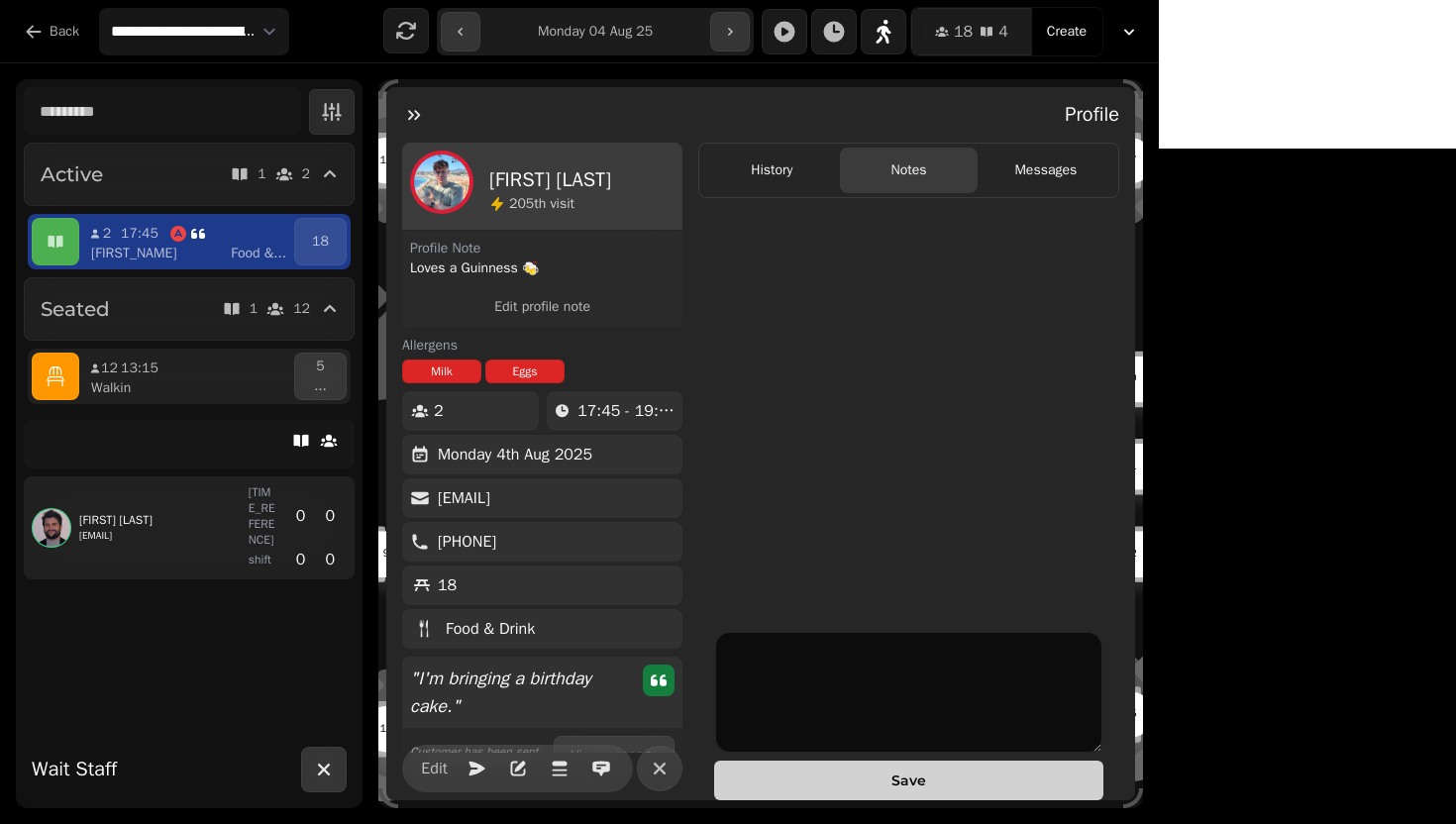 click on "Messages" at bounding box center [1046, 170] 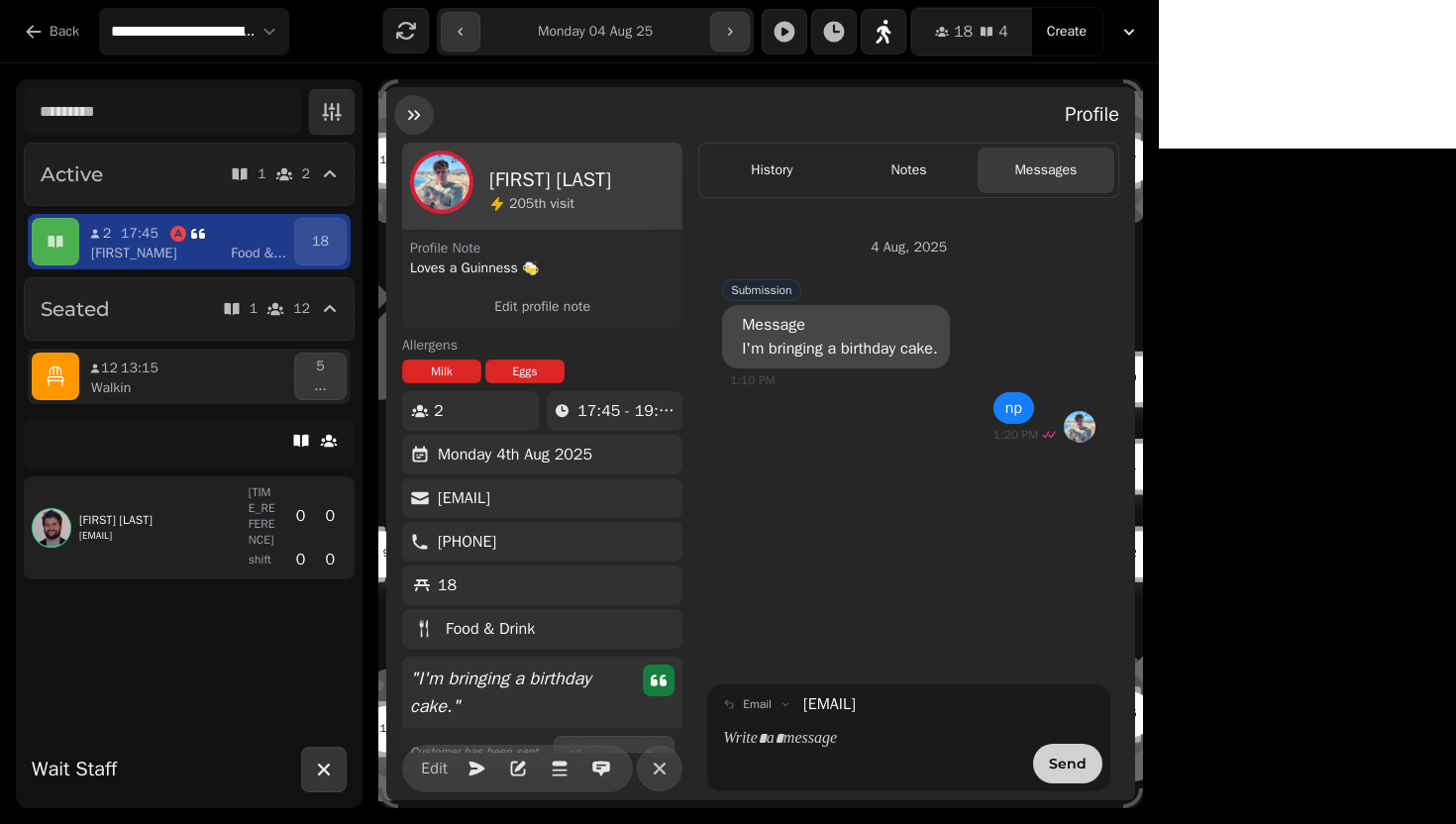 click at bounding box center [414, 115] 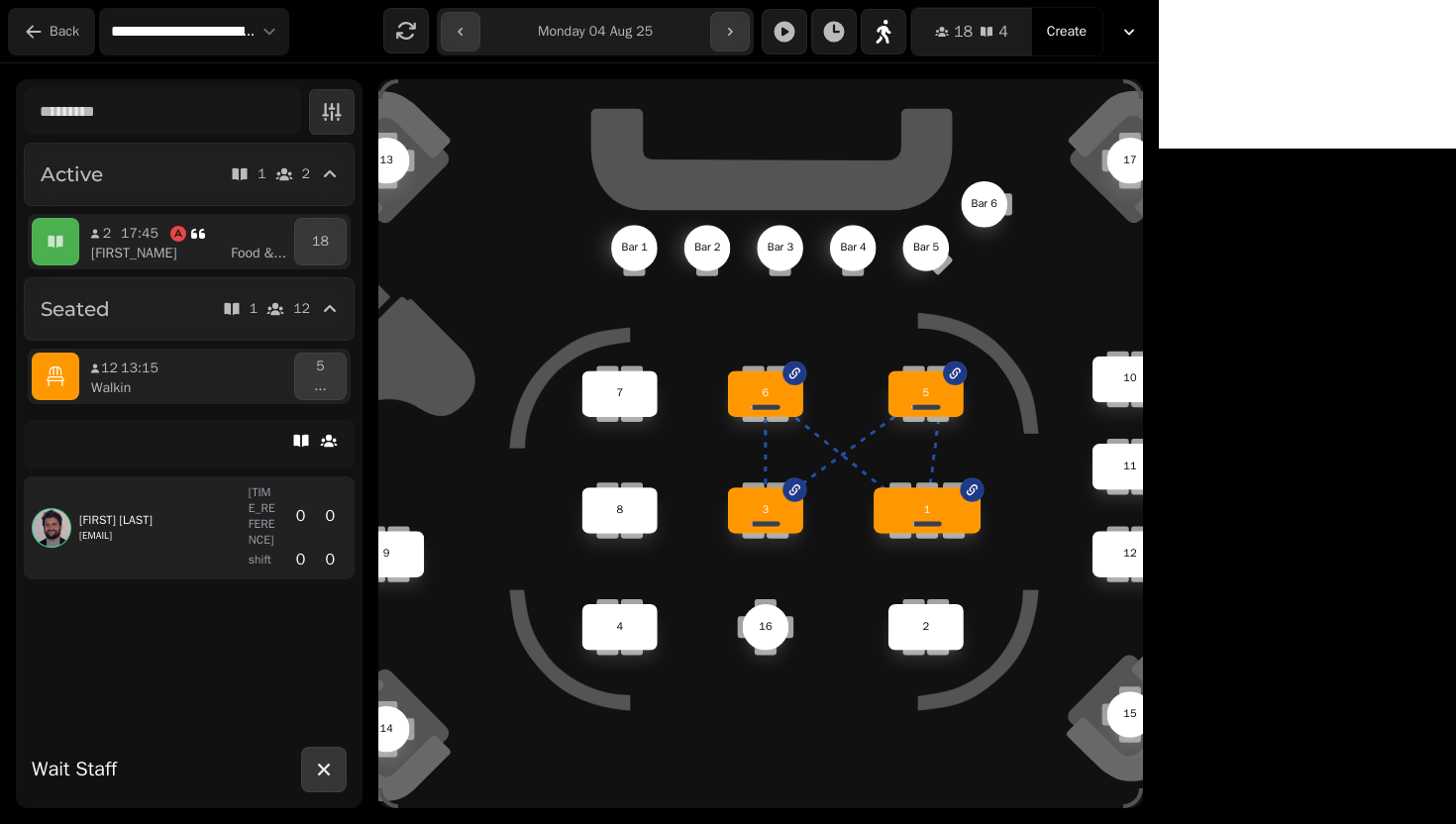 click on "Back" at bounding box center (52, 32) 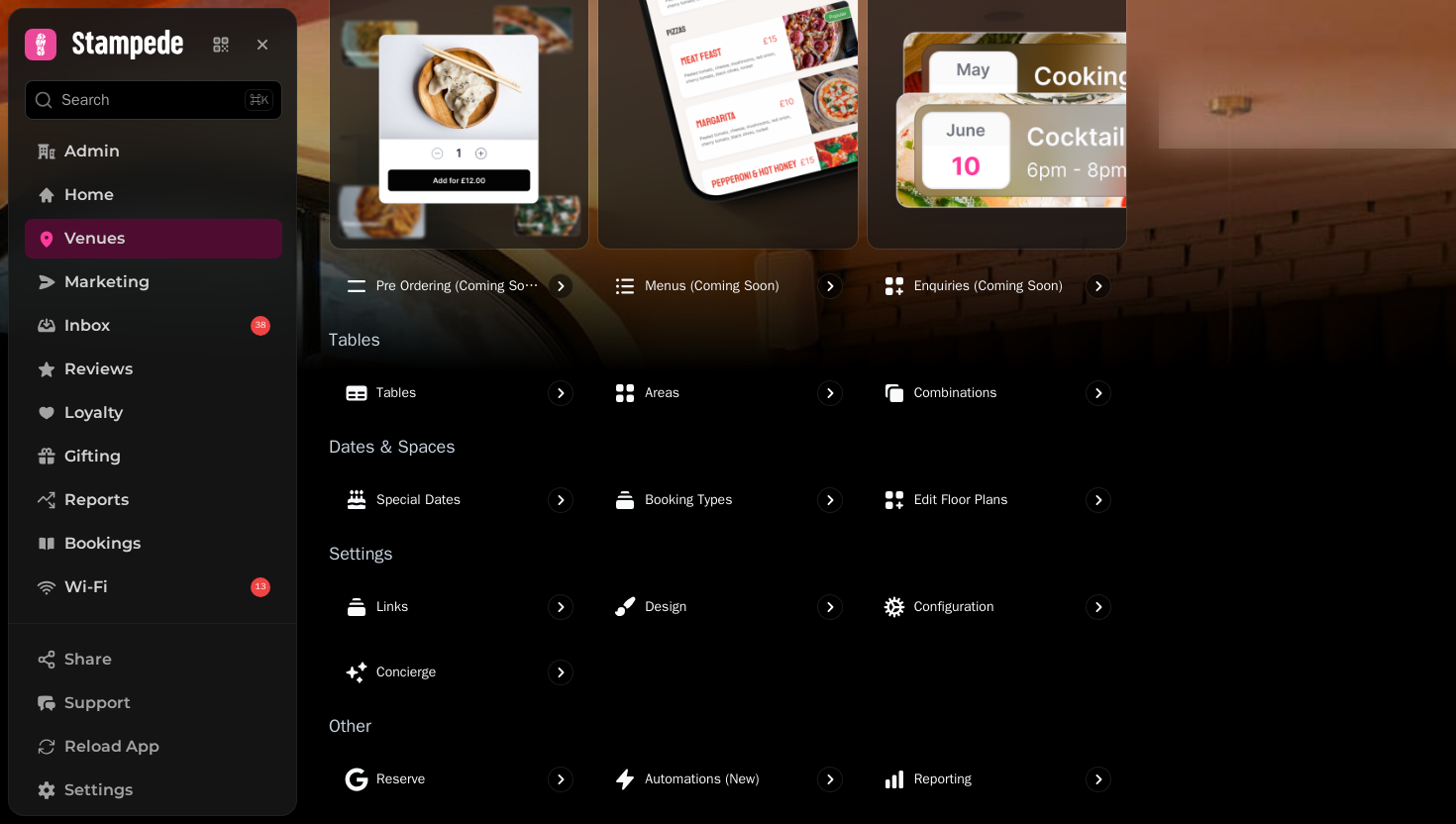 scroll, scrollTop: 1076, scrollLeft: 0, axis: vertical 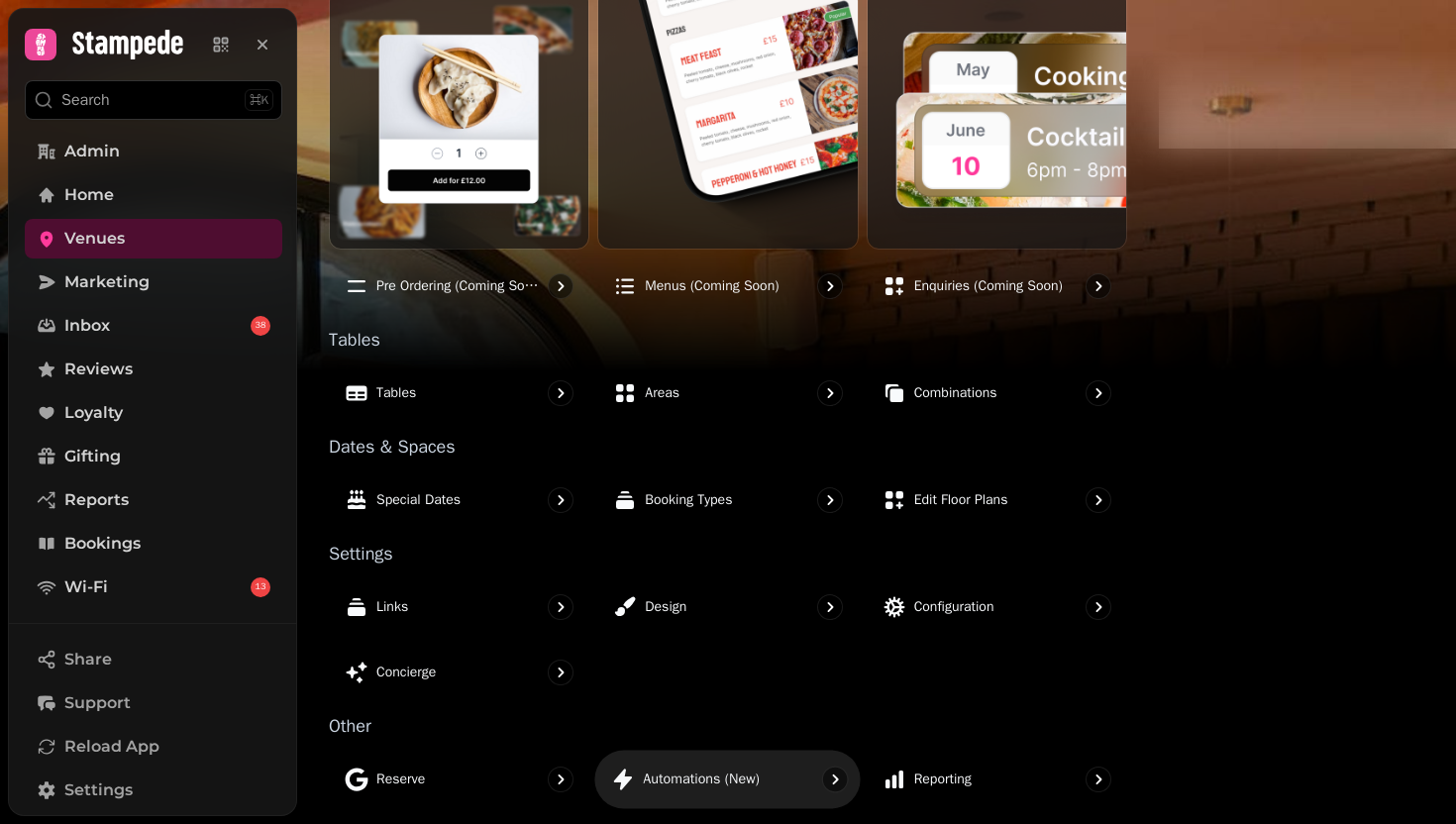 click on "automations (new)" at bounding box center [702, 779] 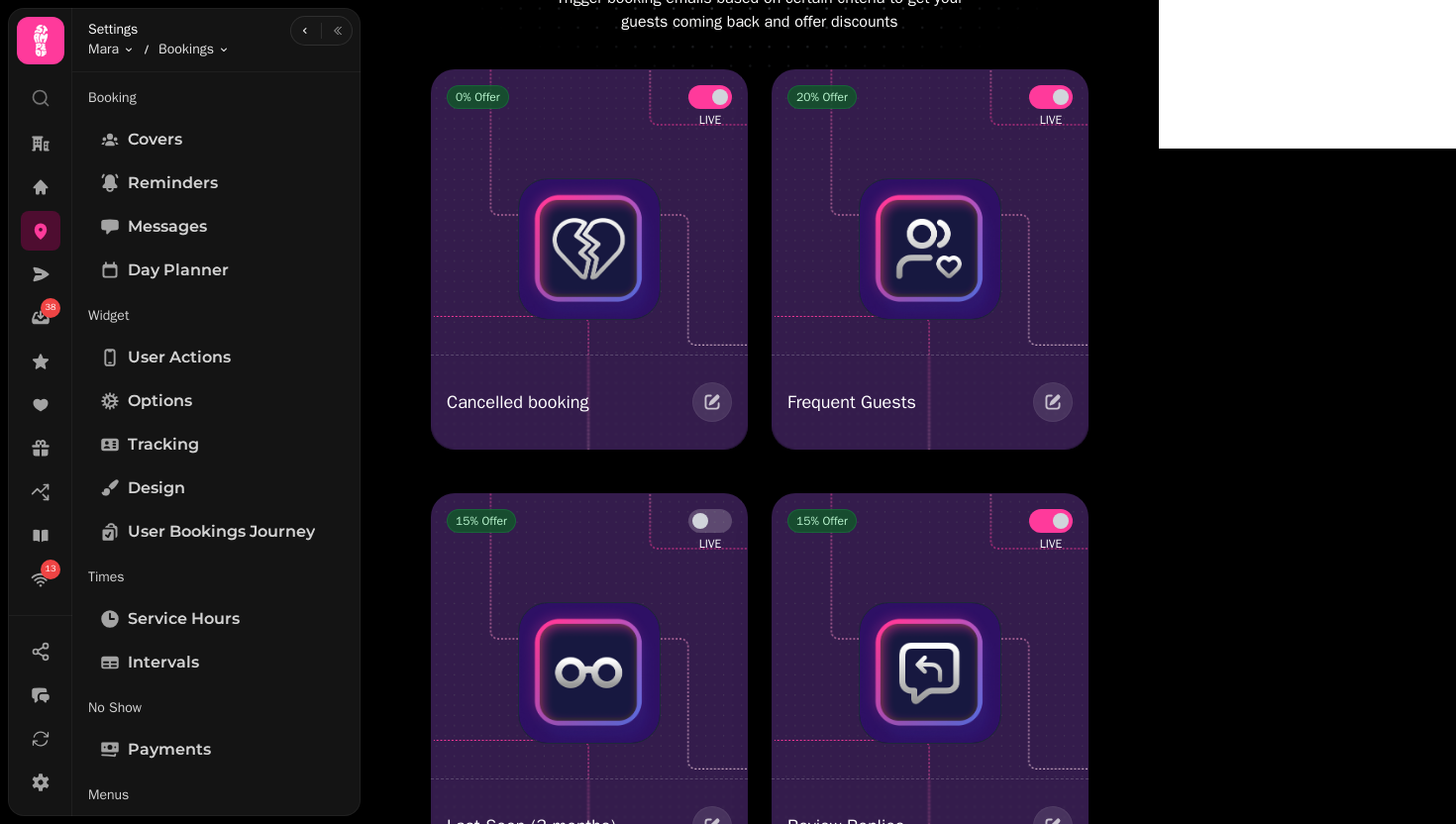 scroll, scrollTop: 158, scrollLeft: 0, axis: vertical 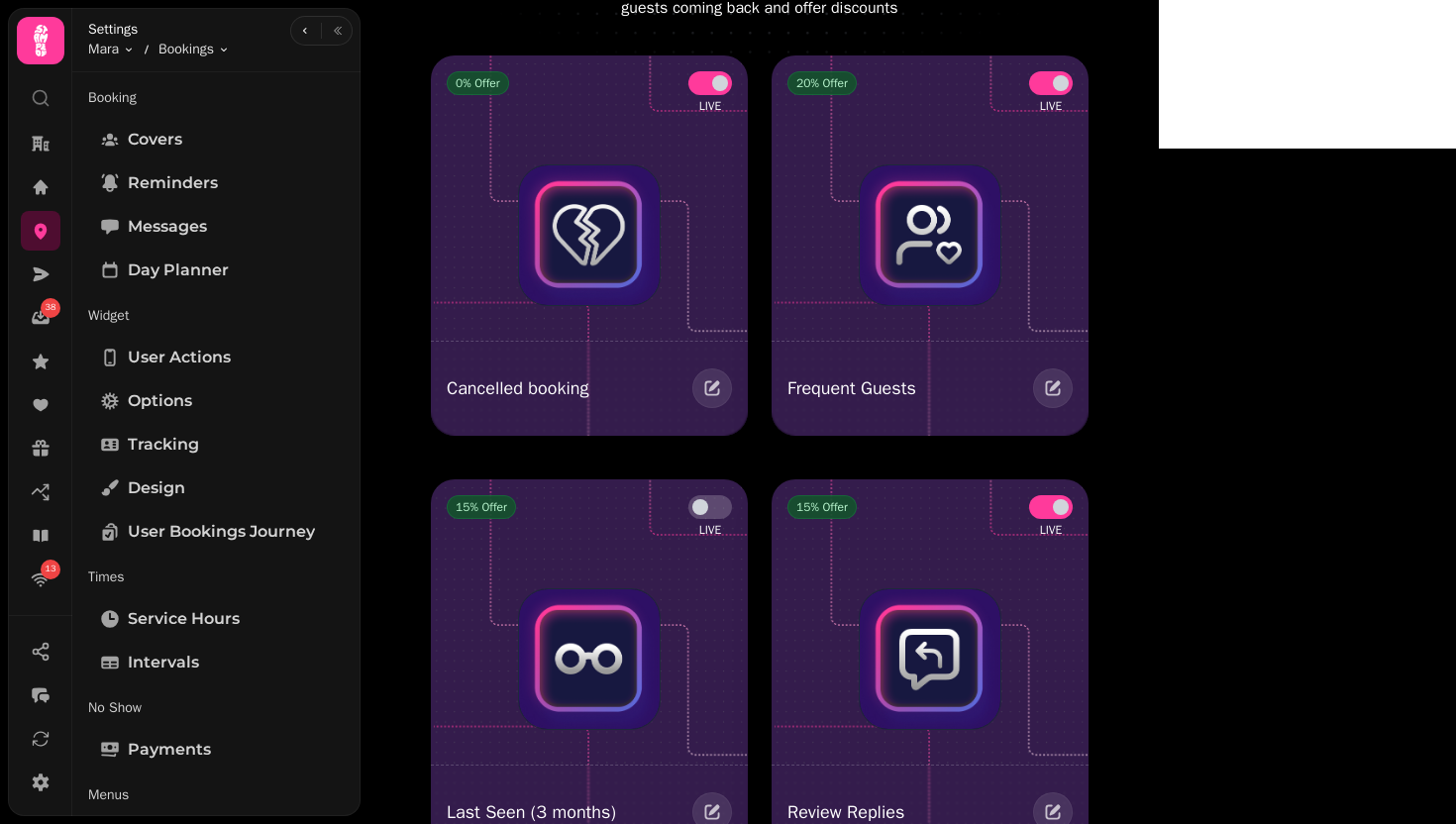 click at bounding box center (710, 83) 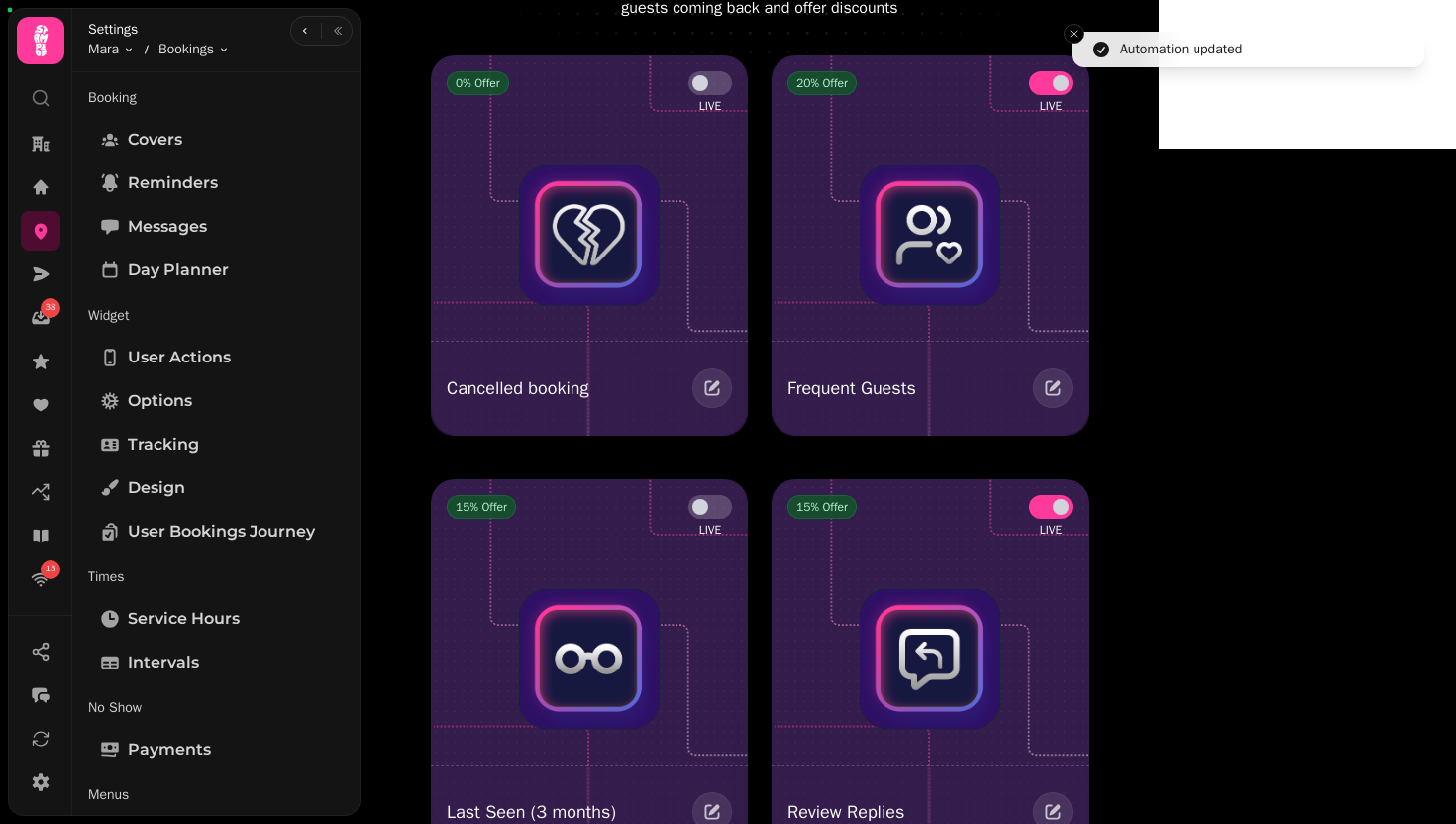 click at bounding box center [710, 83] 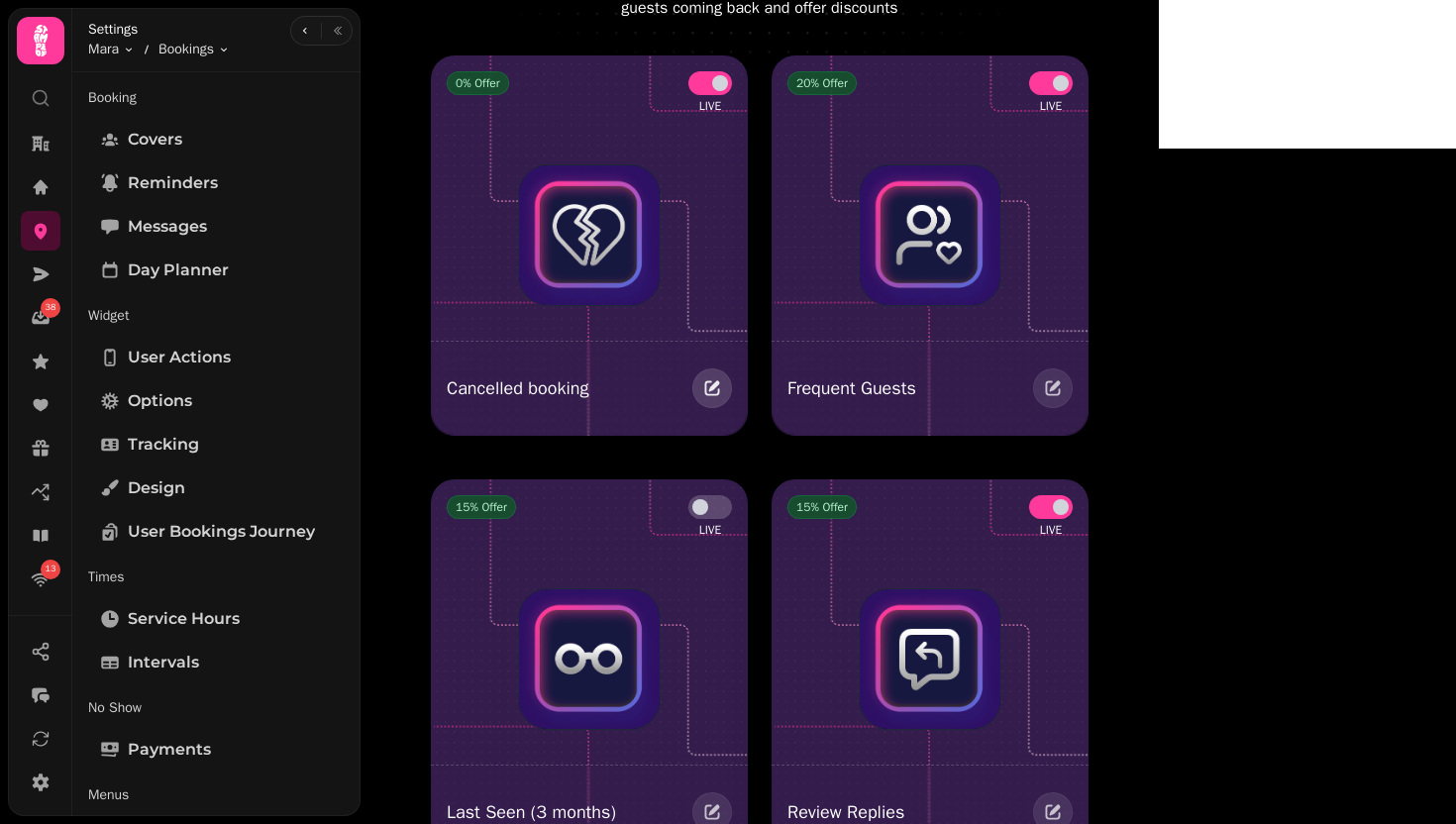 click at bounding box center (712, 388) 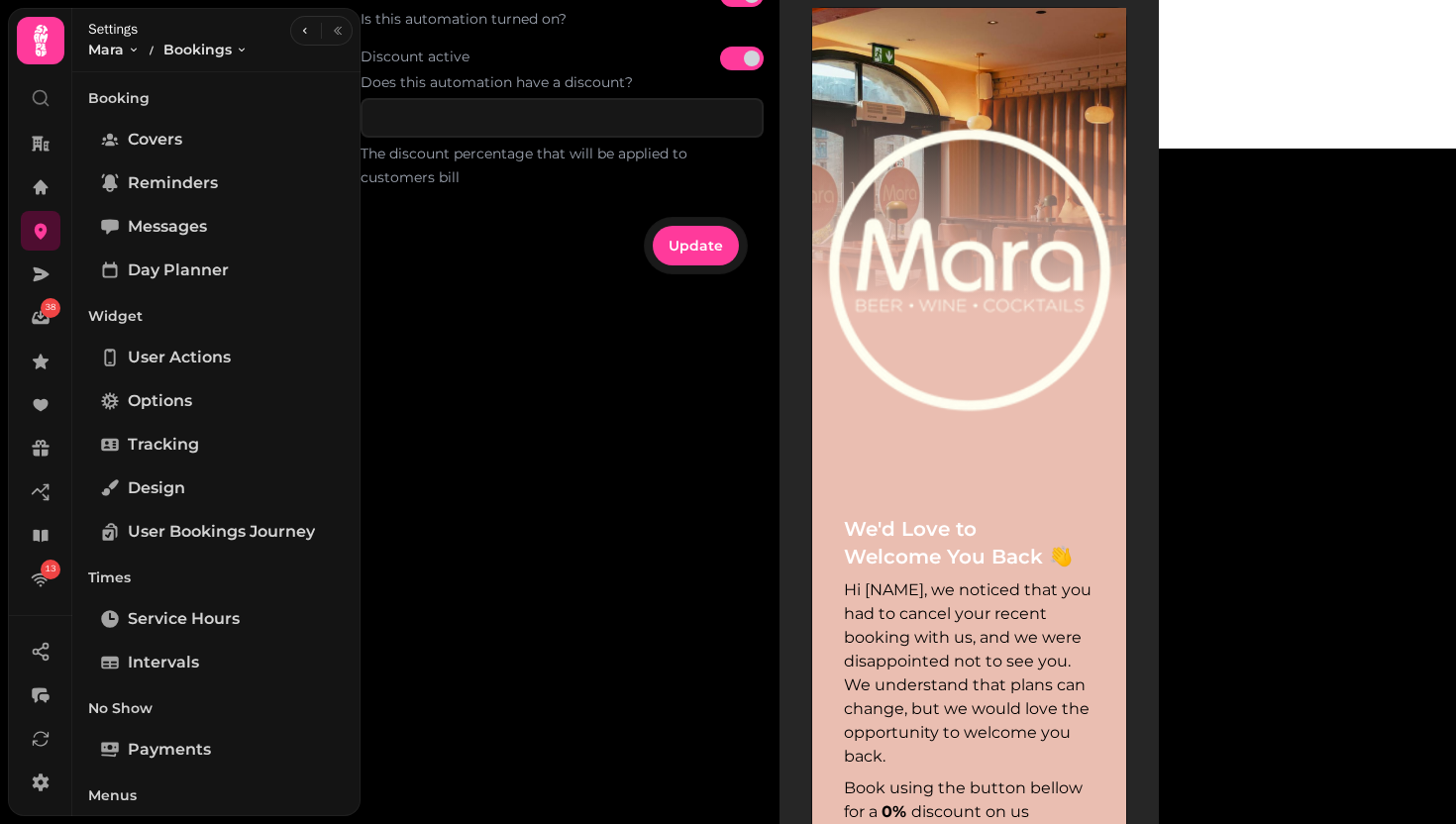 scroll, scrollTop: 201, scrollLeft: 0, axis: vertical 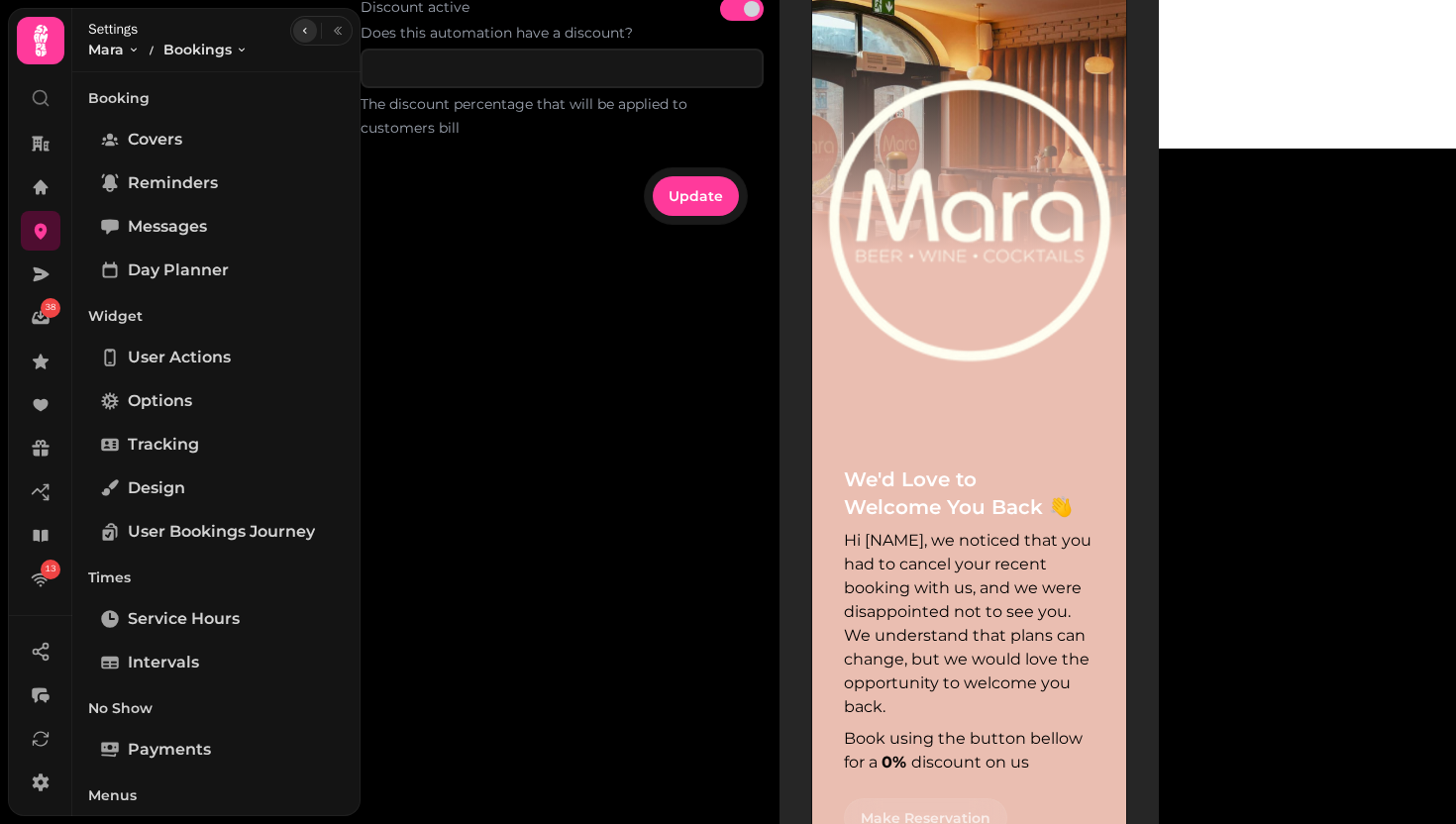 click 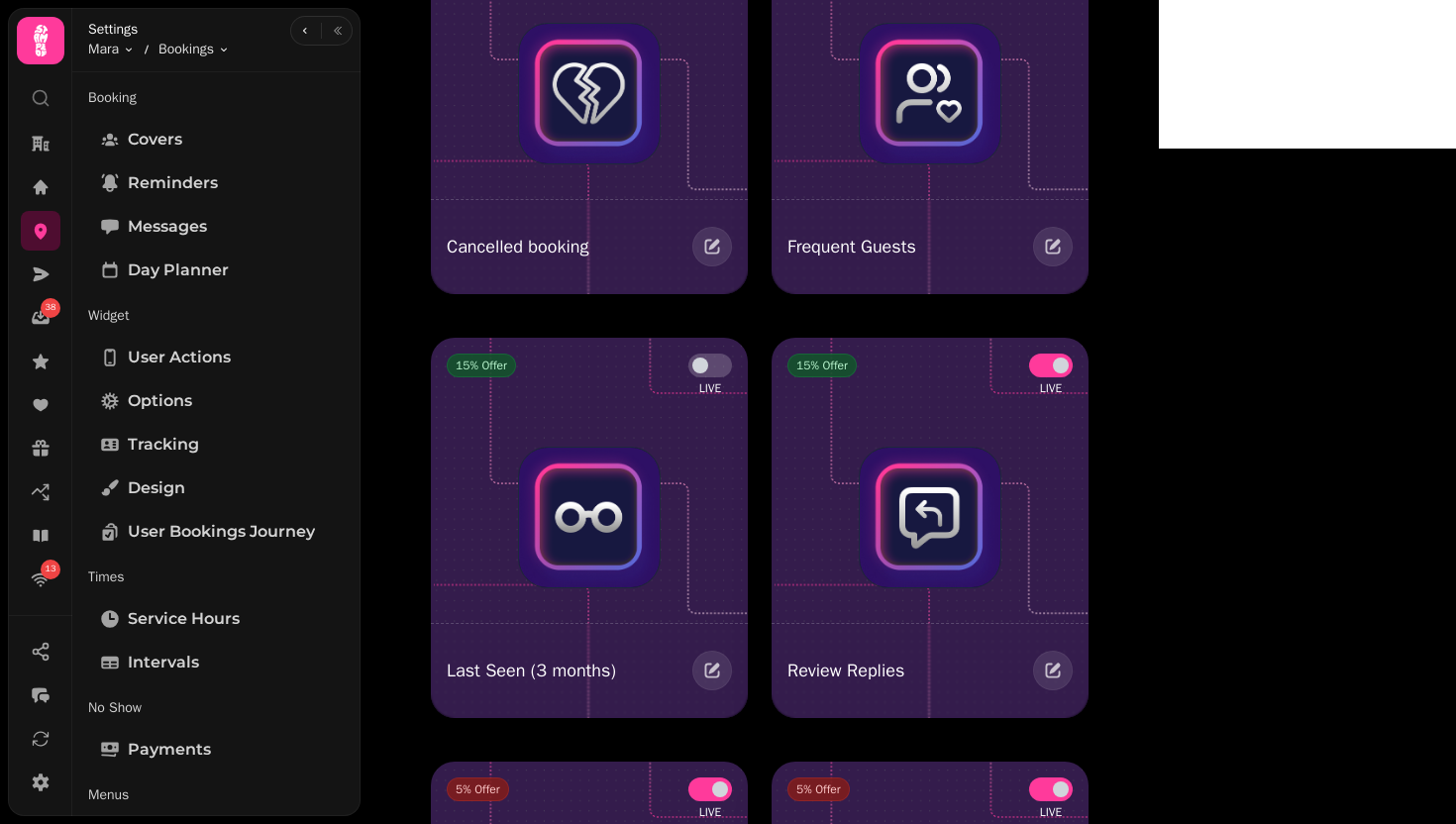 scroll, scrollTop: 0, scrollLeft: 0, axis: both 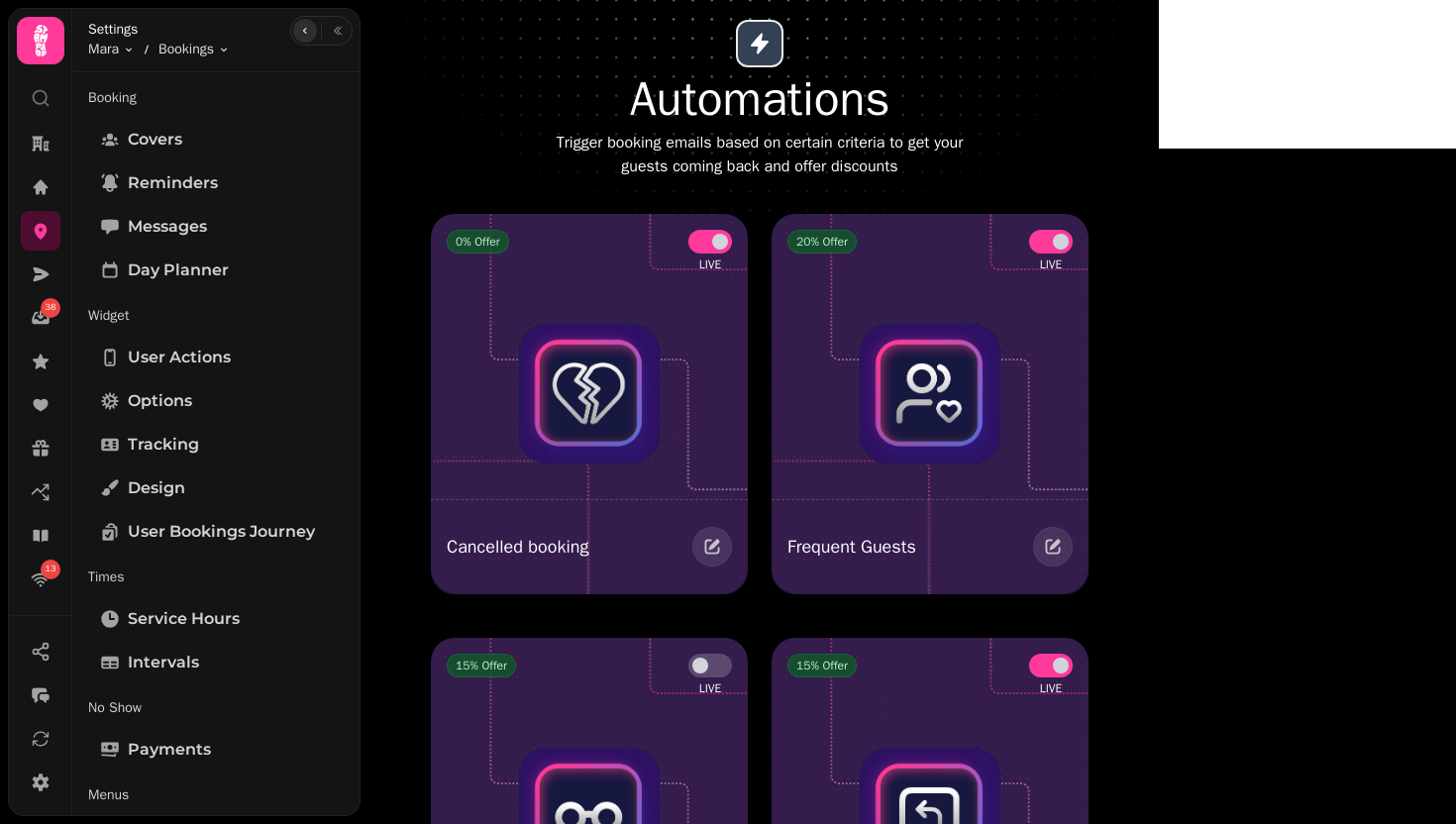click 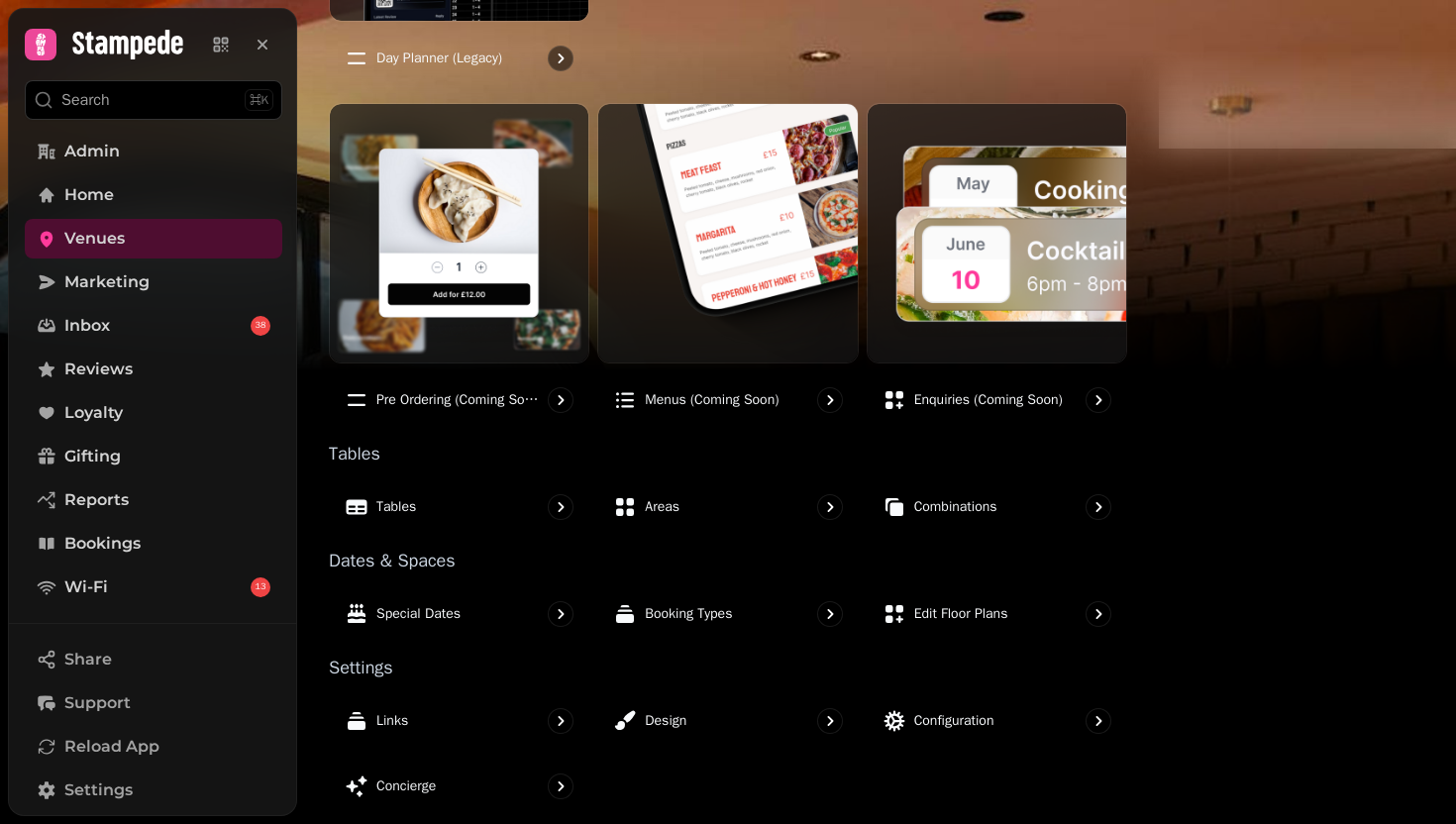 scroll, scrollTop: 810, scrollLeft: 0, axis: vertical 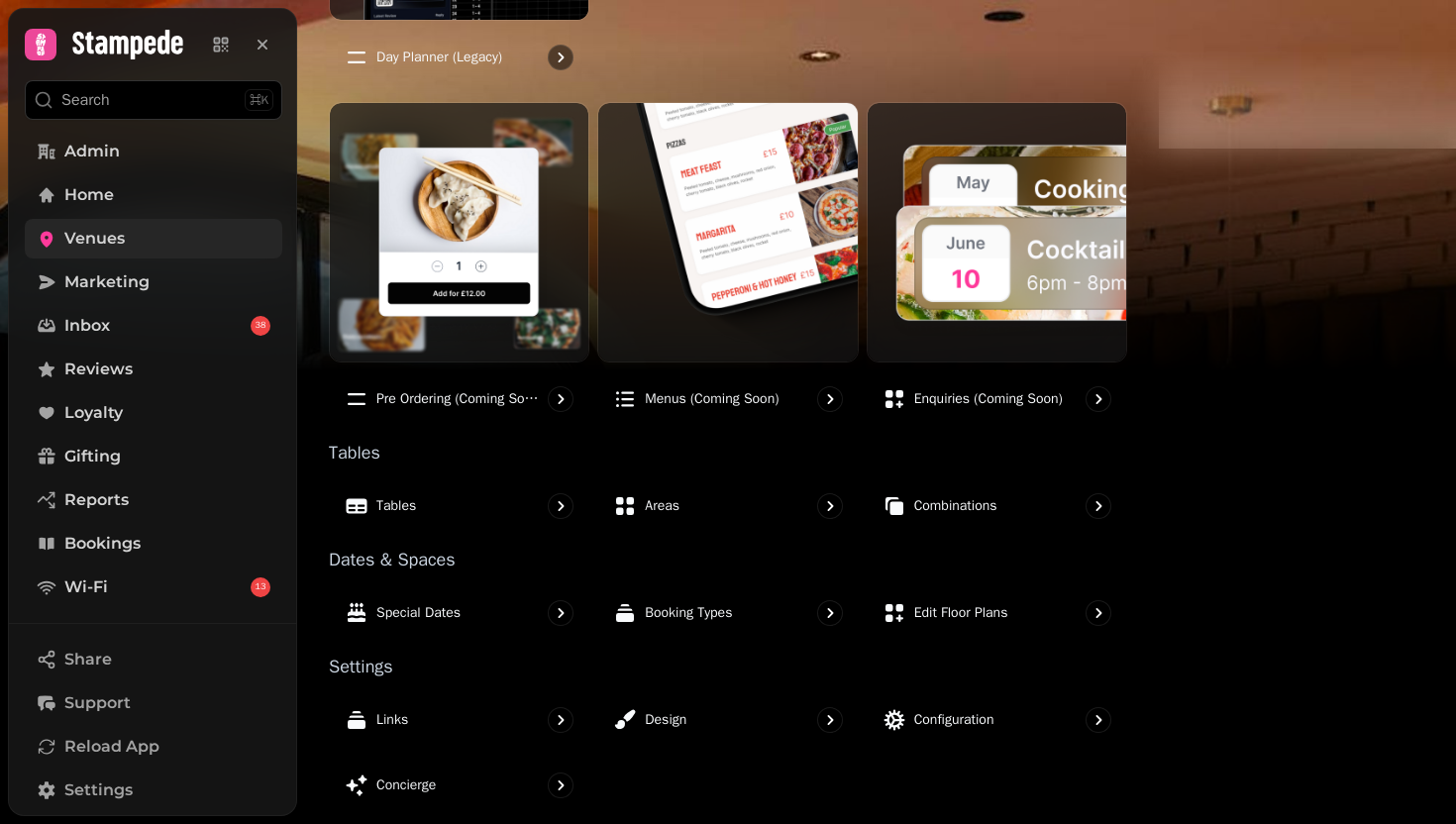 click on "Venues" at bounding box center (154, 239) 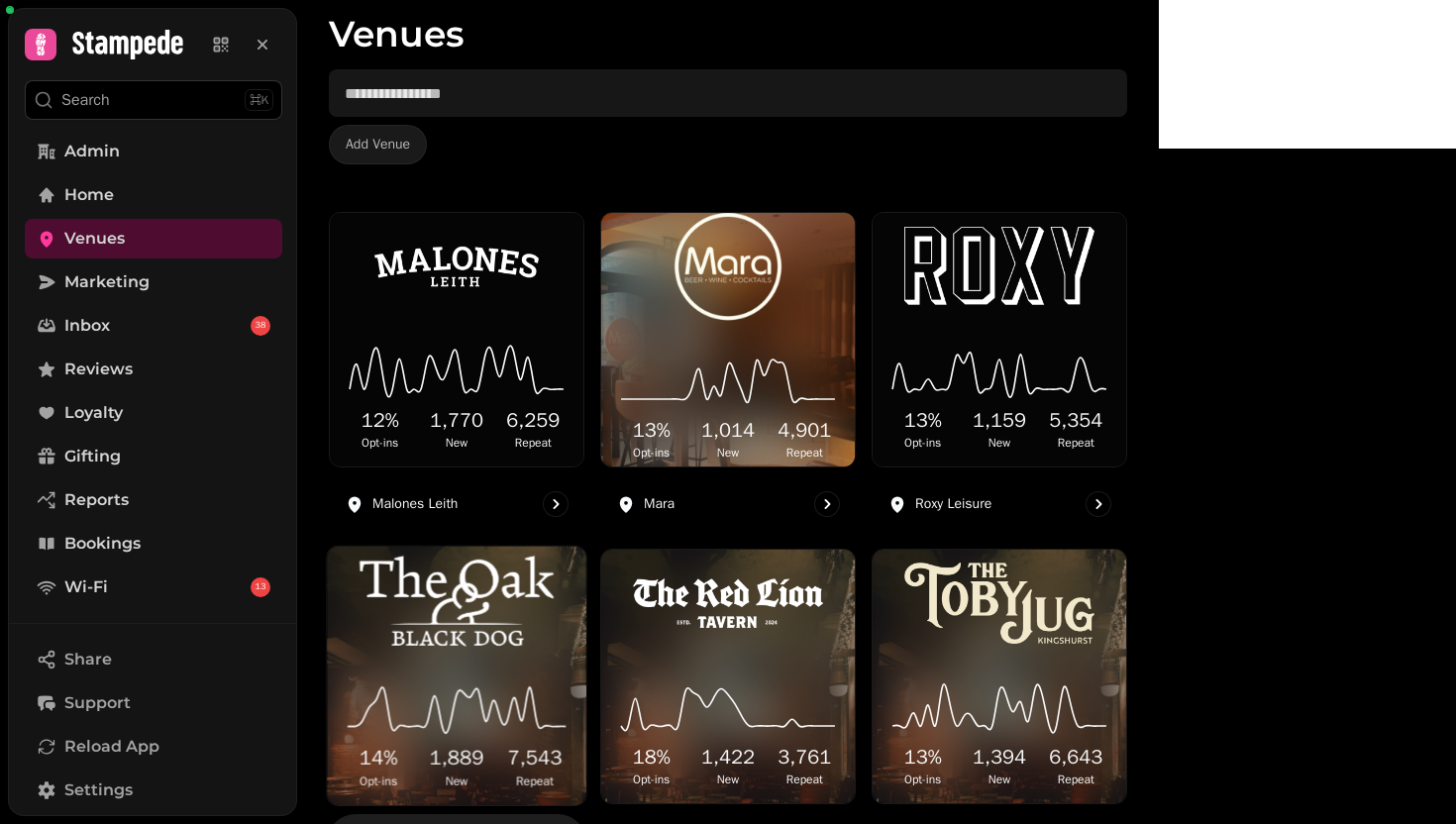 scroll, scrollTop: 0, scrollLeft: 0, axis: both 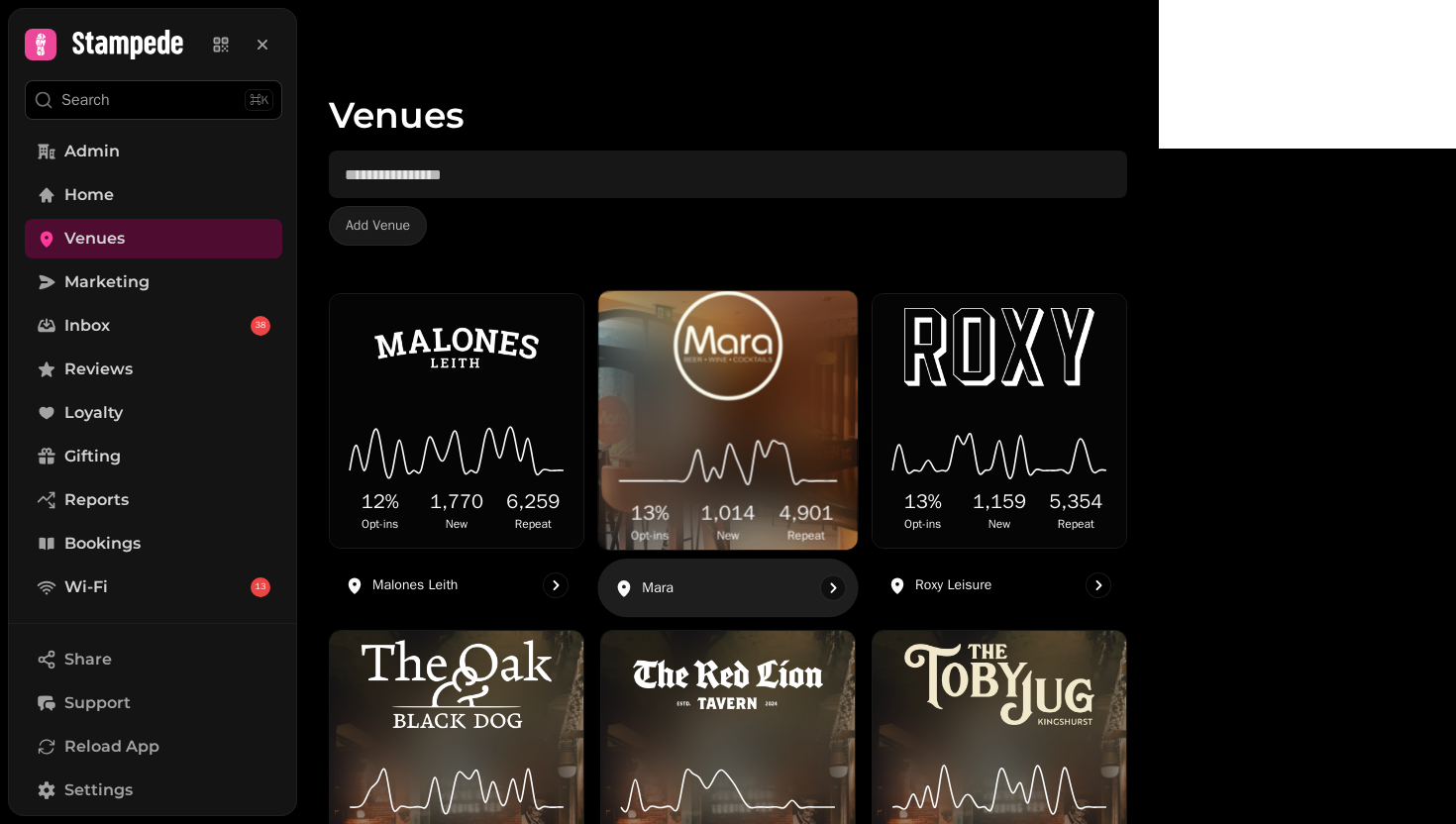 click at bounding box center (728, 346) 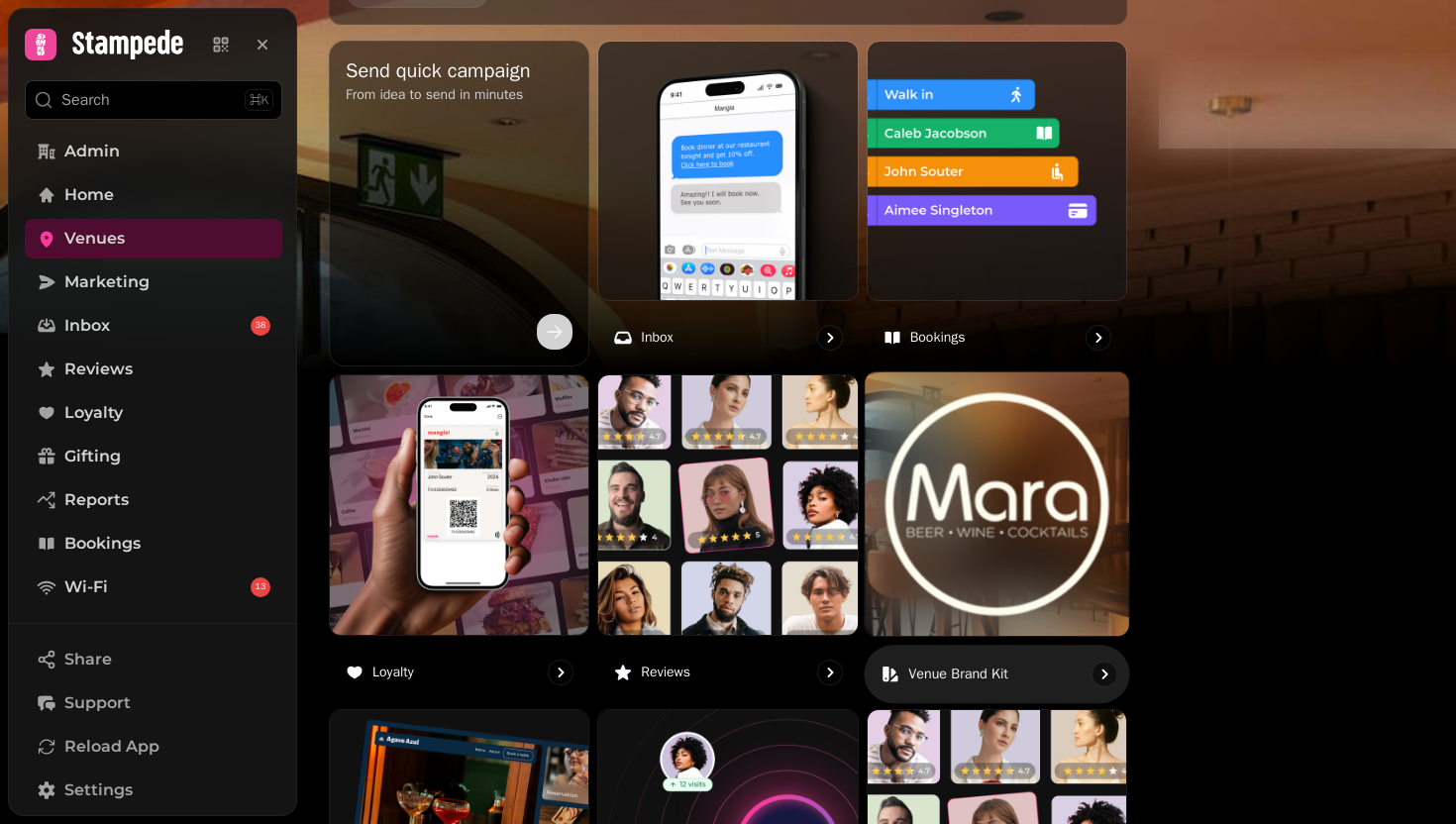 scroll, scrollTop: 686, scrollLeft: 0, axis: vertical 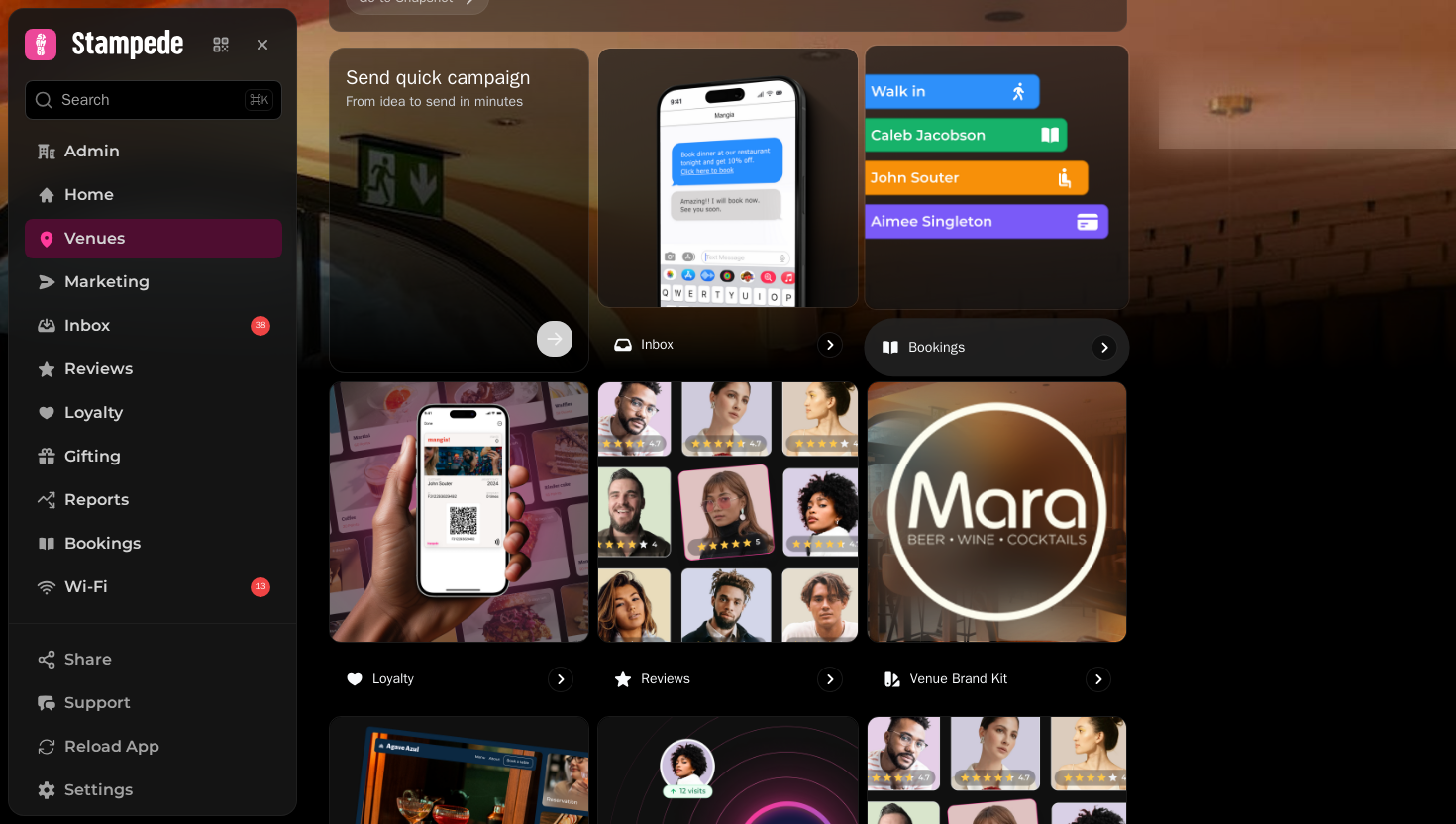 click at bounding box center (996, 176) 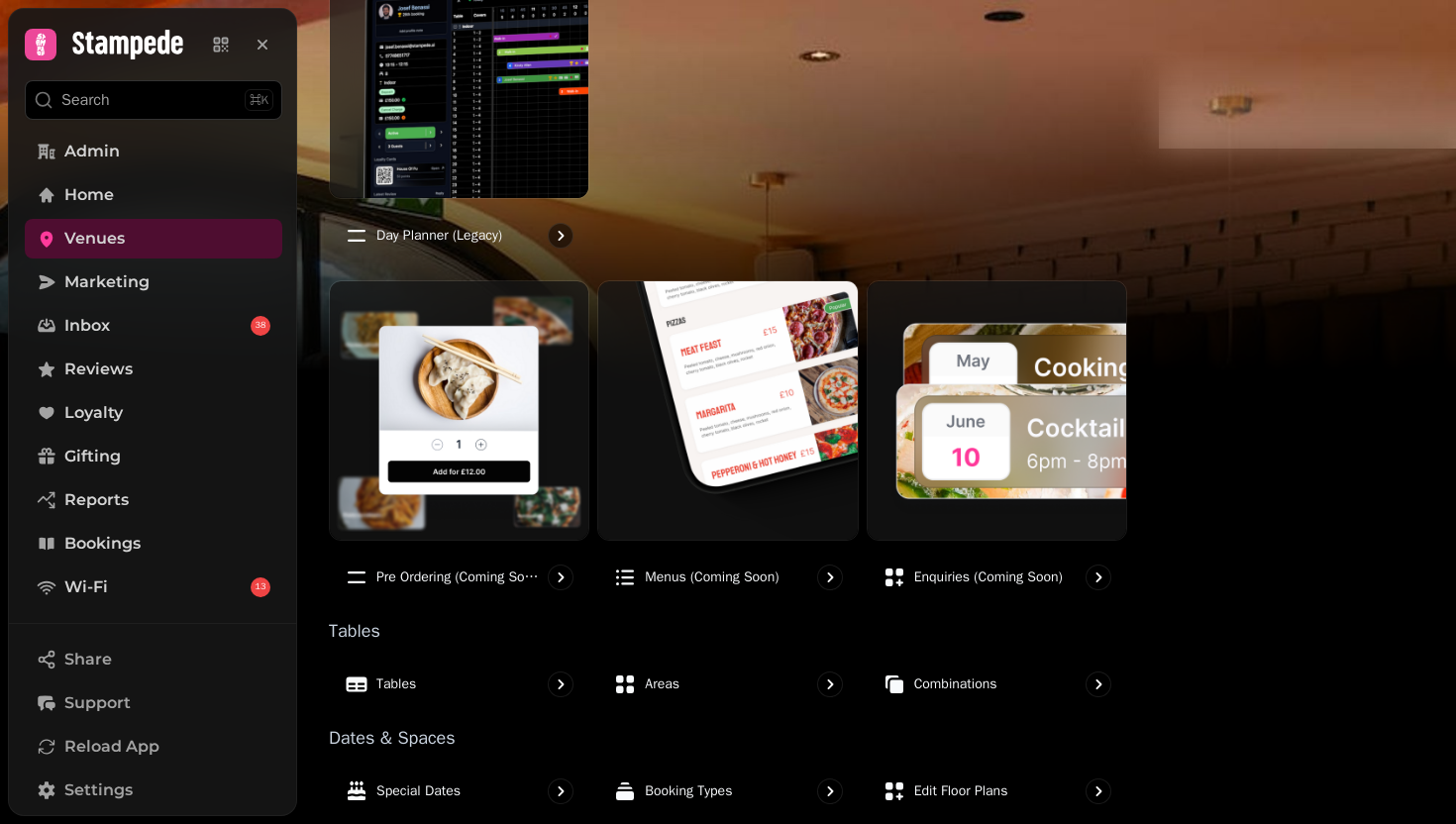 scroll, scrollTop: 635, scrollLeft: 0, axis: vertical 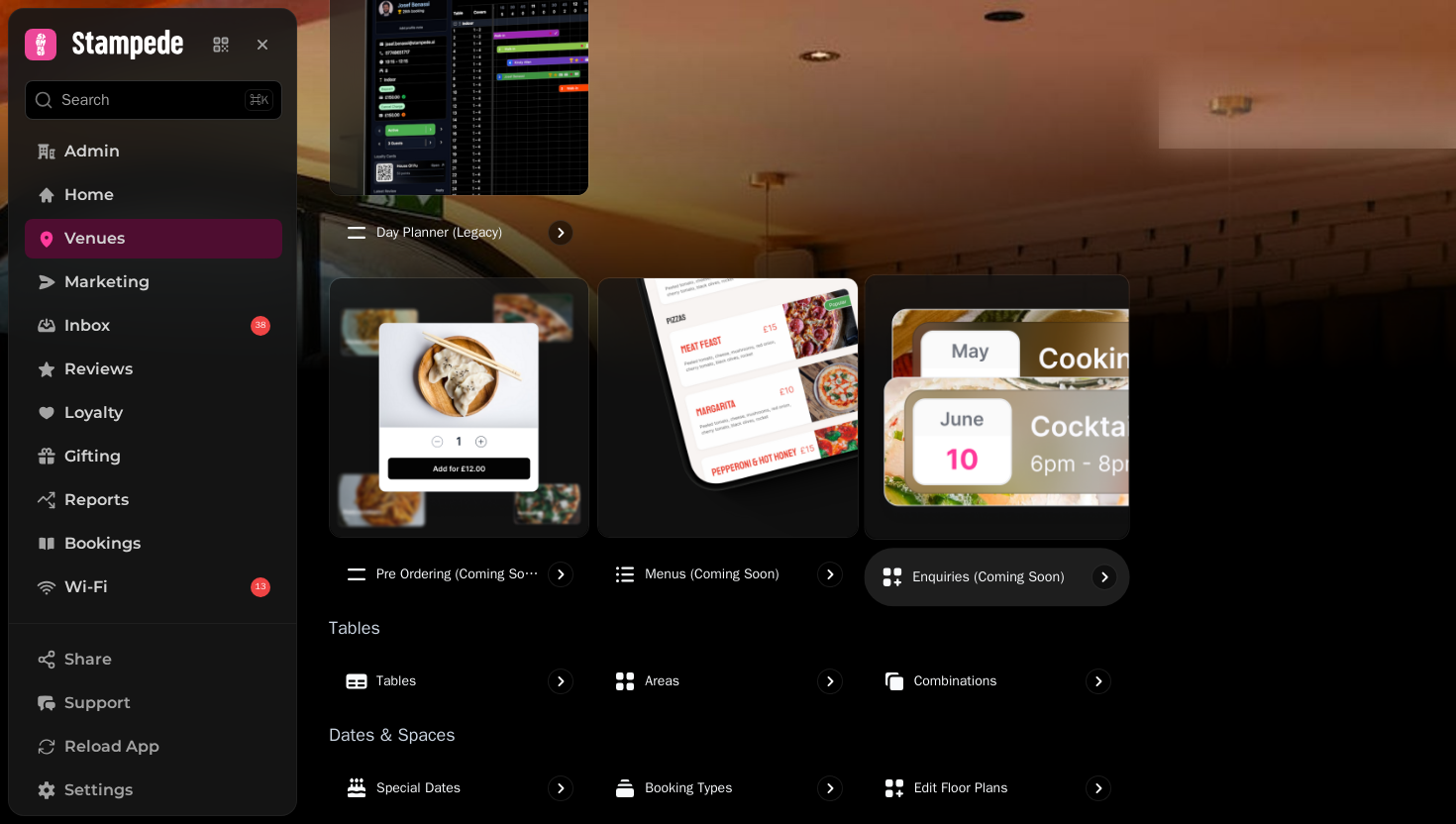 click at bounding box center [996, 406] 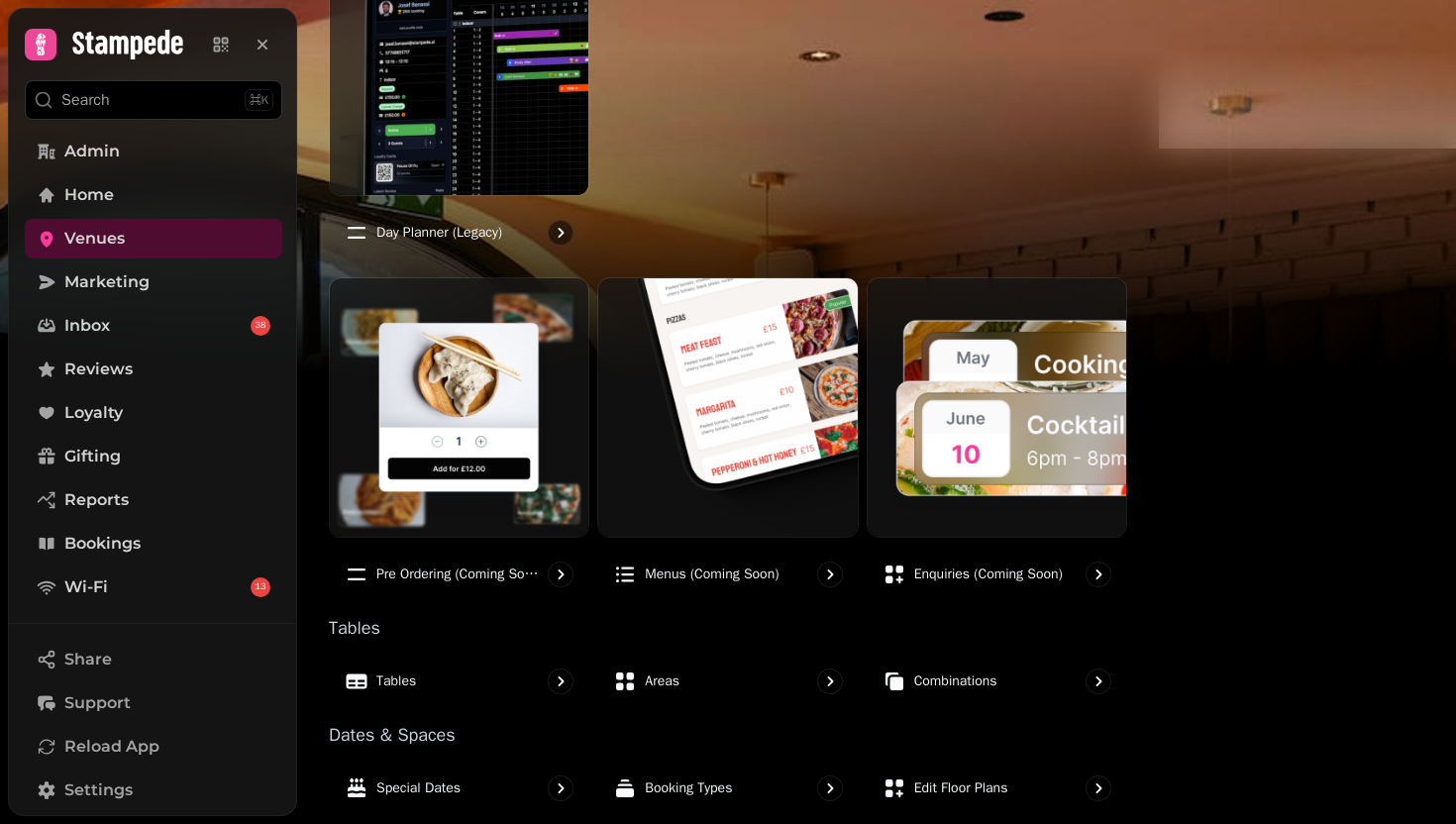scroll, scrollTop: 0, scrollLeft: 0, axis: both 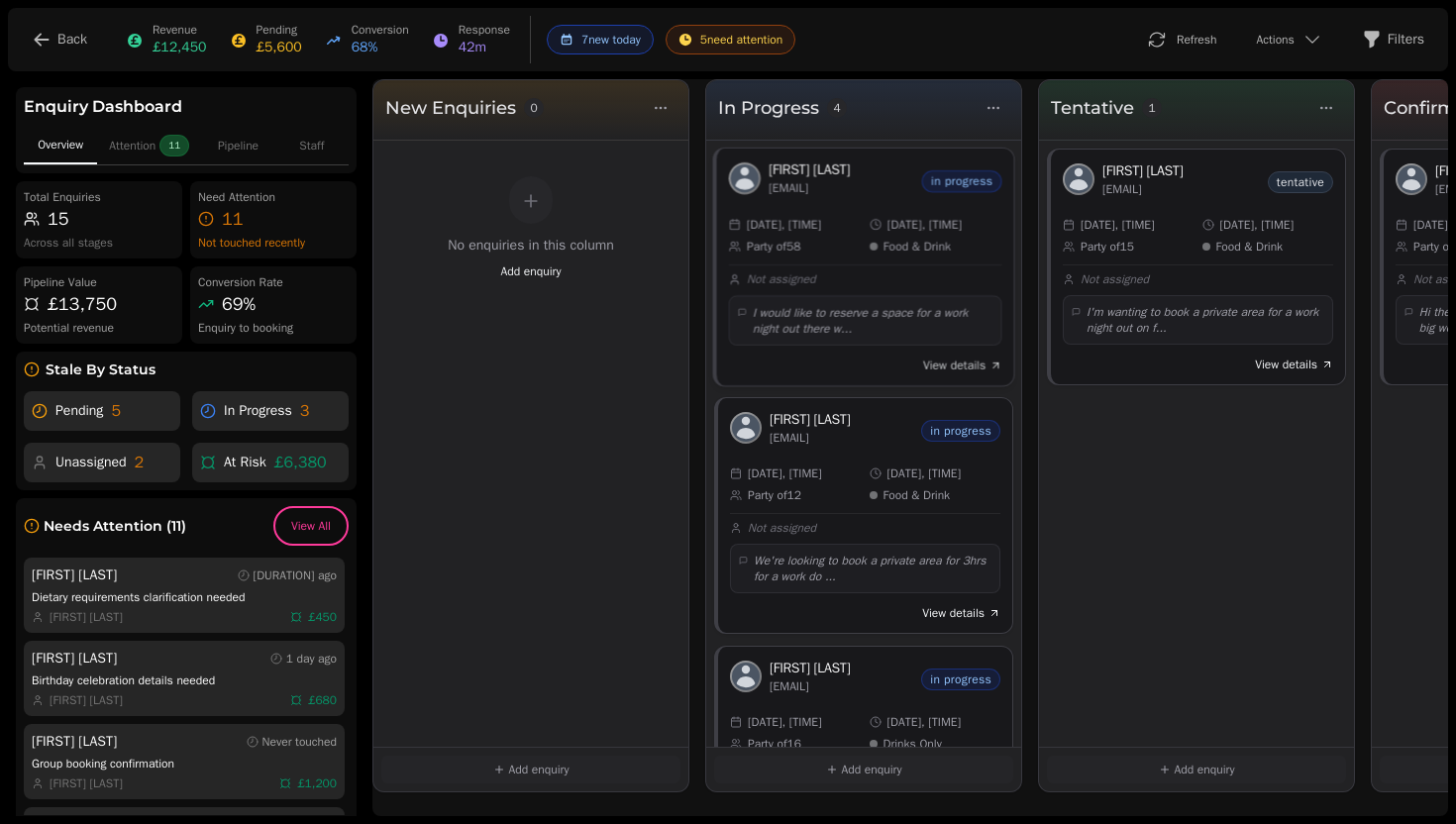 click on "View details" at bounding box center [963, 365] 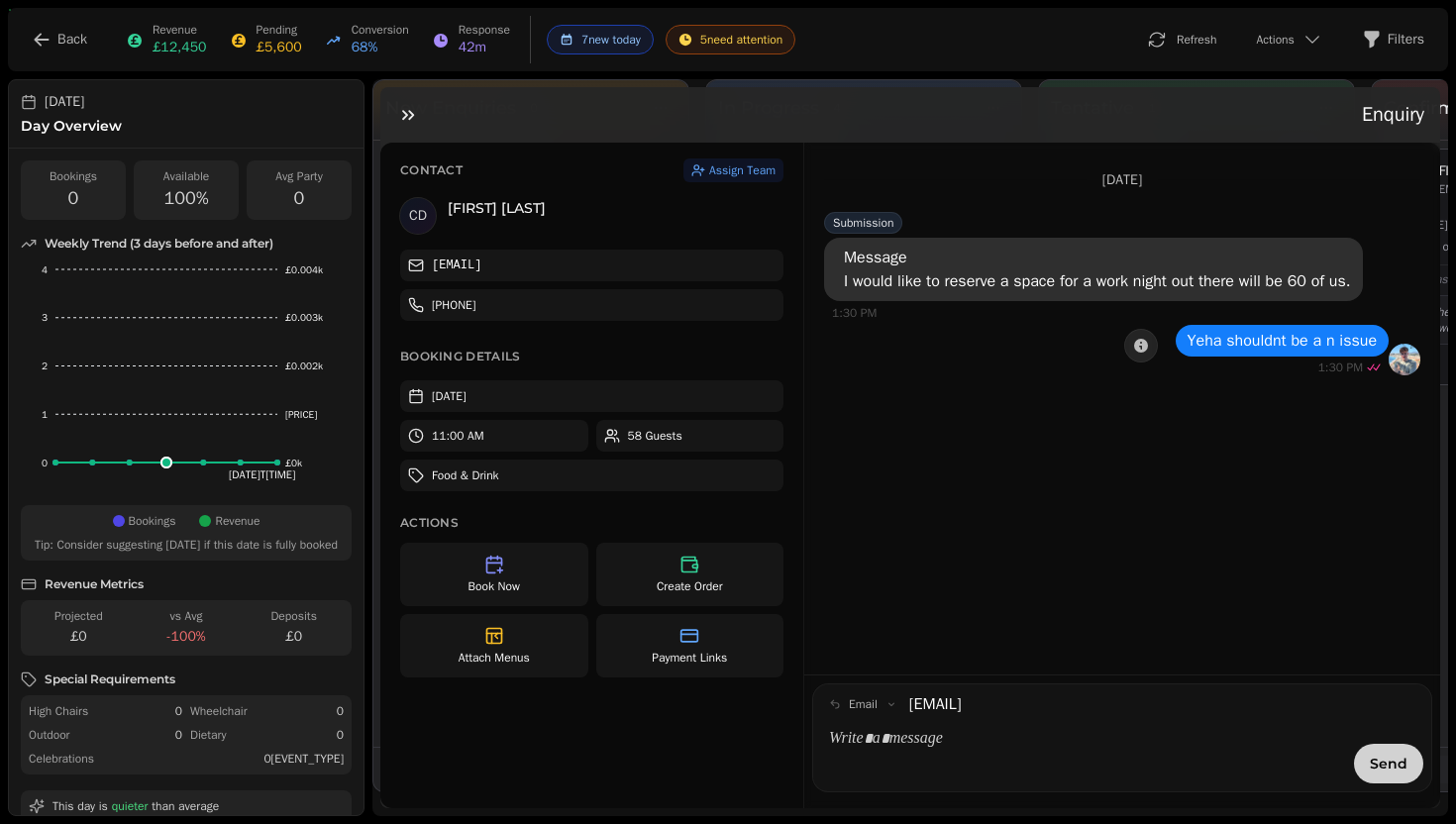 scroll, scrollTop: 0, scrollLeft: 855, axis: horizontal 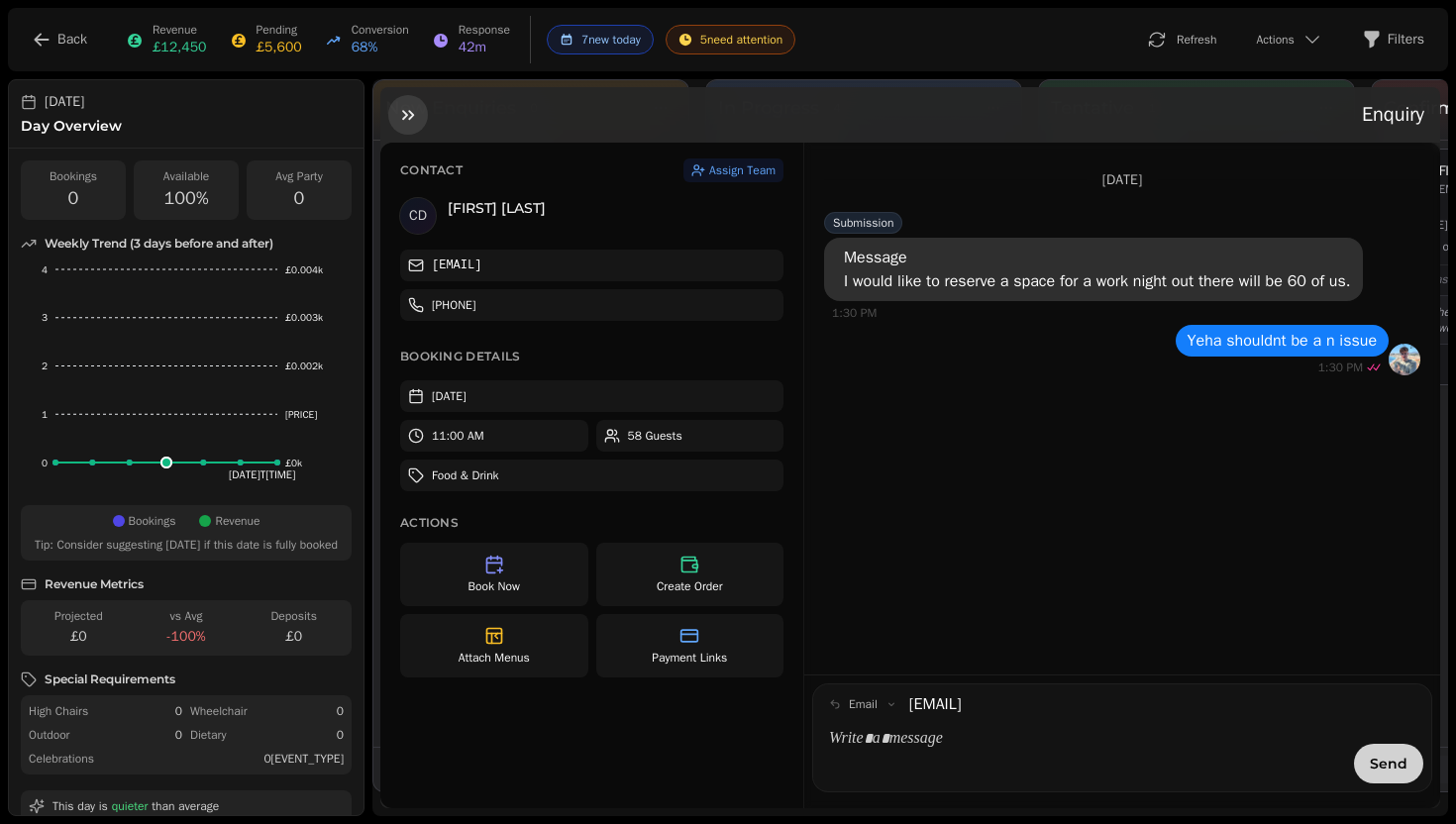 click at bounding box center [408, 115] 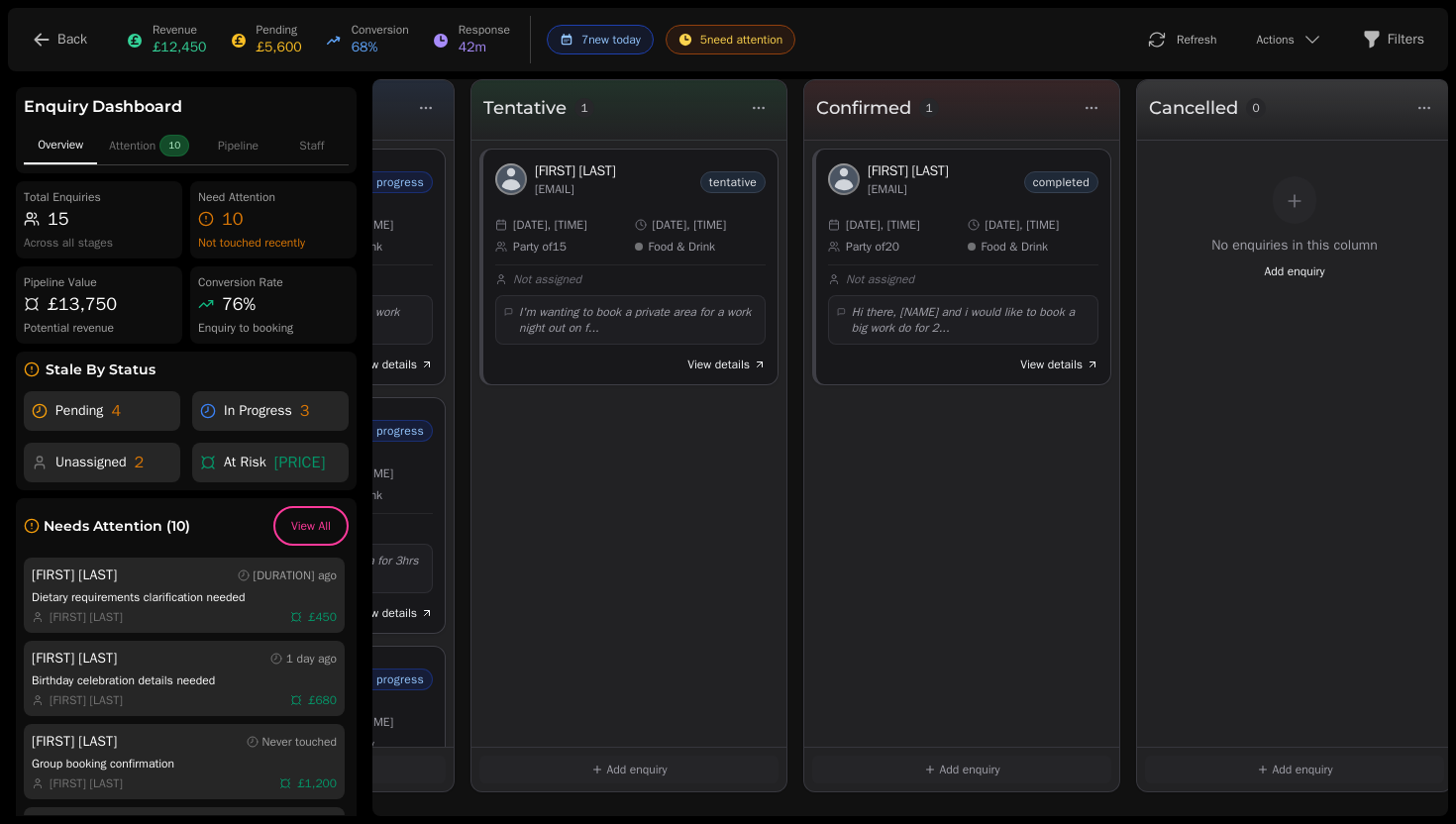 scroll, scrollTop: 0, scrollLeft: 572, axis: horizontal 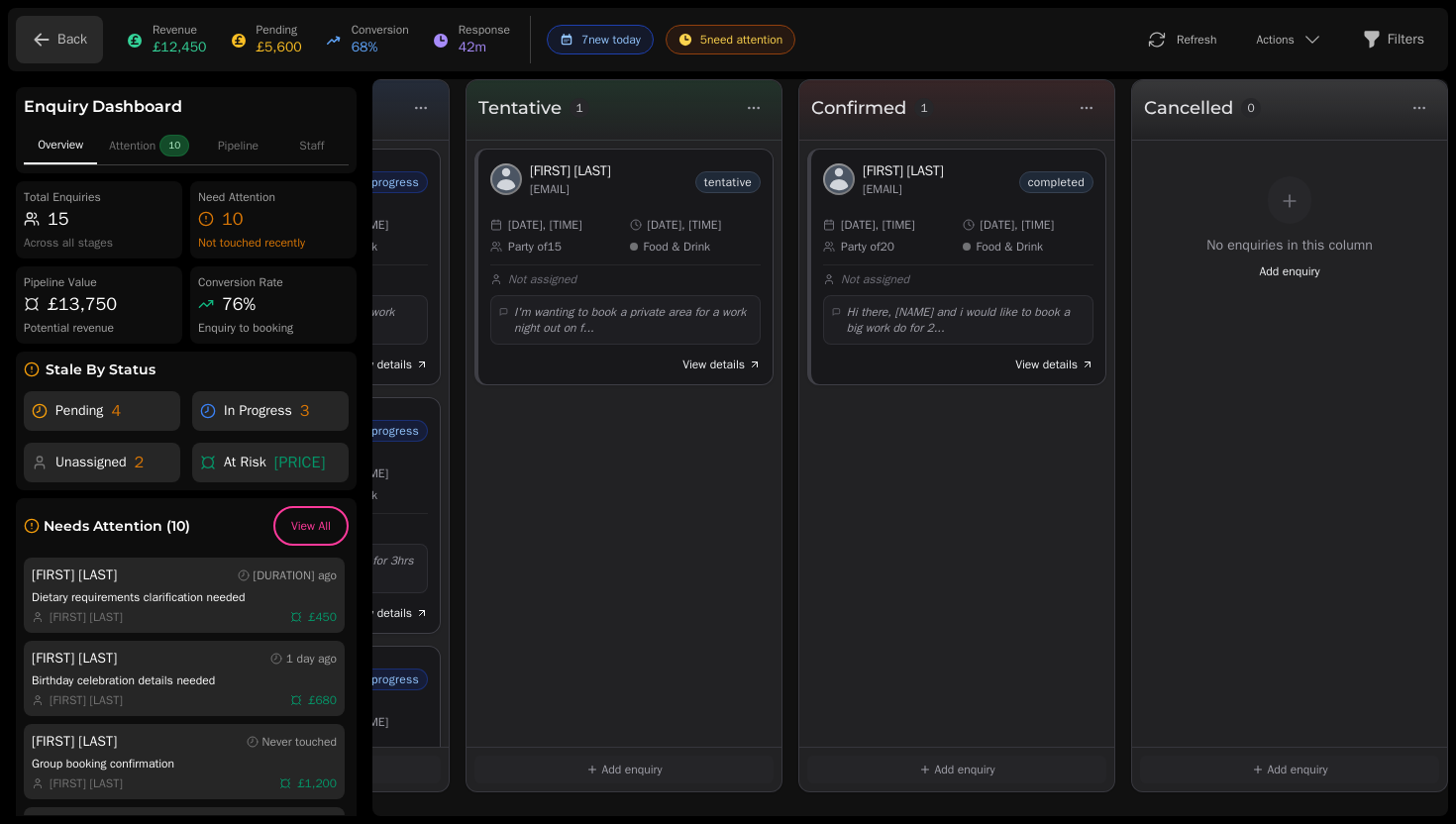 click on "Back" at bounding box center (59, 40) 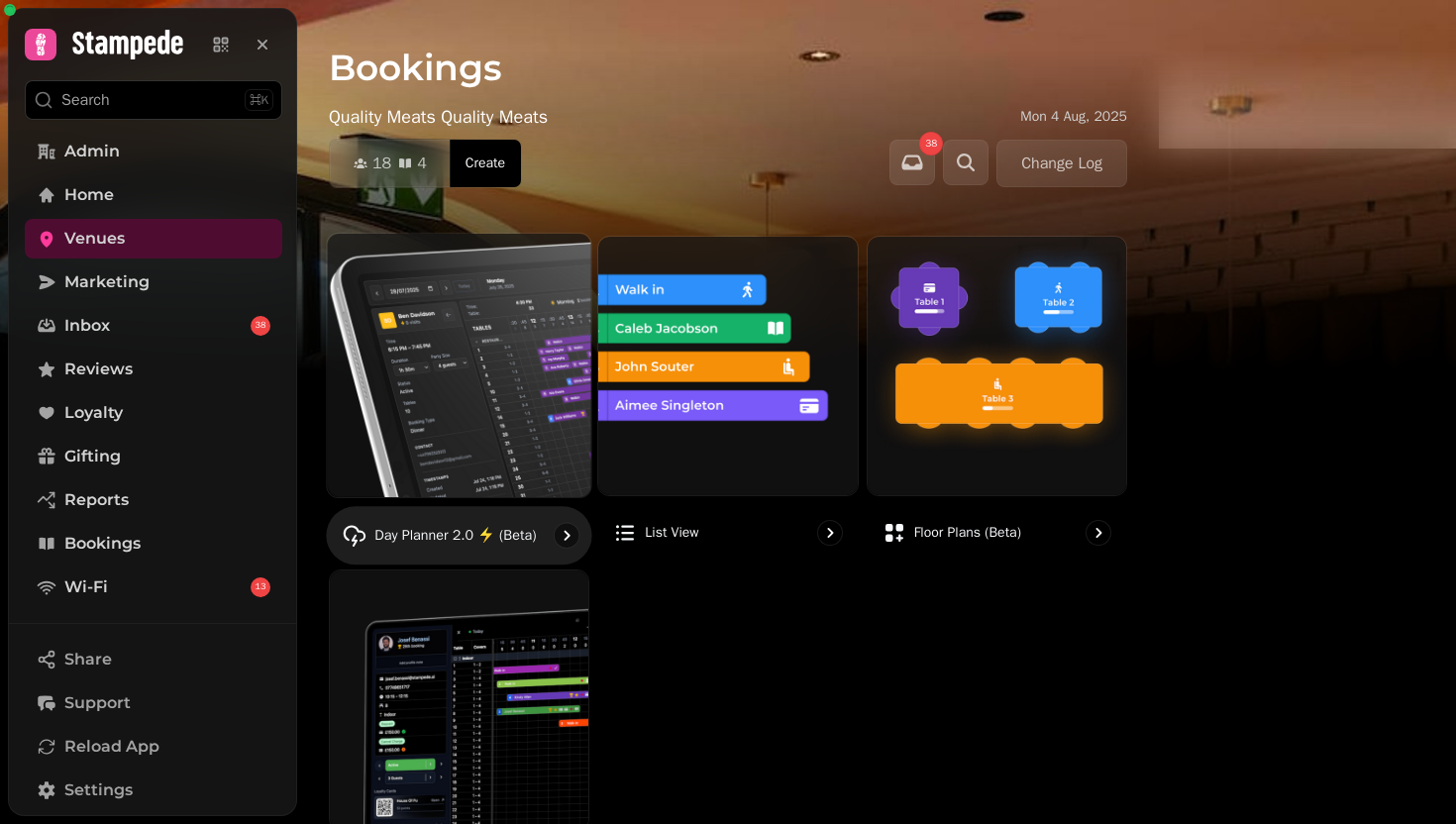 click at bounding box center [459, 364] 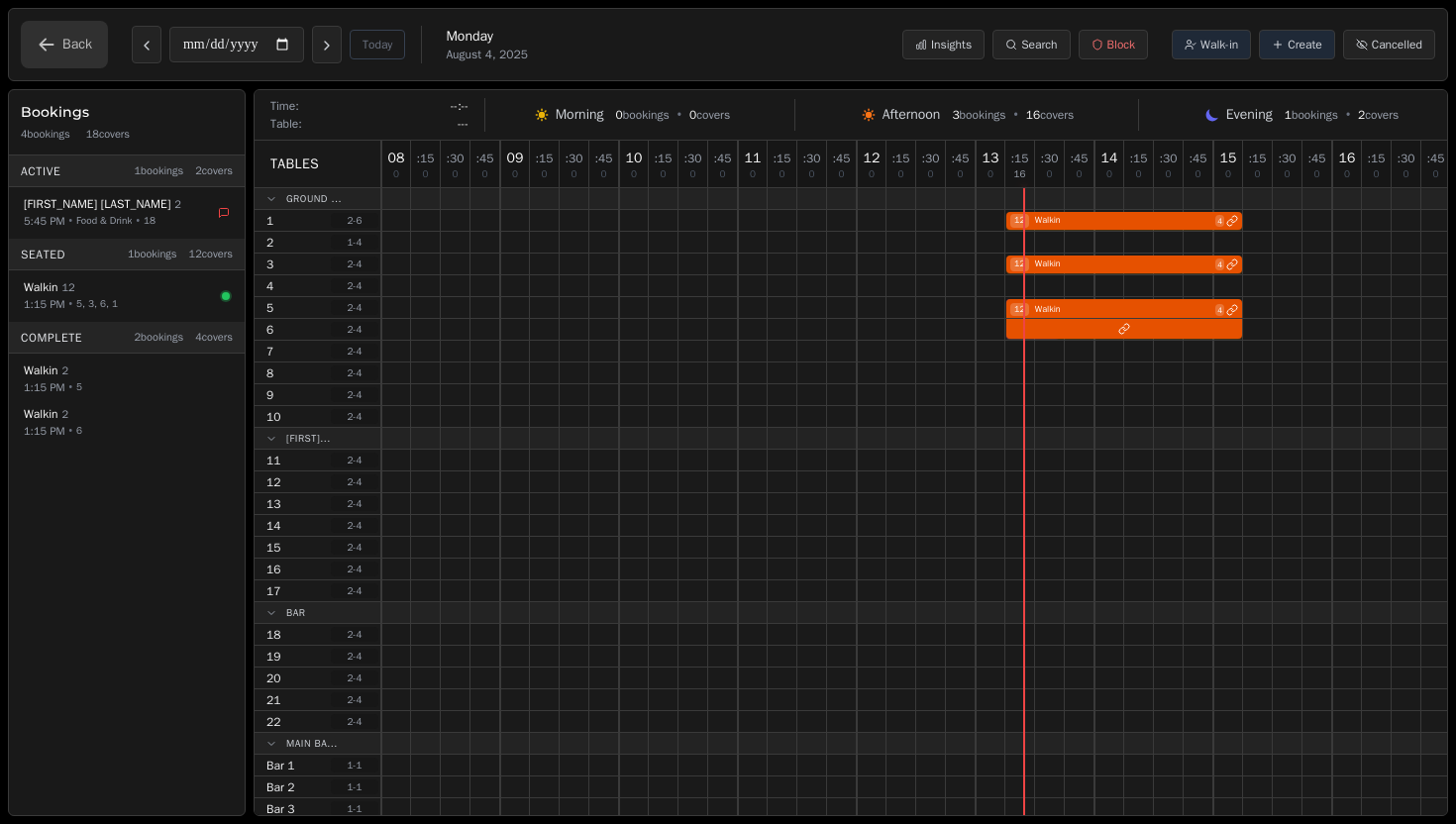 click on "Back" at bounding box center [64, 45] 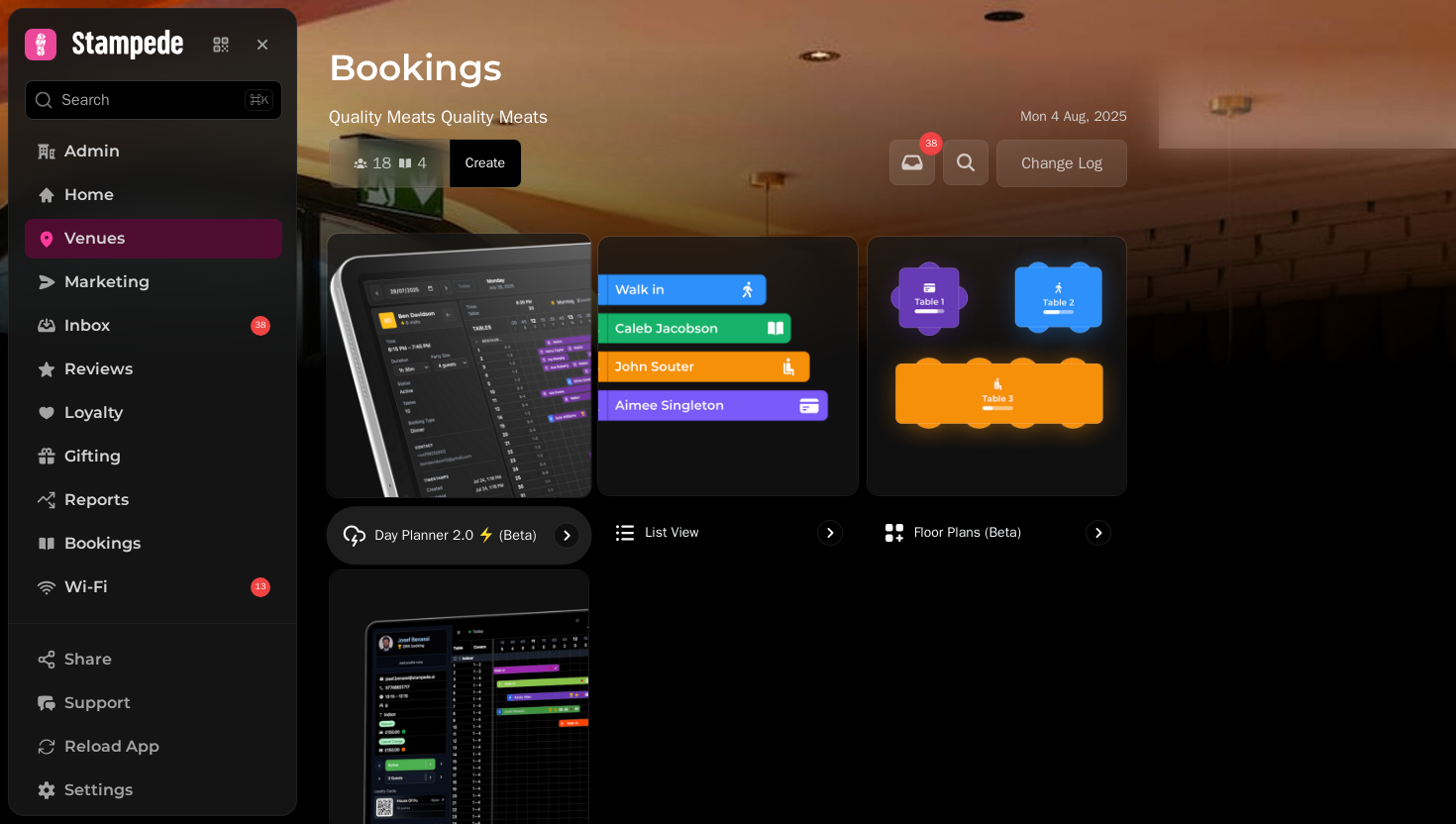 click at bounding box center [459, 364] 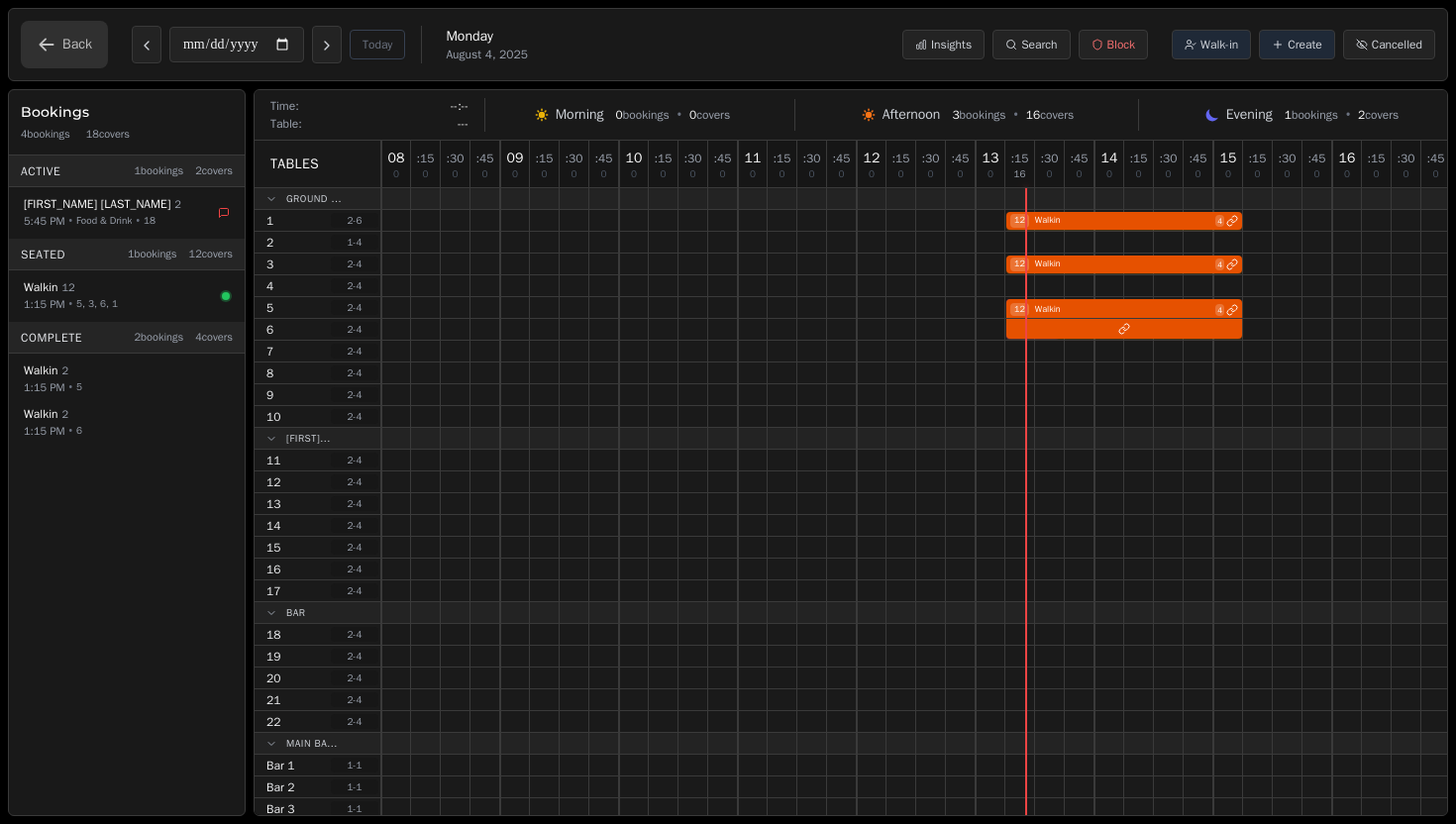 click on "Back" at bounding box center [64, 45] 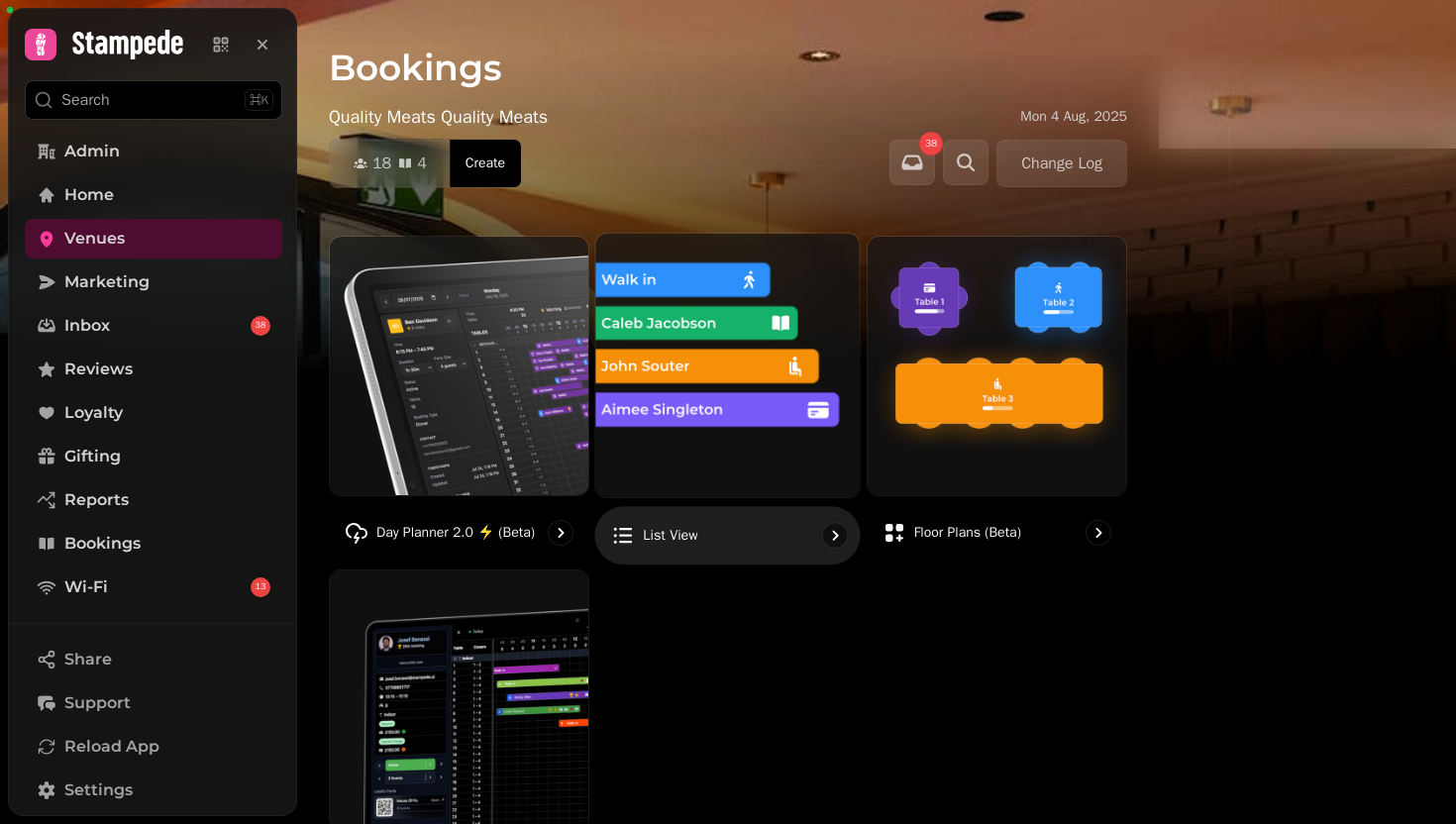 click at bounding box center [727, 364] 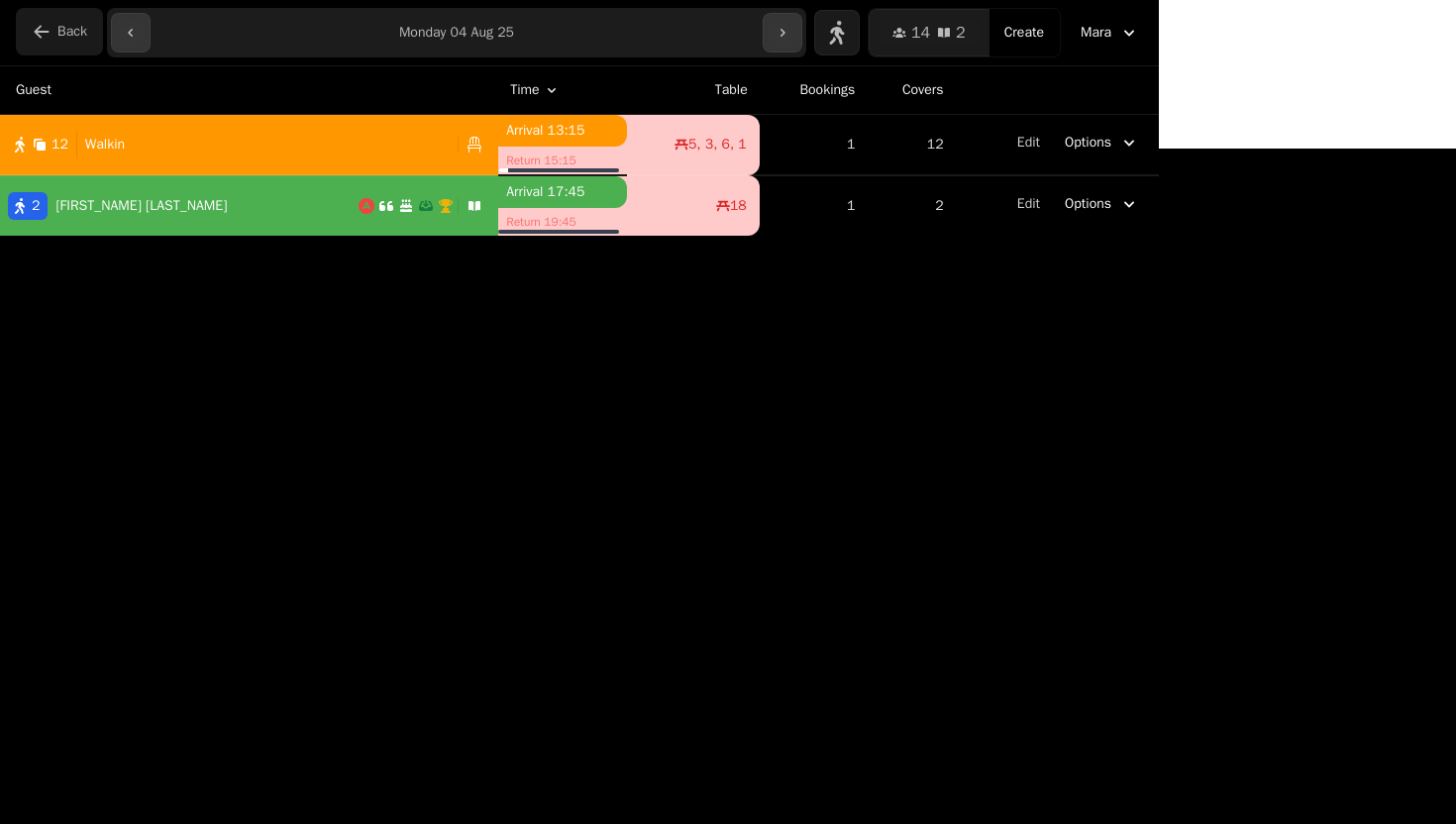 click on "Back" at bounding box center [59, 32] 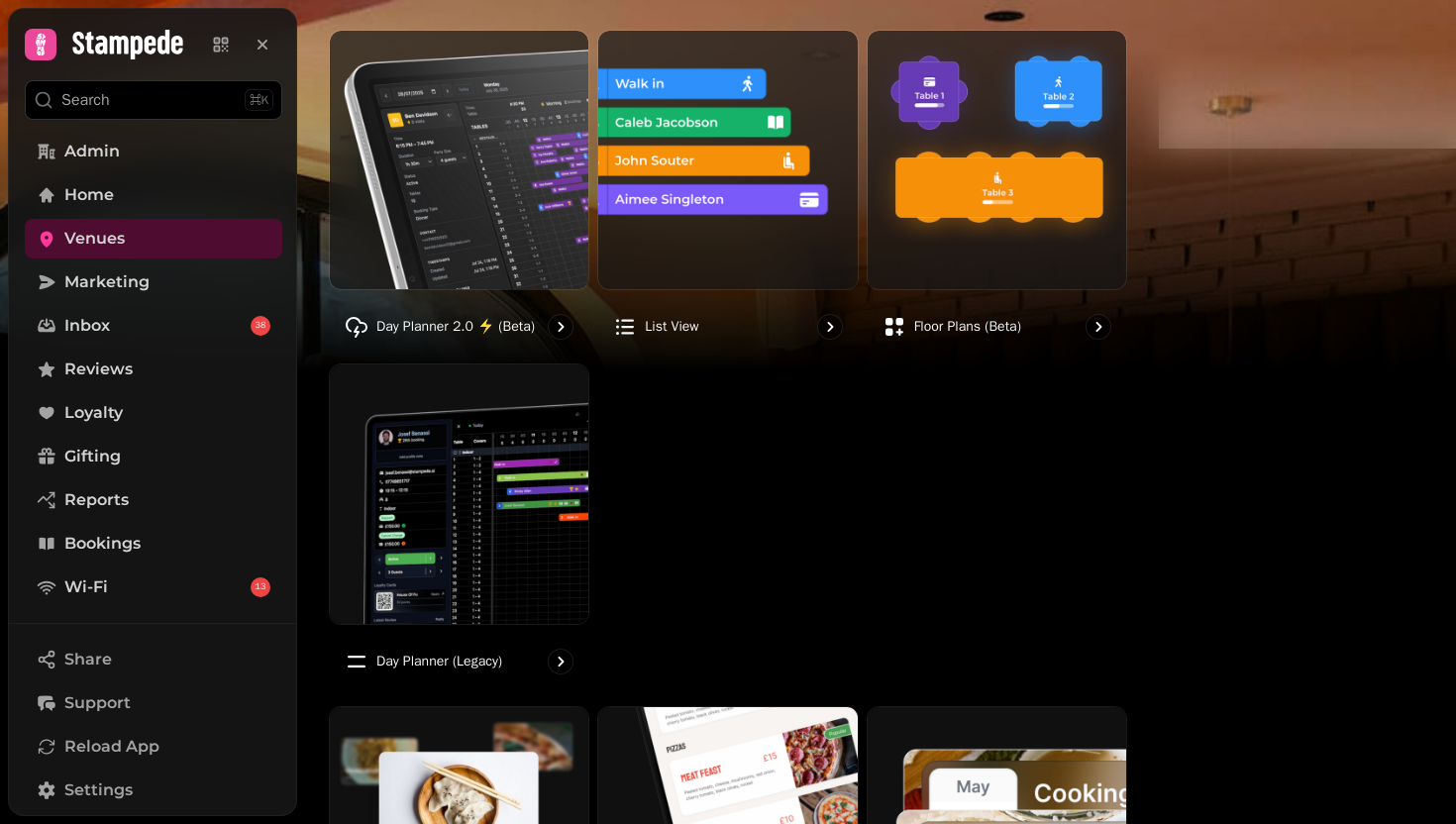 scroll, scrollTop: 218, scrollLeft: 0, axis: vertical 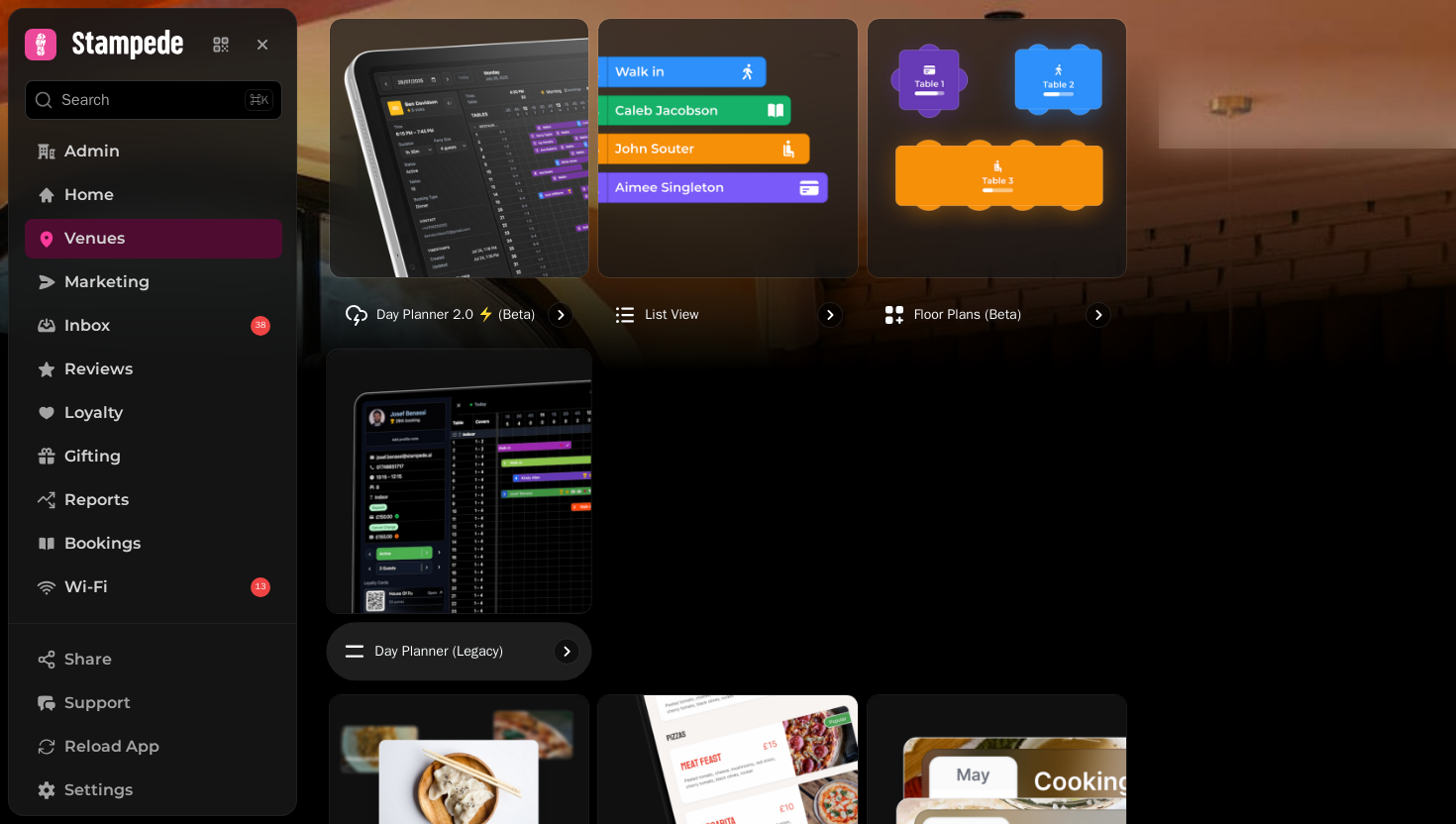 click at bounding box center [459, 481] 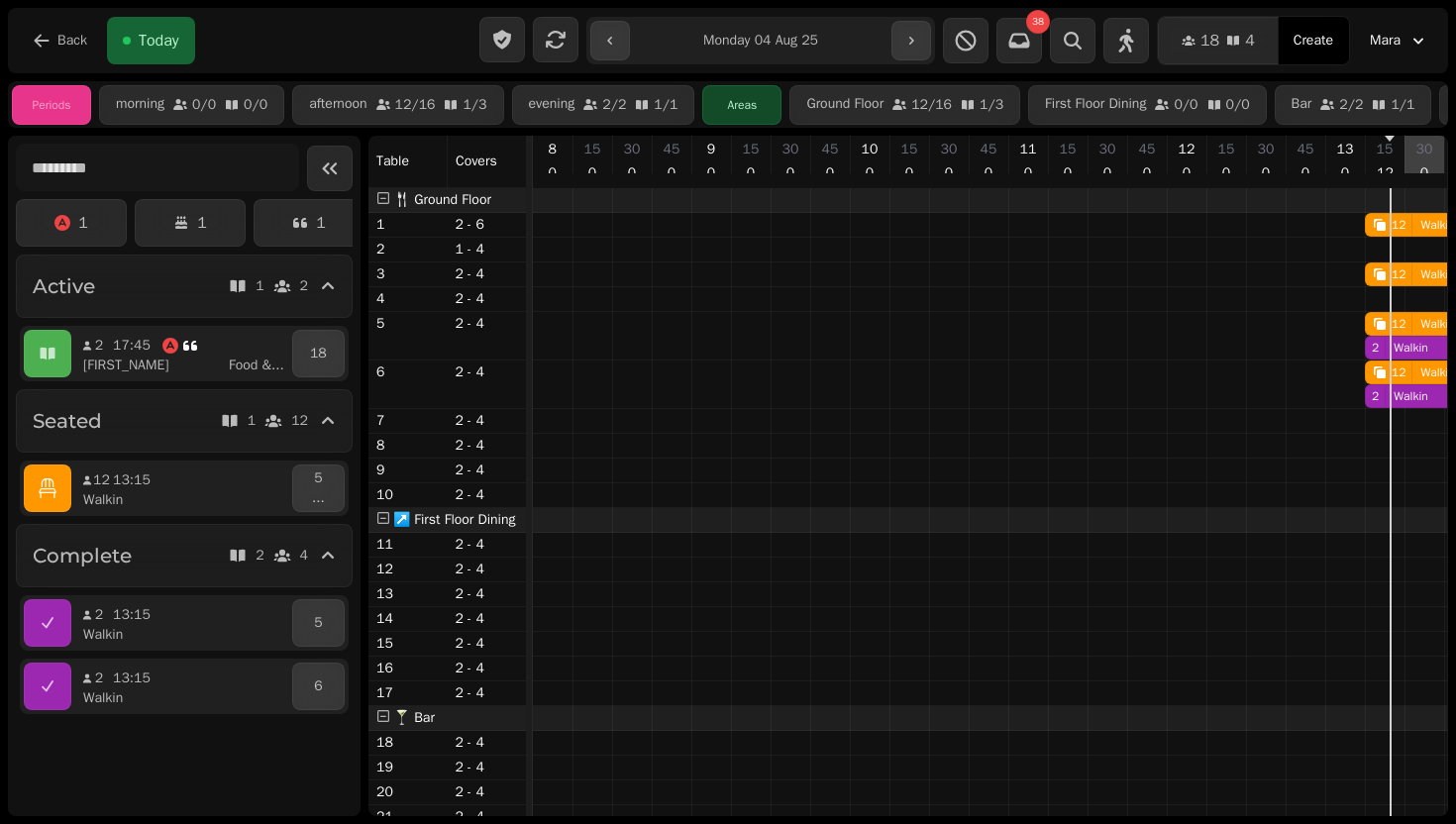 scroll, scrollTop: 0, scrollLeft: 859, axis: horizontal 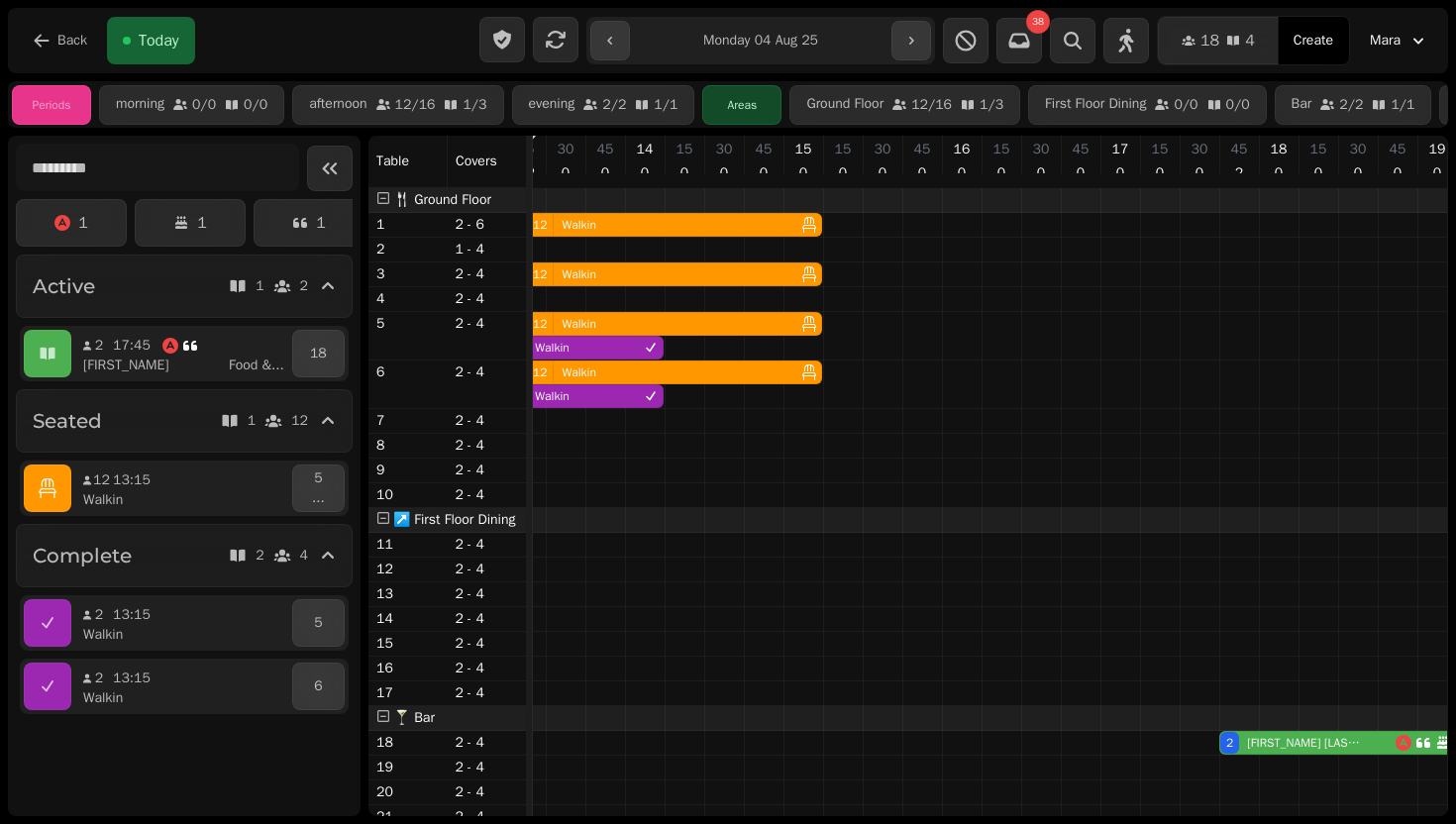 click on "[FIRST]   [LAST]" at bounding box center [1304, 743] 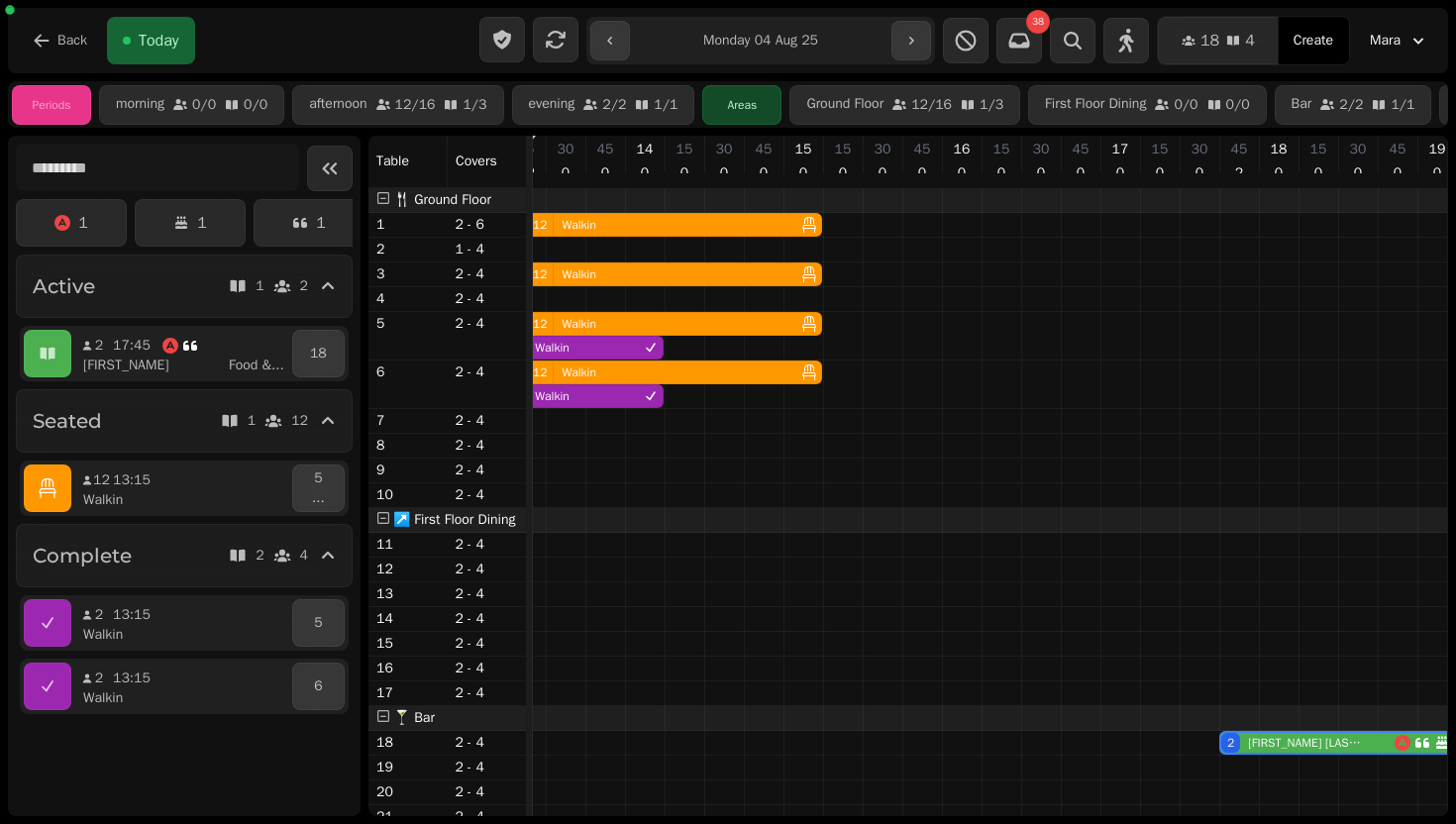 scroll, scrollTop: 0, scrollLeft: 1532, axis: horizontal 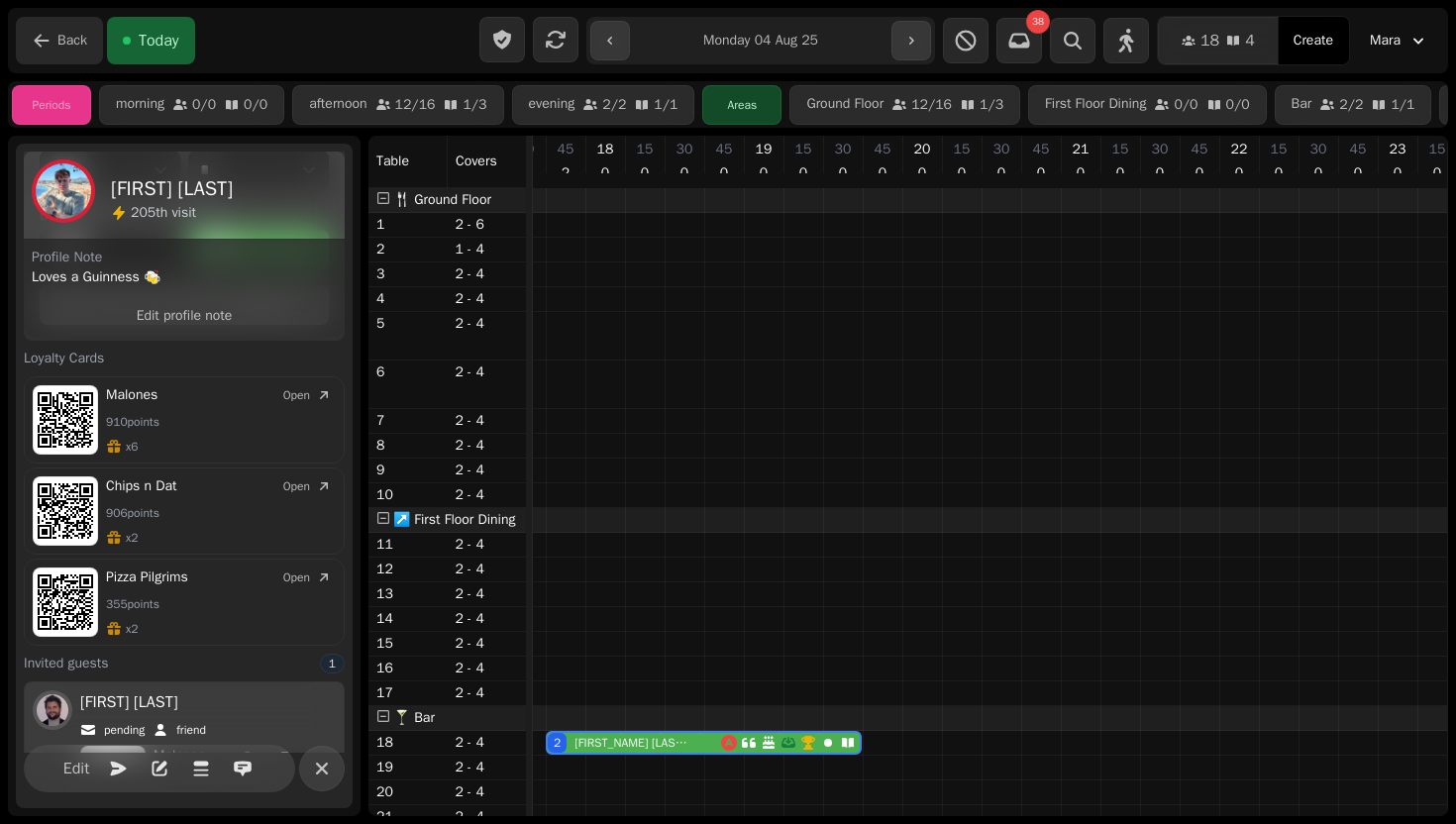 click on "Back" at bounding box center [59, 41] 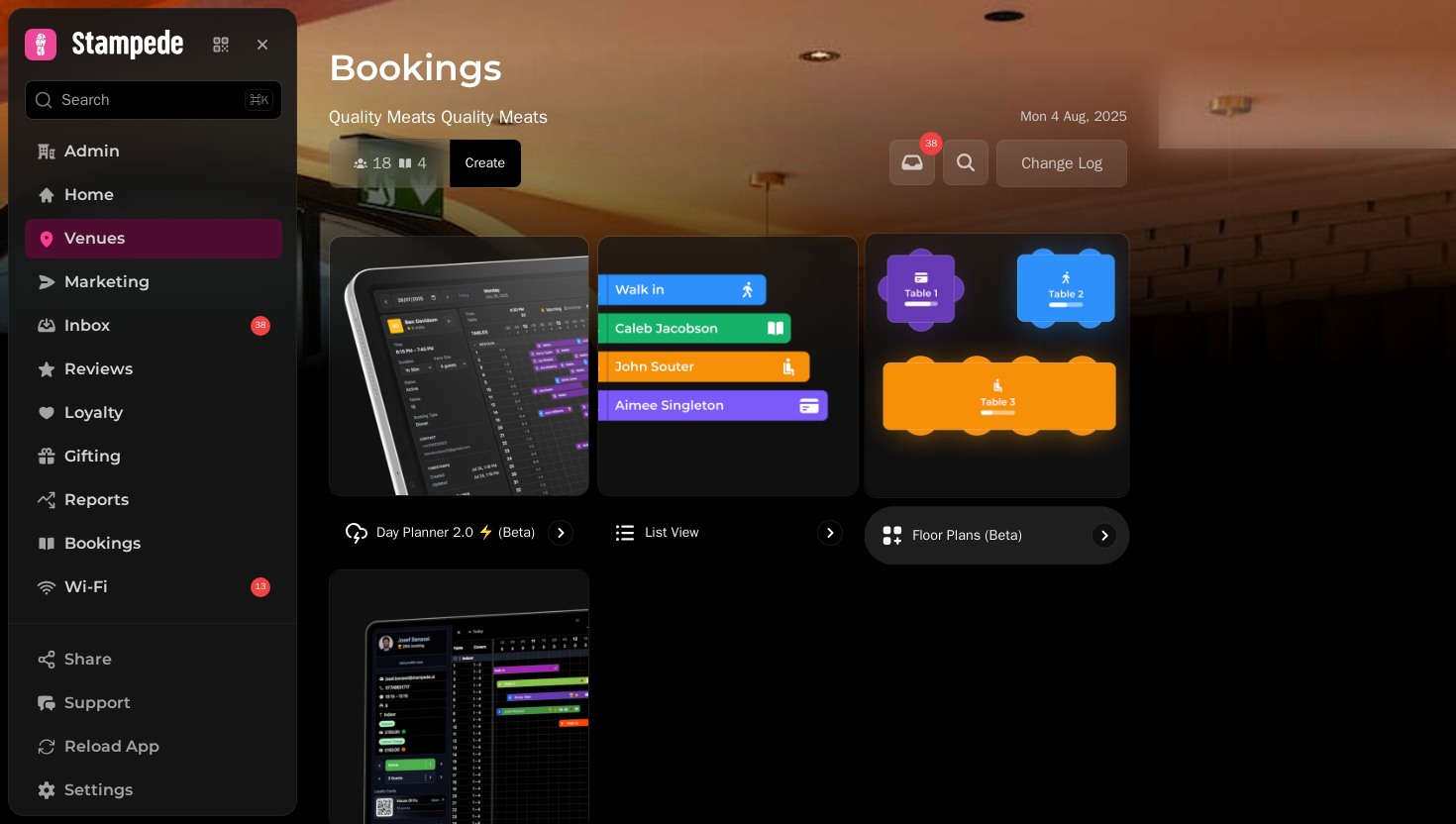 click at bounding box center (996, 364) 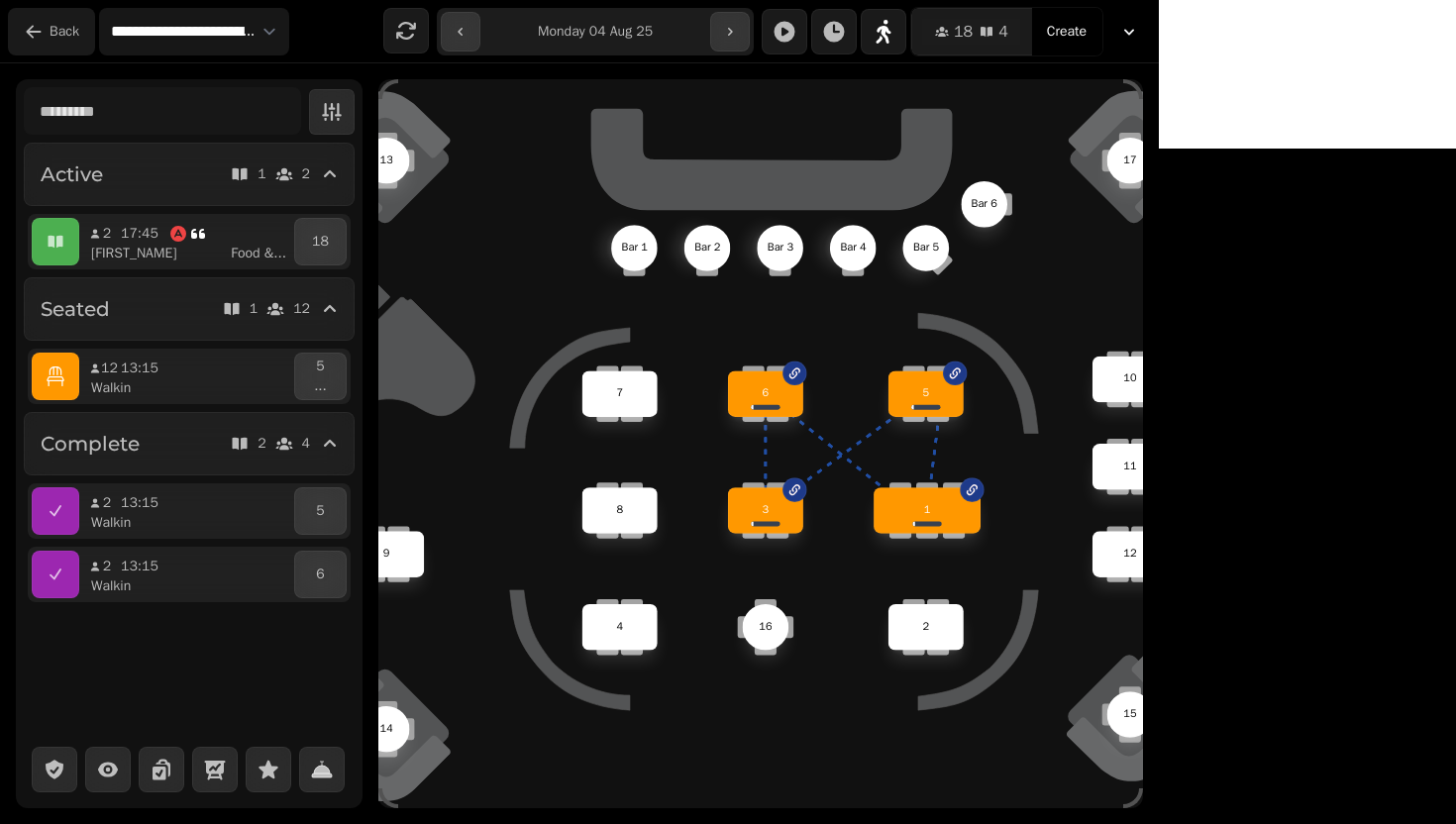 click 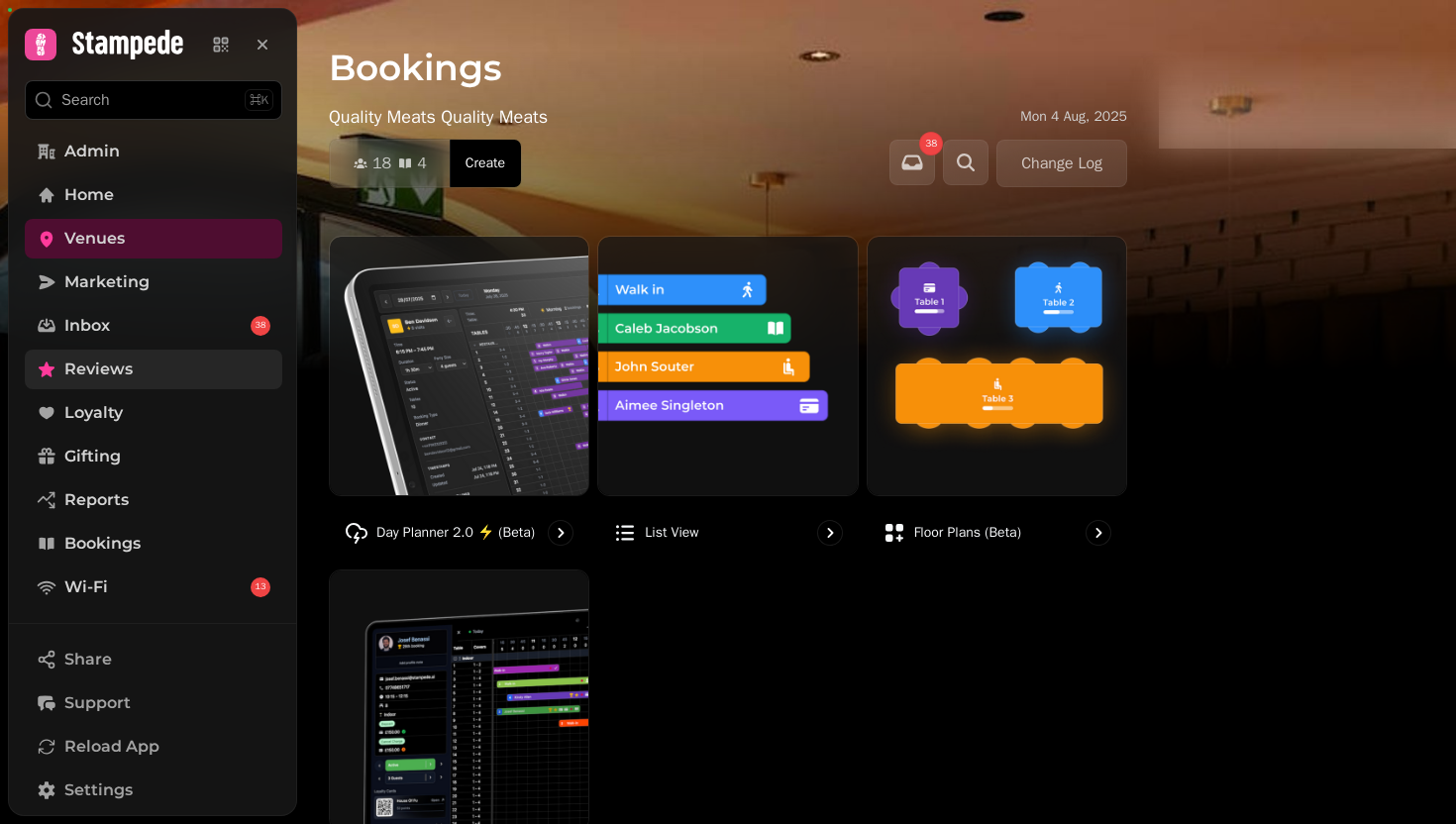 click on "Reviews" at bounding box center [98, 369] 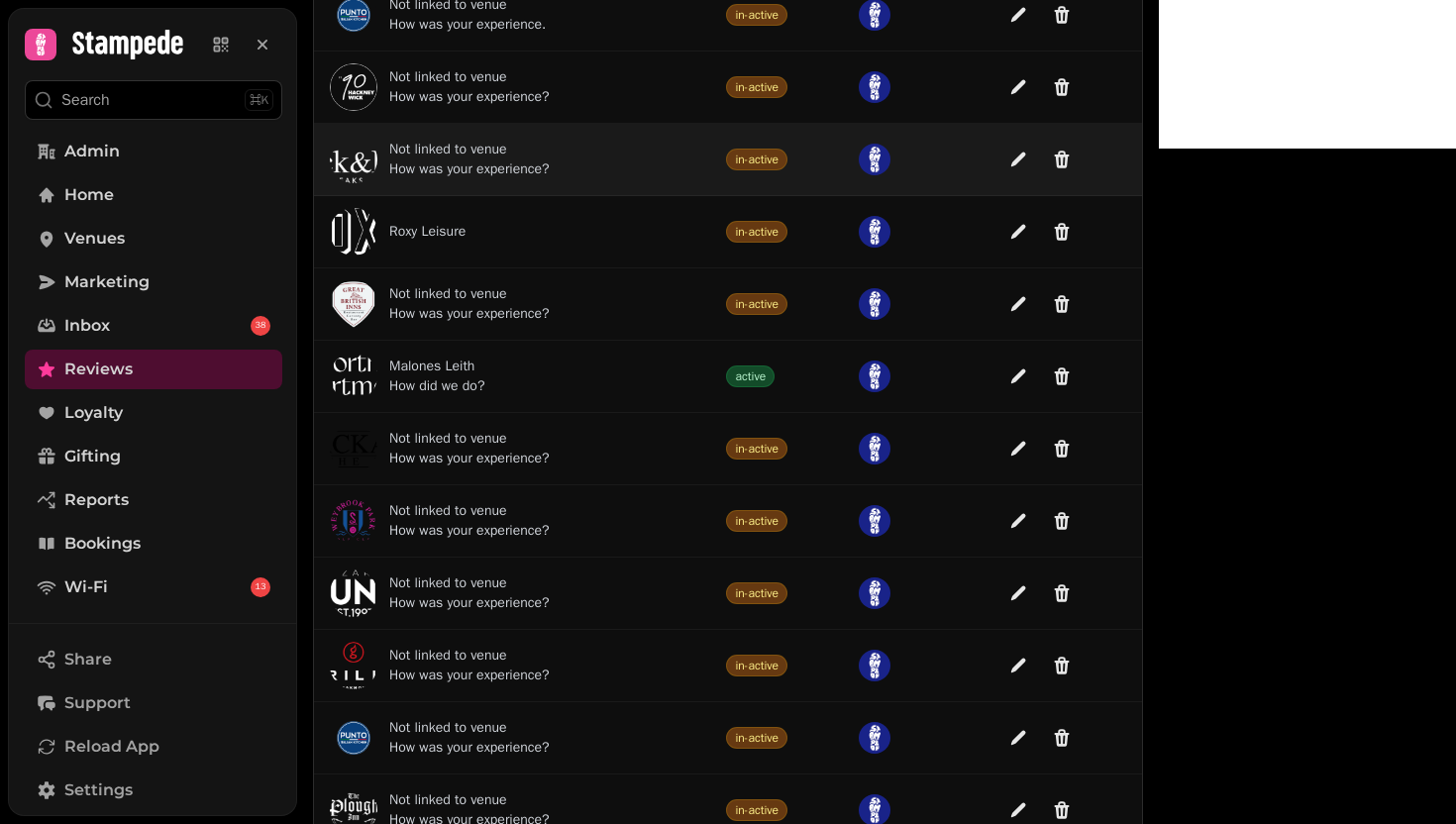 scroll, scrollTop: 1112, scrollLeft: 0, axis: vertical 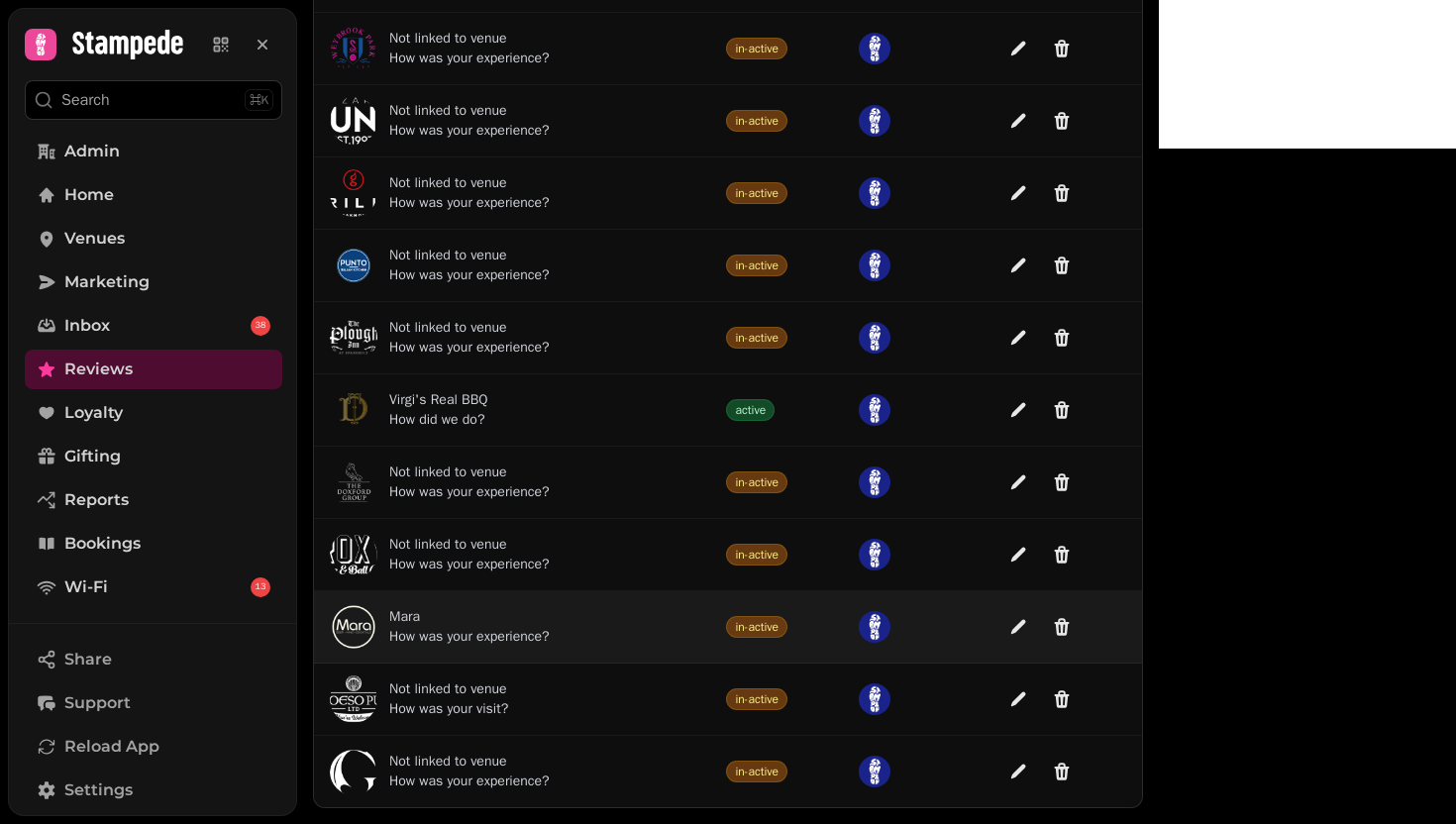 click on "Mara" at bounding box center [469, 617] 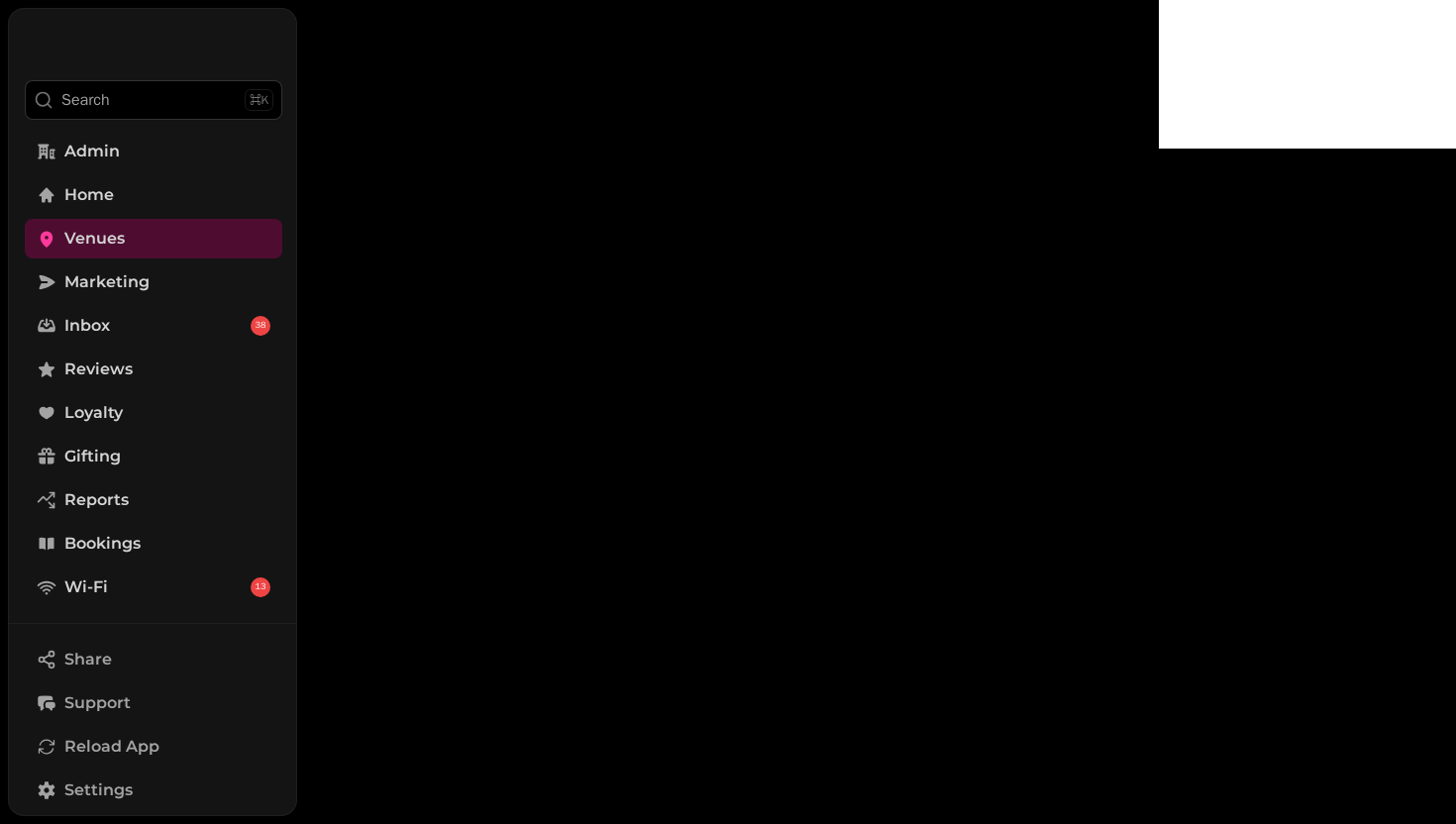 scroll, scrollTop: 0, scrollLeft: 0, axis: both 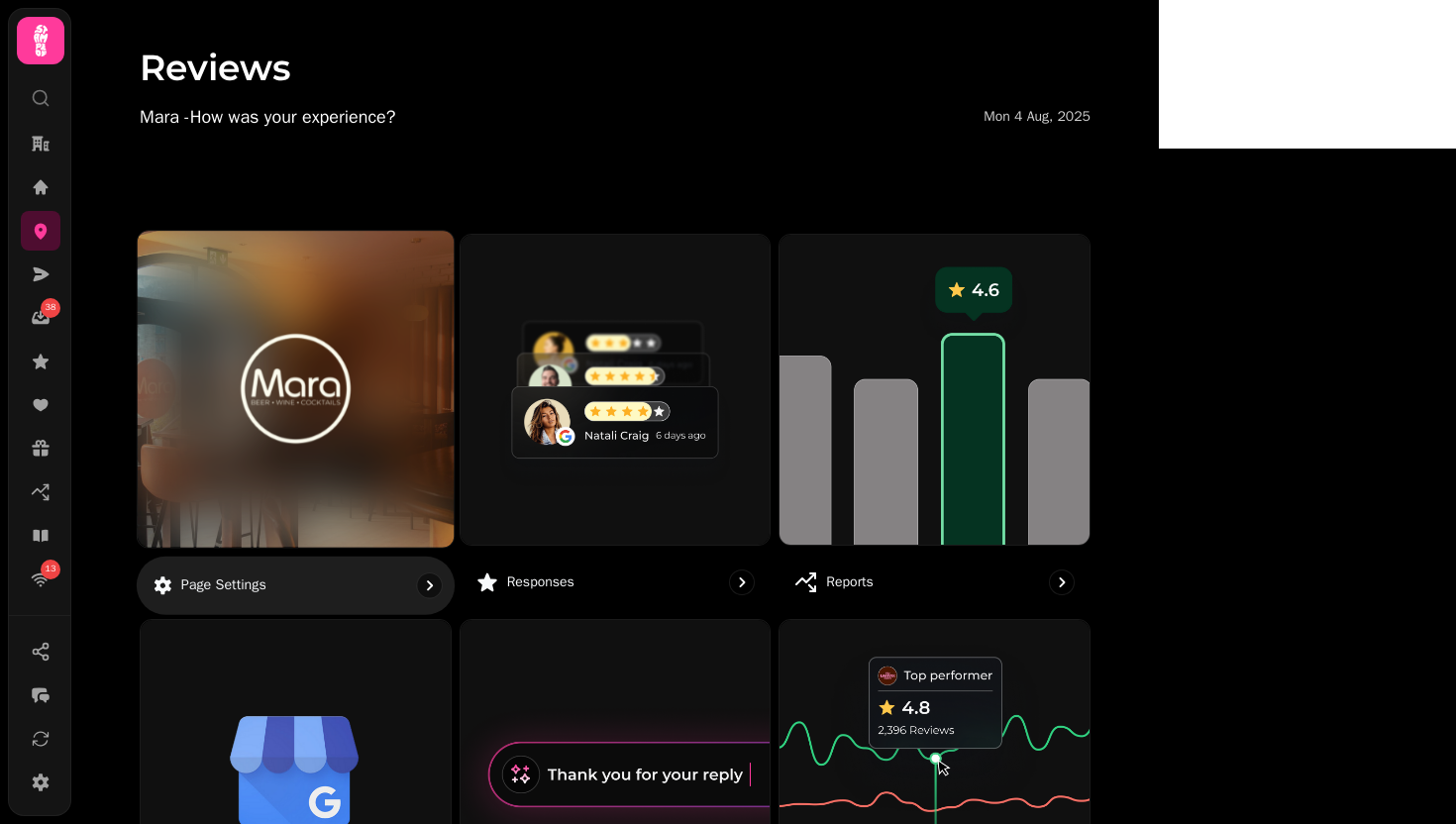 click at bounding box center (295, 388) 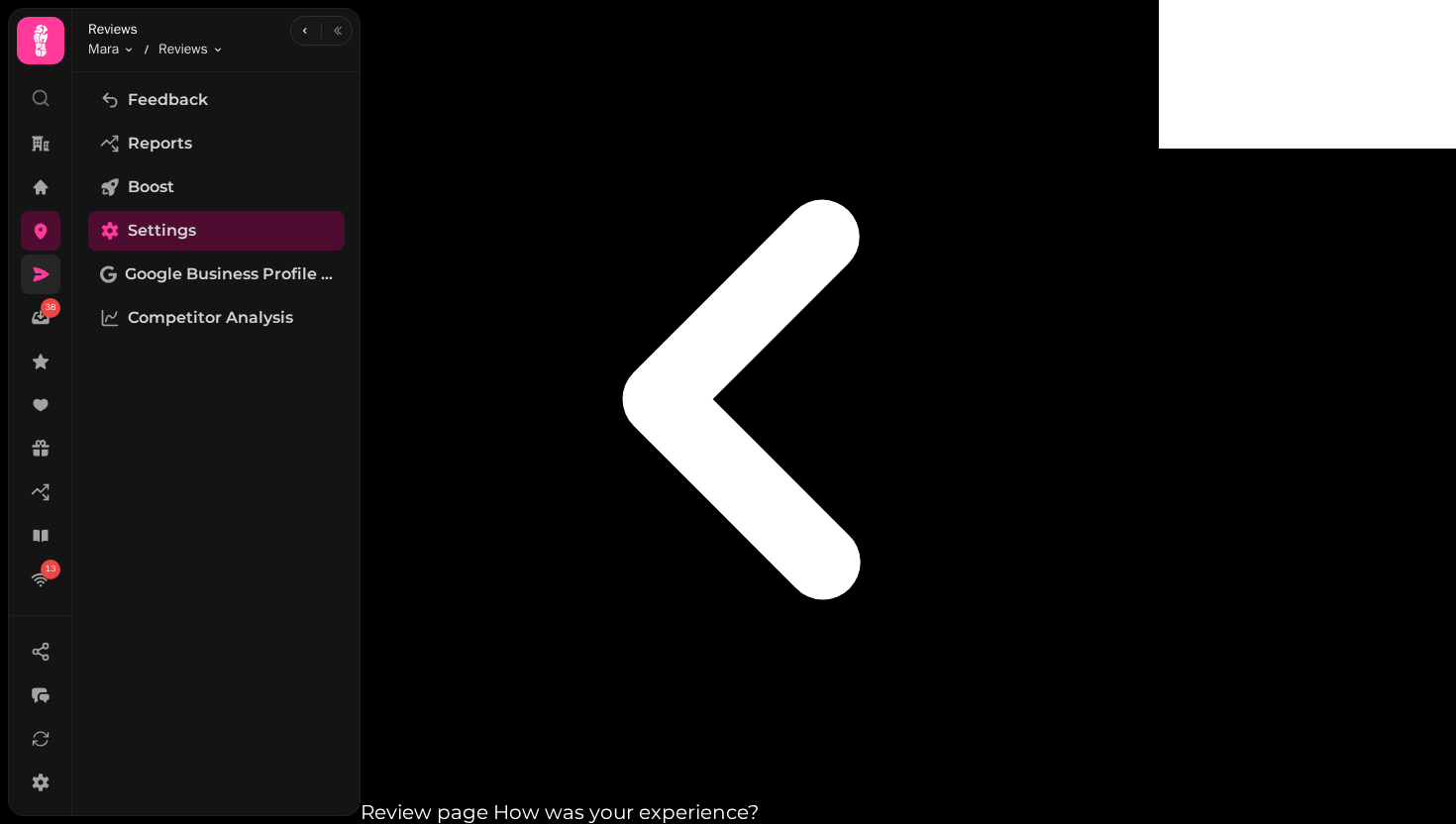 click at bounding box center [41, 274] 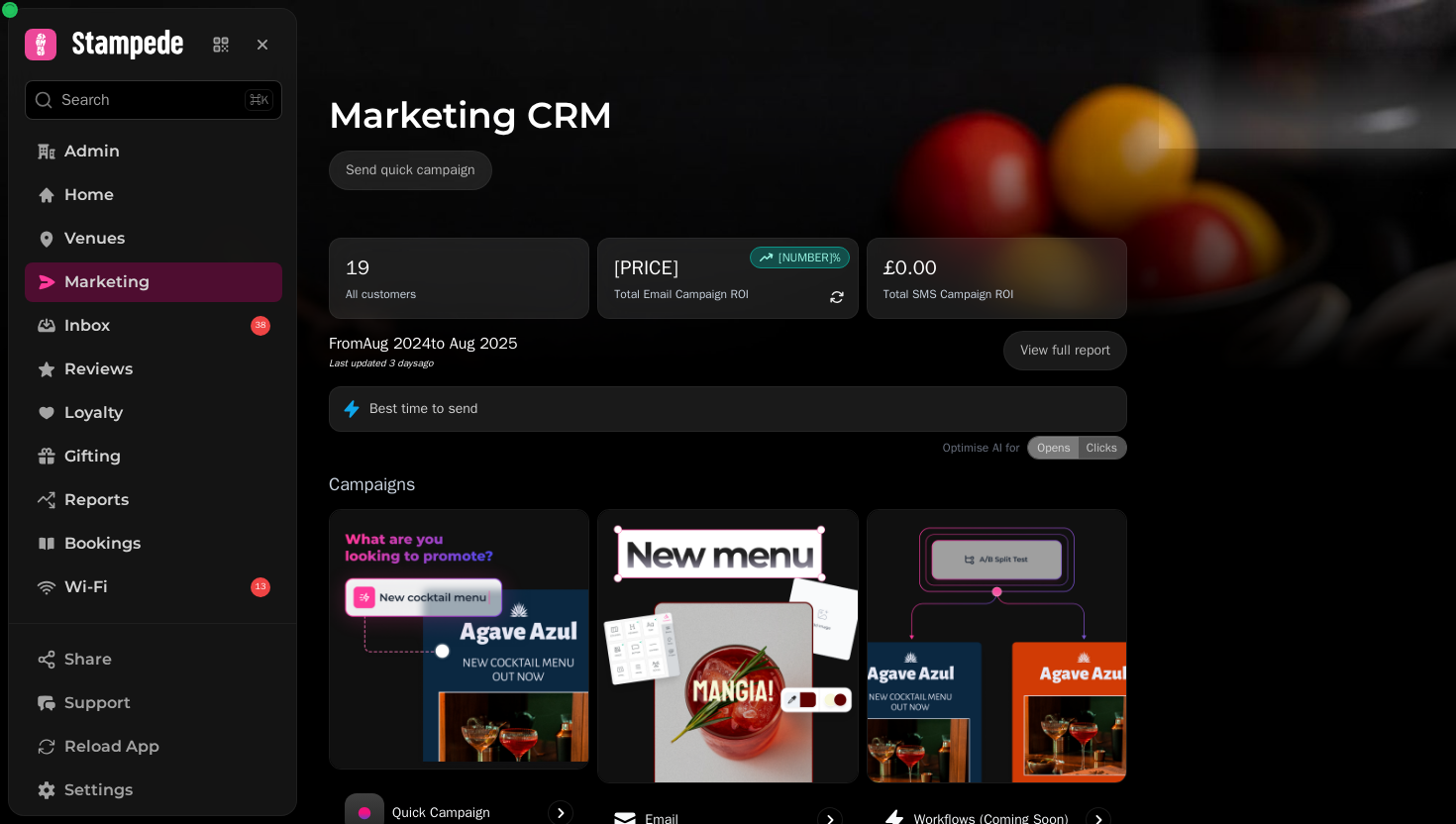 scroll, scrollTop: 412, scrollLeft: 0, axis: vertical 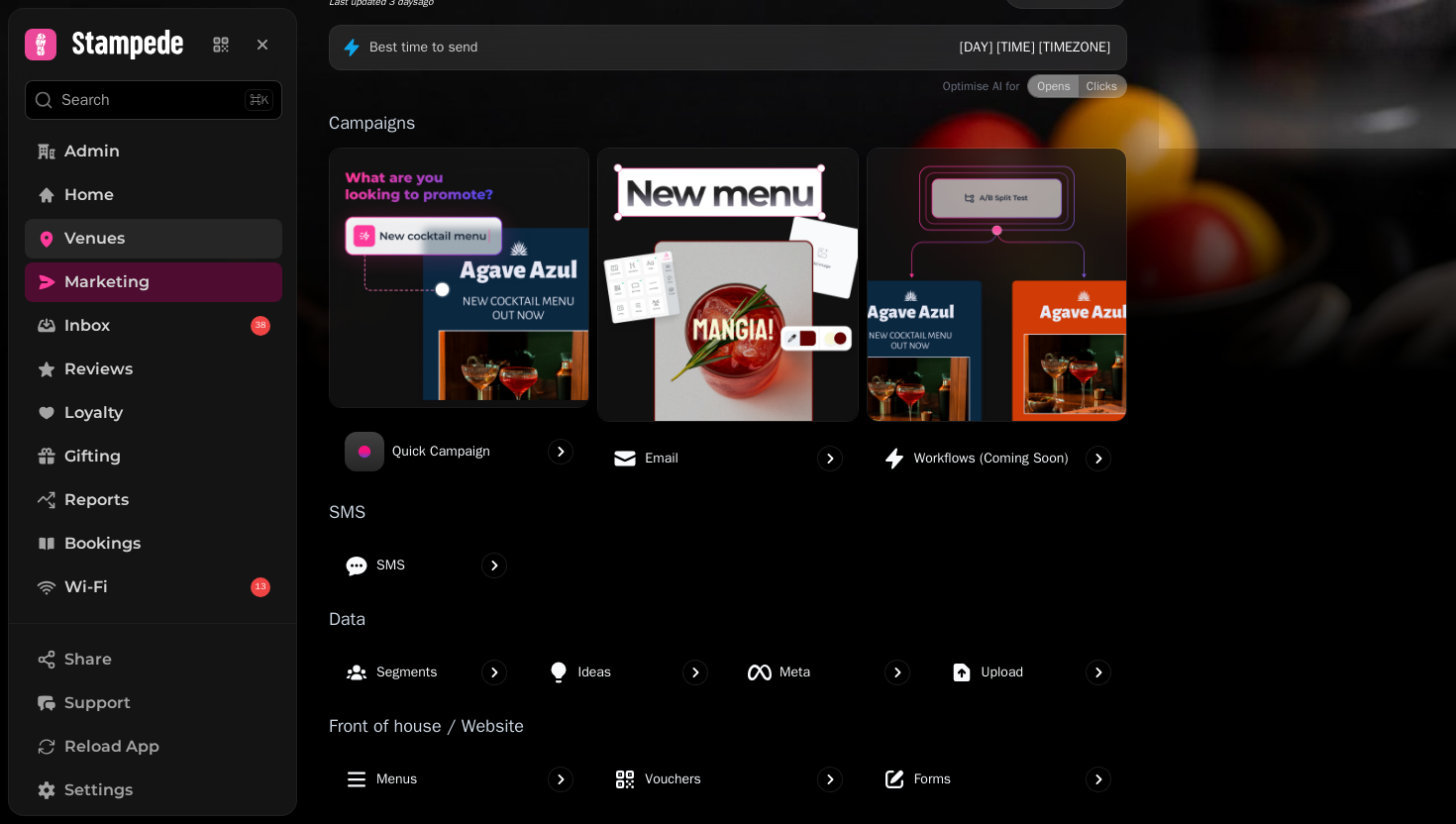 click on "Venues" at bounding box center [154, 239] 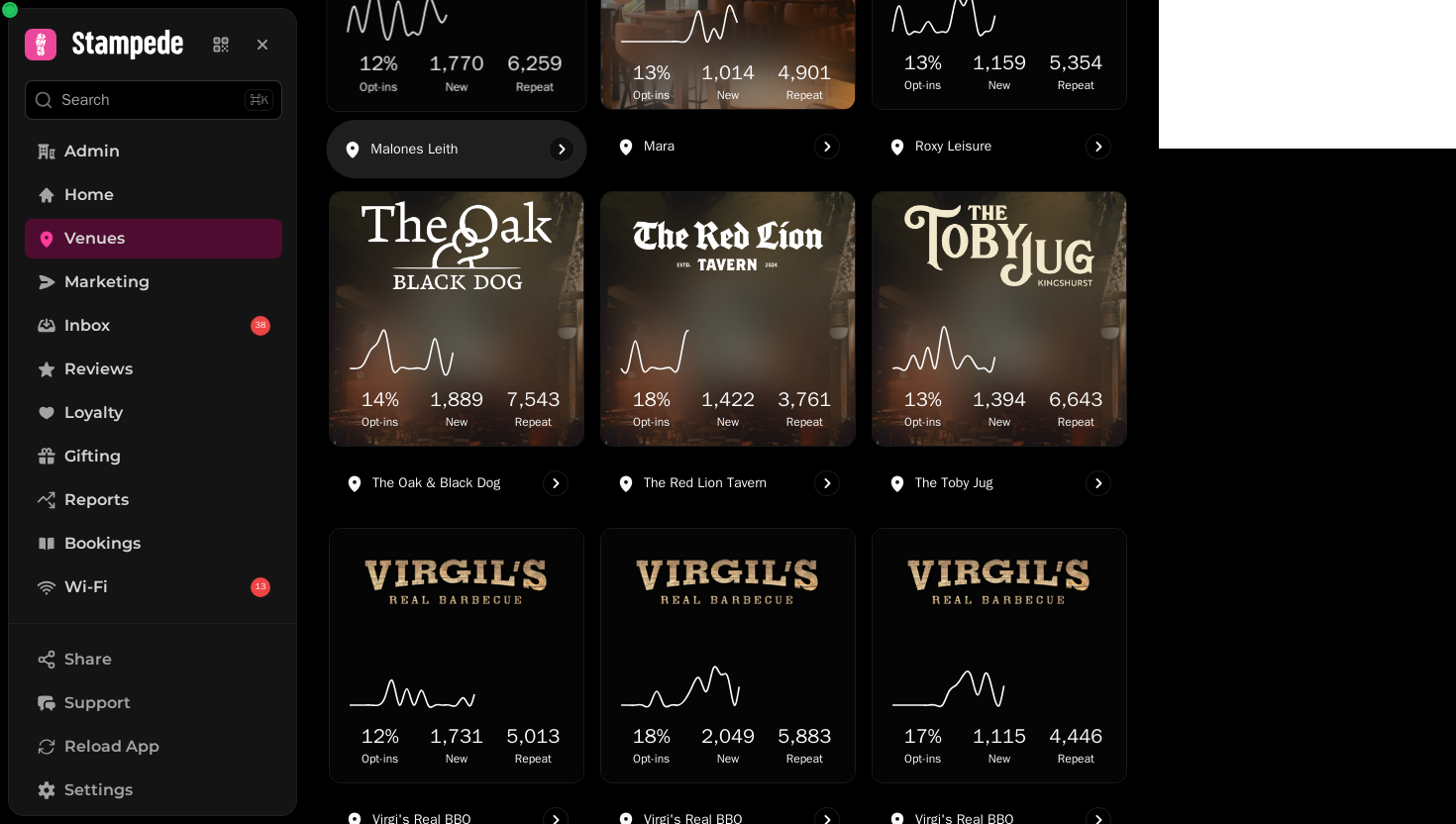 scroll, scrollTop: 89, scrollLeft: 0, axis: vertical 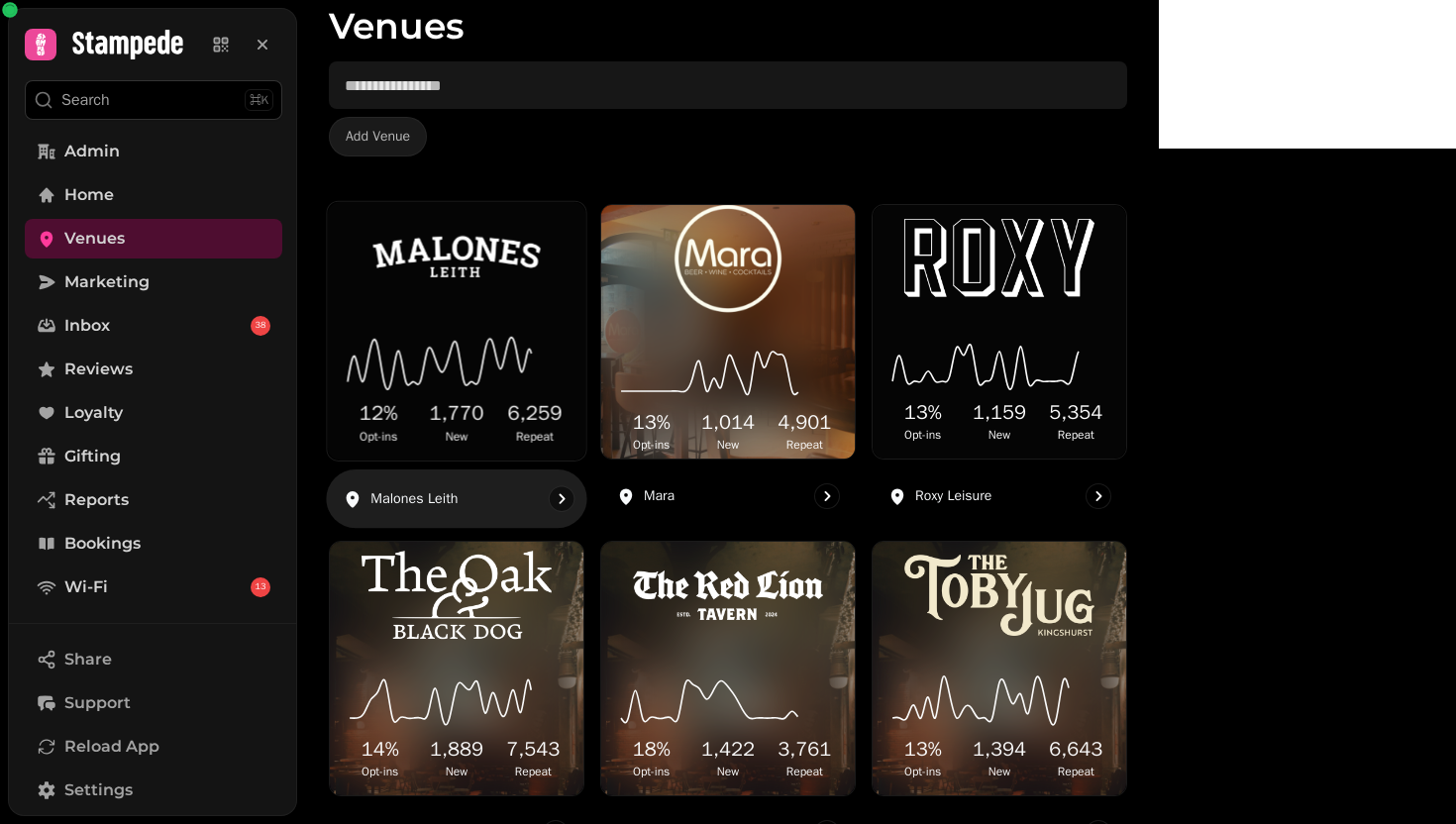 click at bounding box center [457, 257] 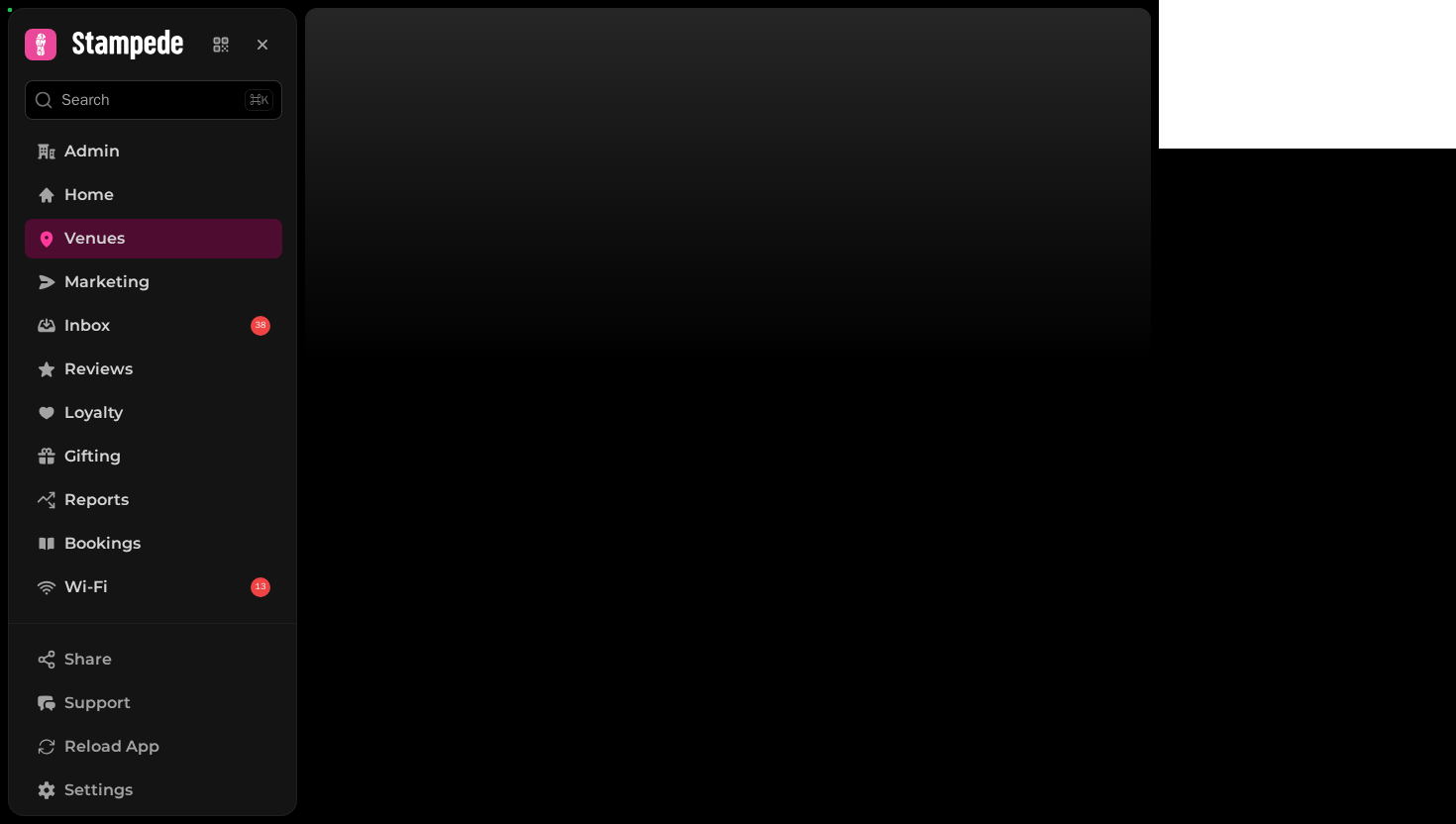 scroll, scrollTop: 0, scrollLeft: 0, axis: both 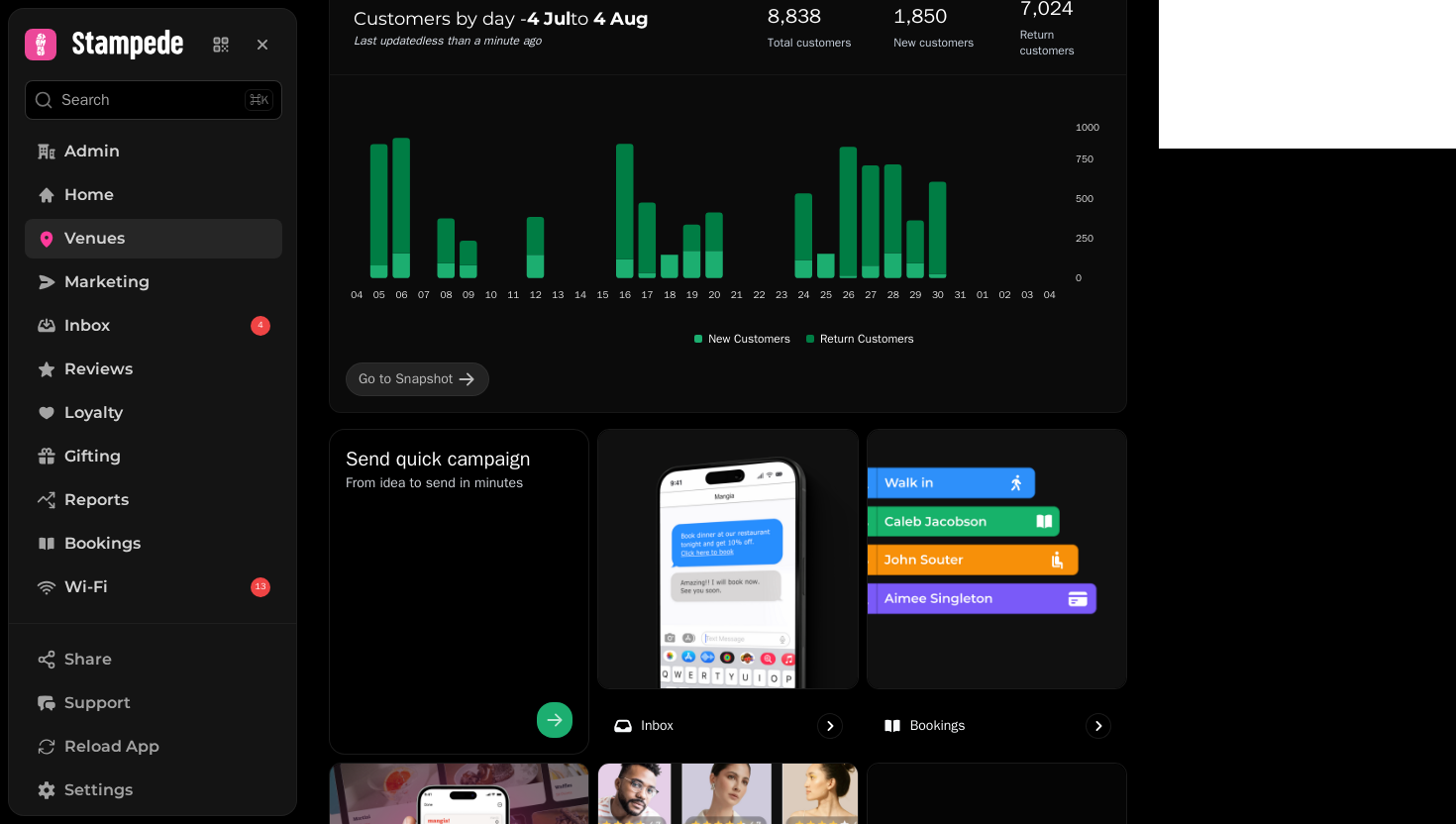 click on "Venues" at bounding box center [94, 239] 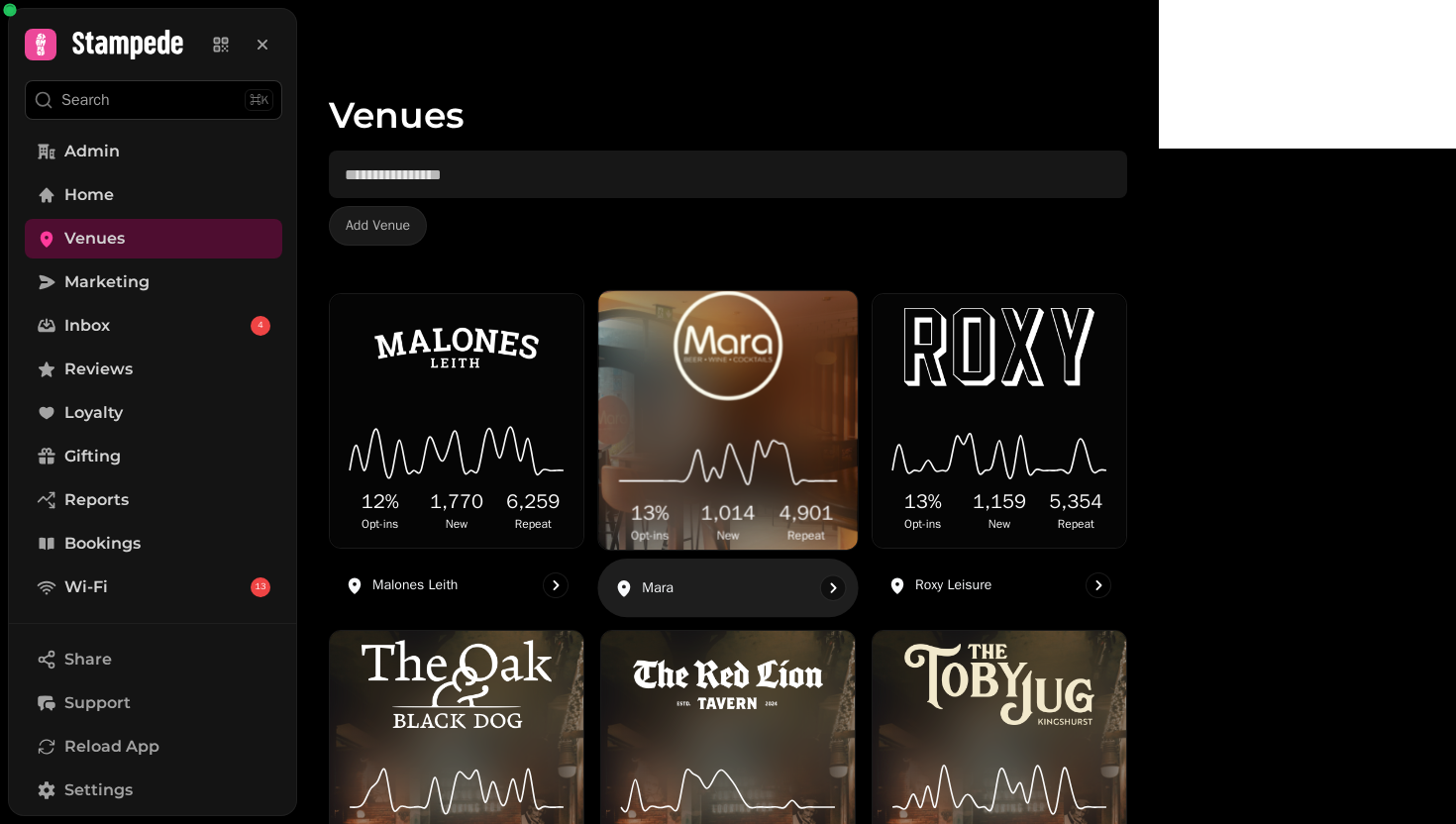 click at bounding box center [728, 346] 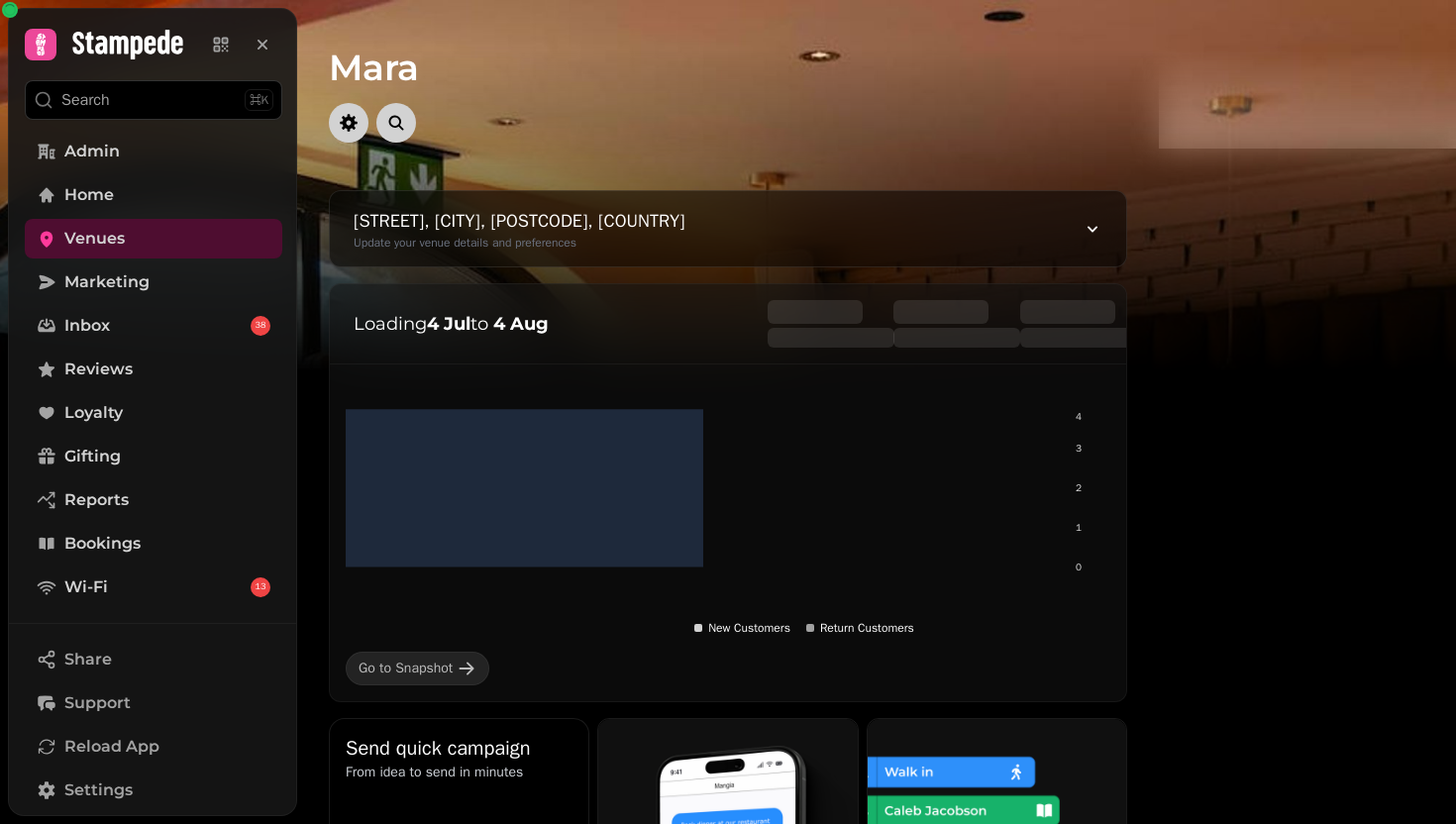 scroll, scrollTop: 594, scrollLeft: 0, axis: vertical 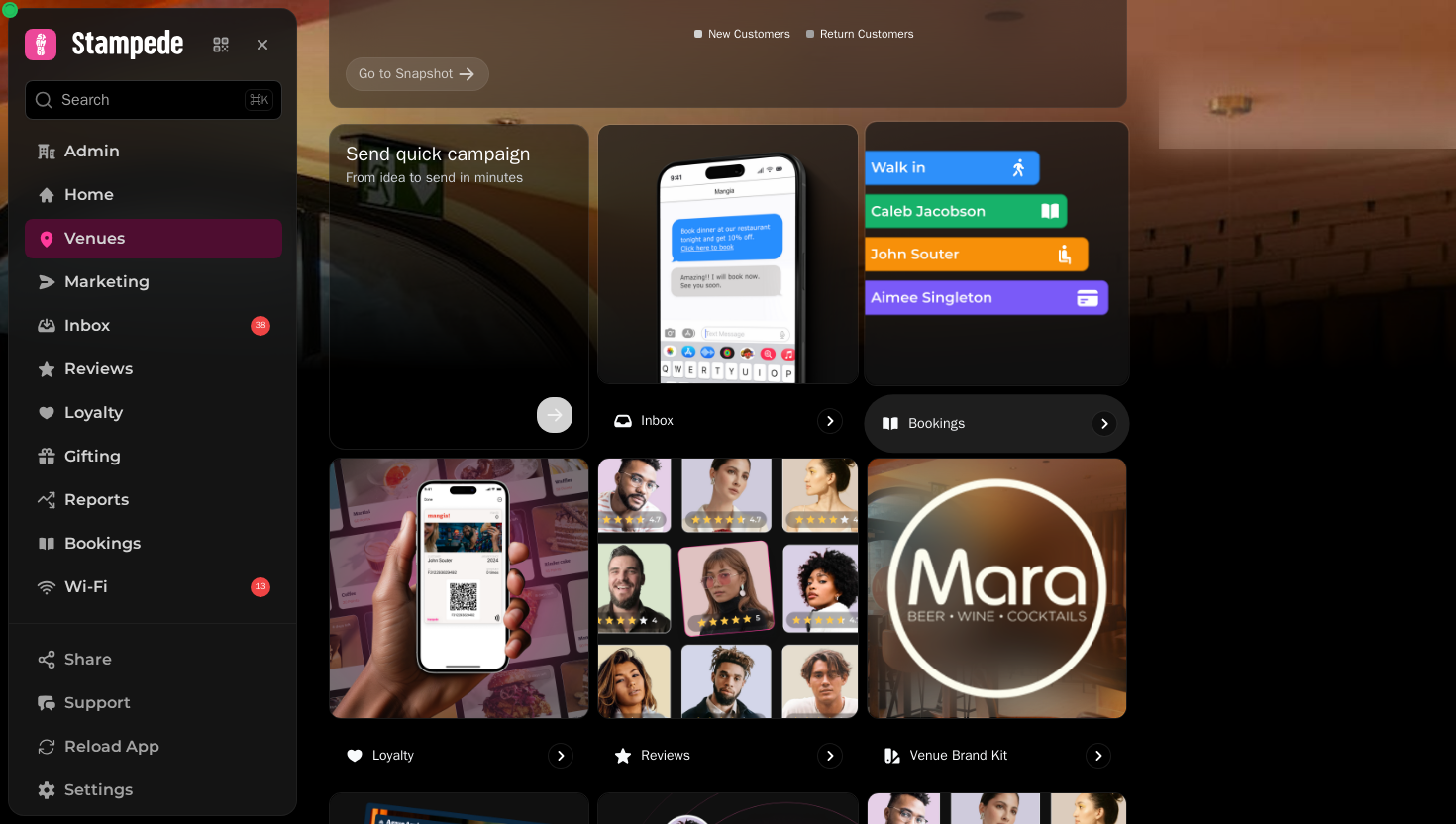 click at bounding box center (996, 253) 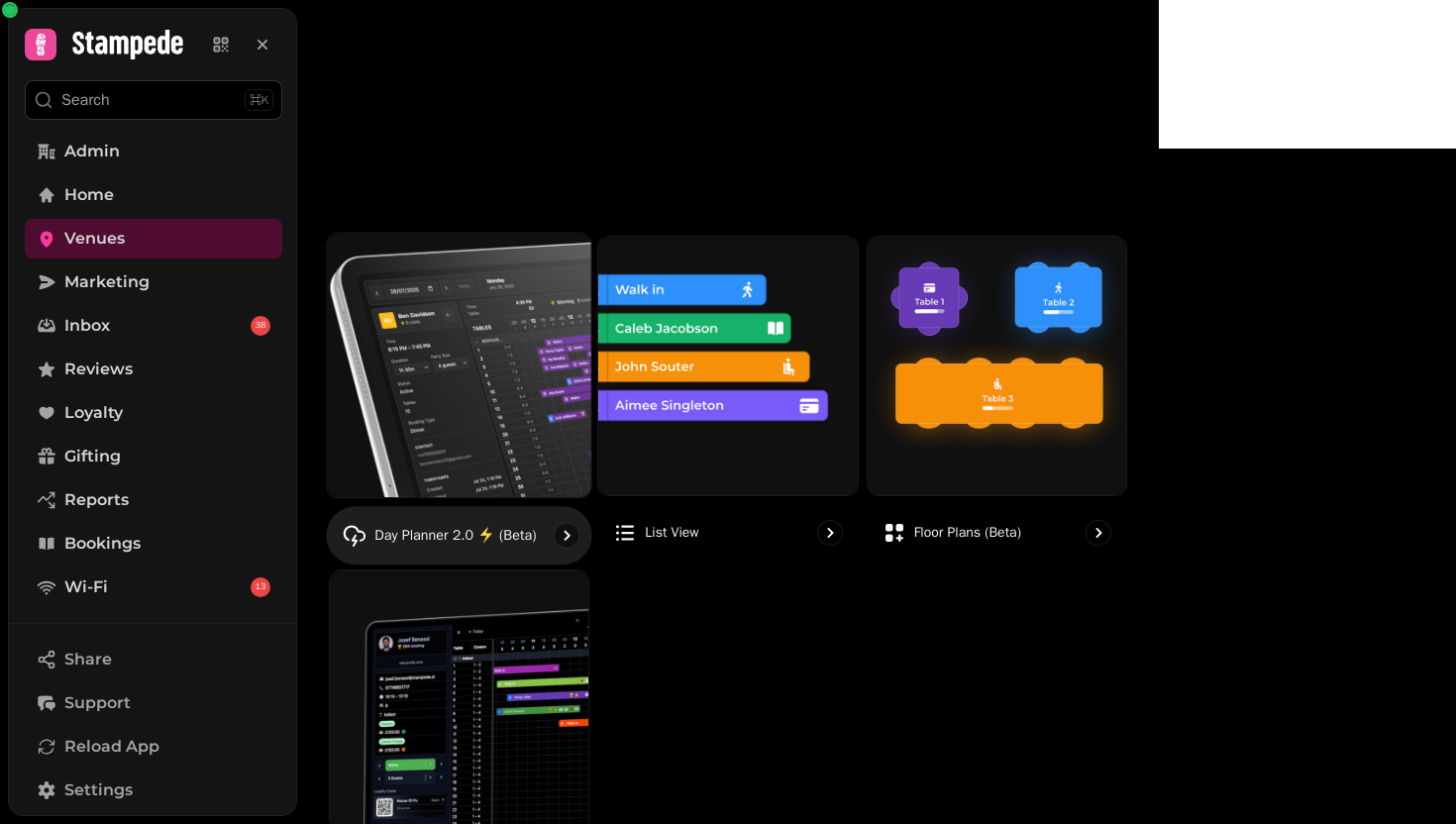 click at bounding box center [459, 364] 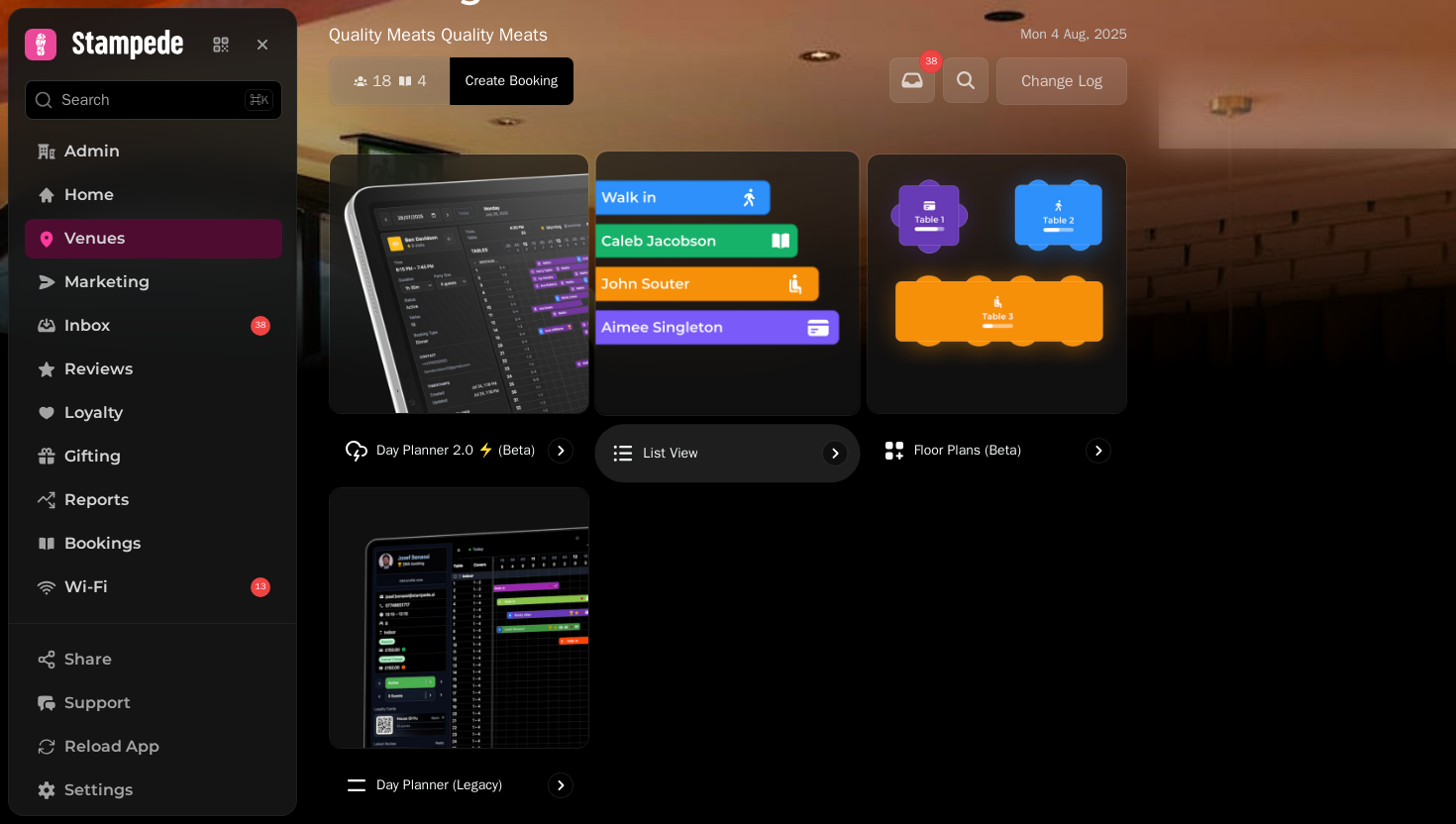 scroll, scrollTop: 139, scrollLeft: 0, axis: vertical 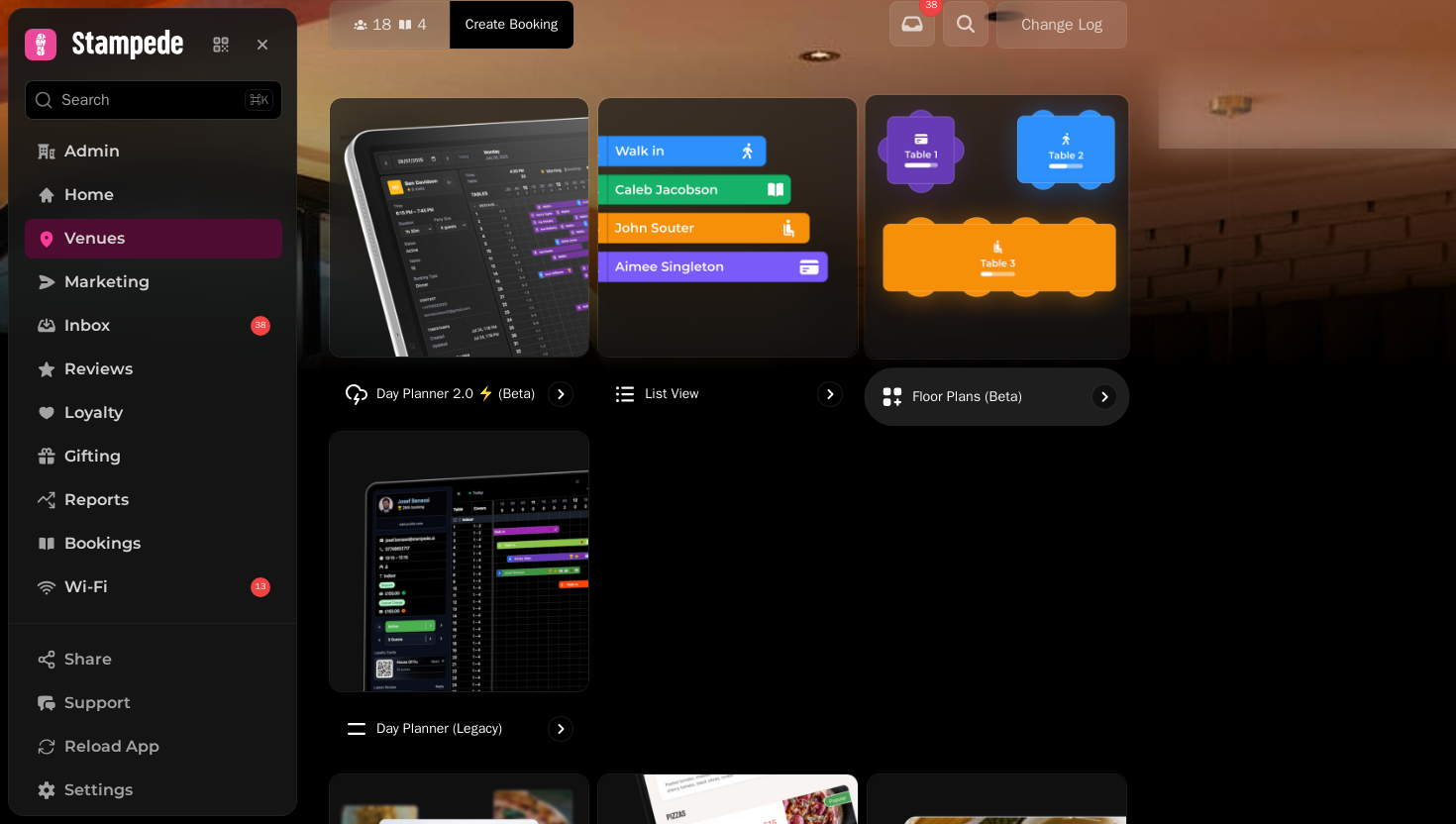click at bounding box center (996, 226) 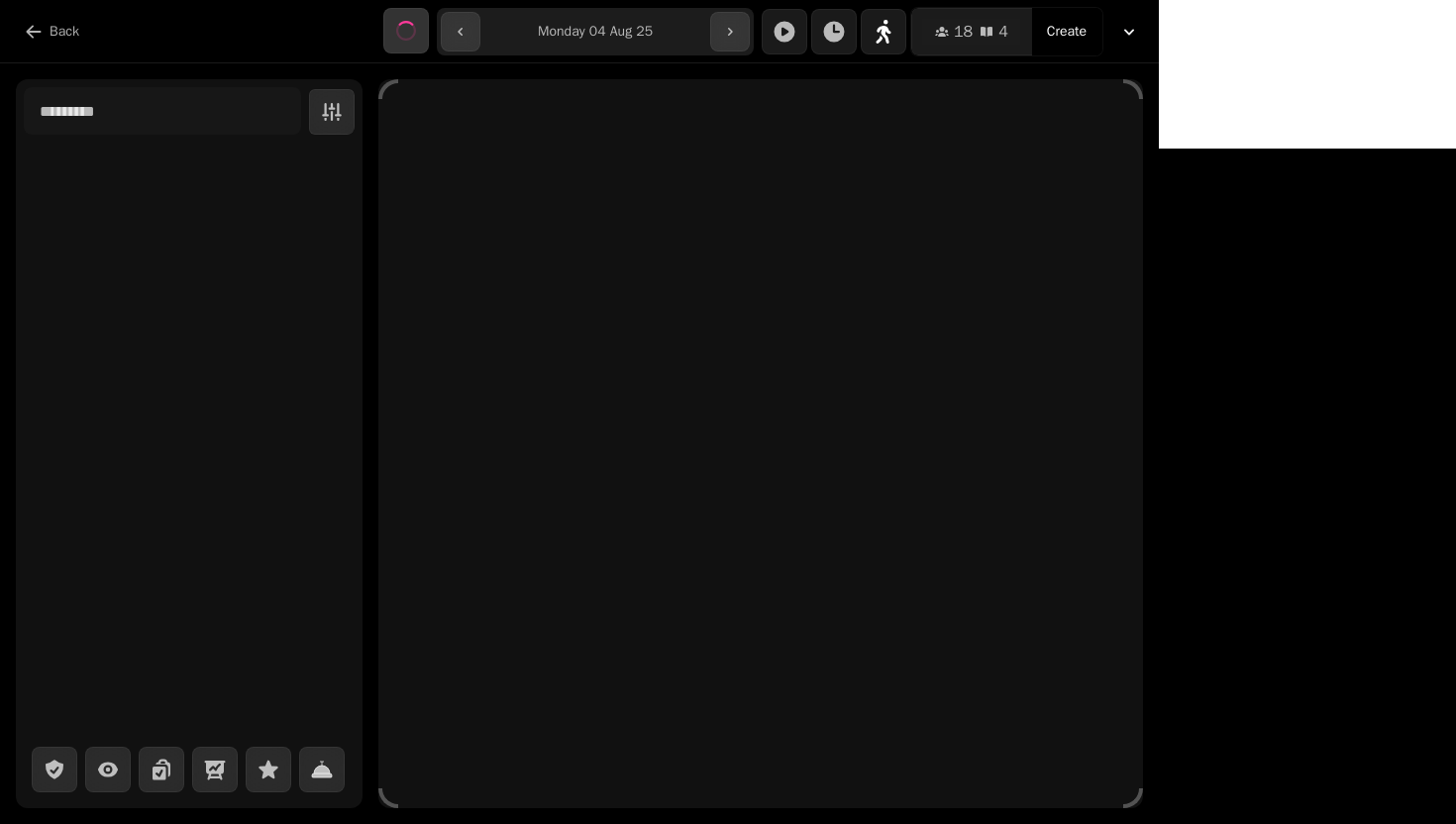 scroll, scrollTop: 0, scrollLeft: 0, axis: both 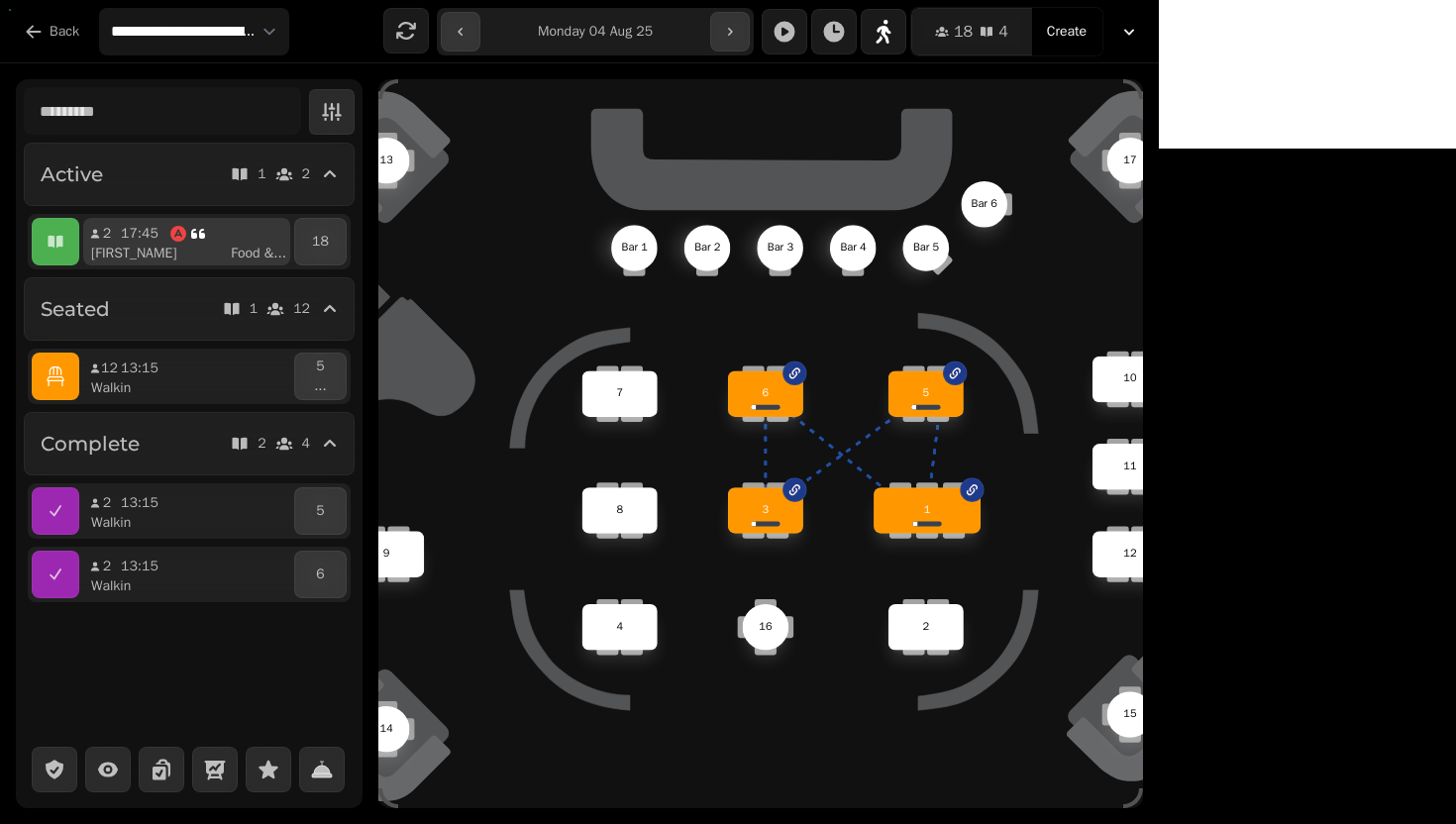 click on "[NUMBER] [TIME] [NAME] & ..." at bounding box center (186, 242) 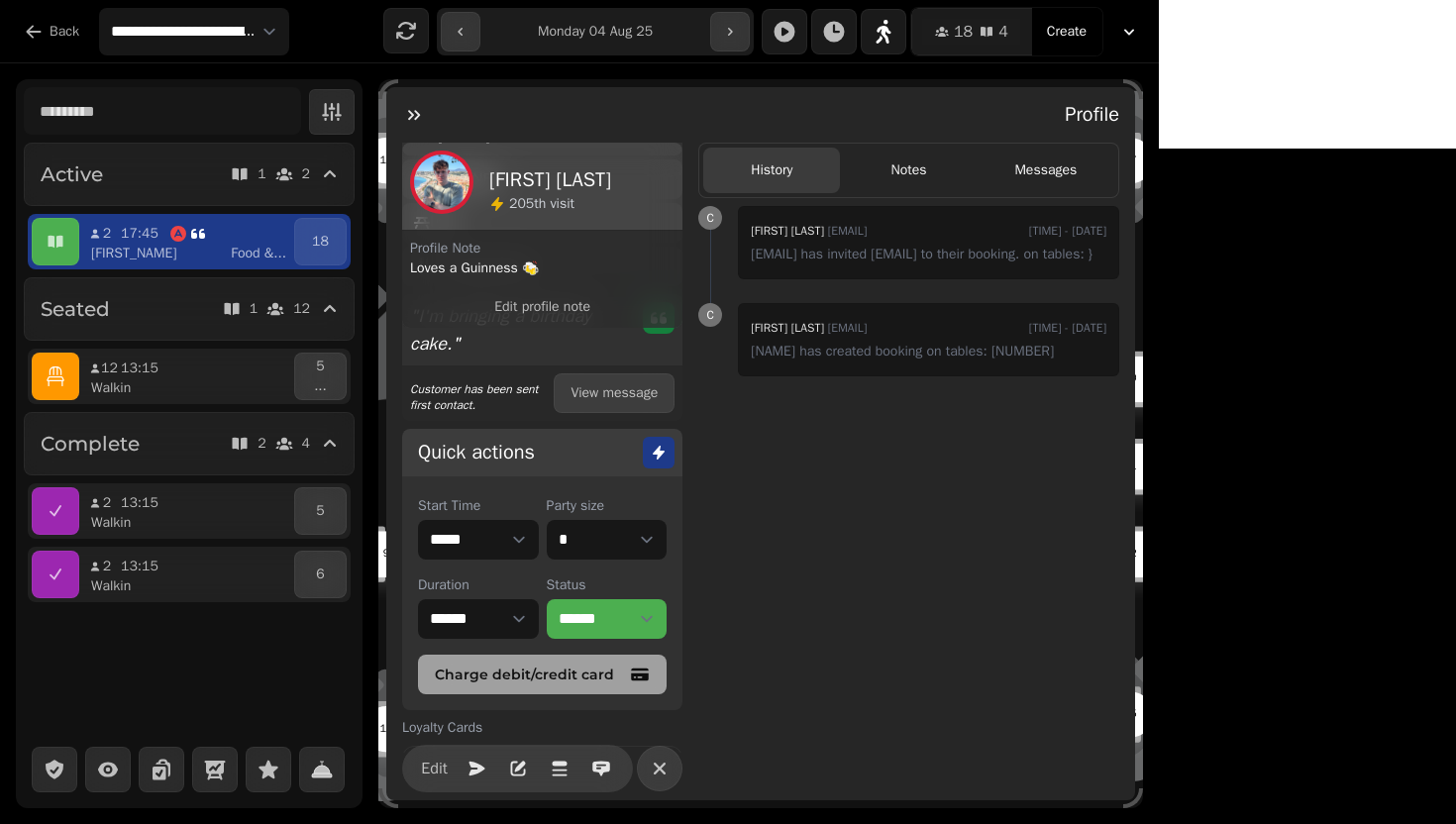 scroll, scrollTop: 0, scrollLeft: 0, axis: both 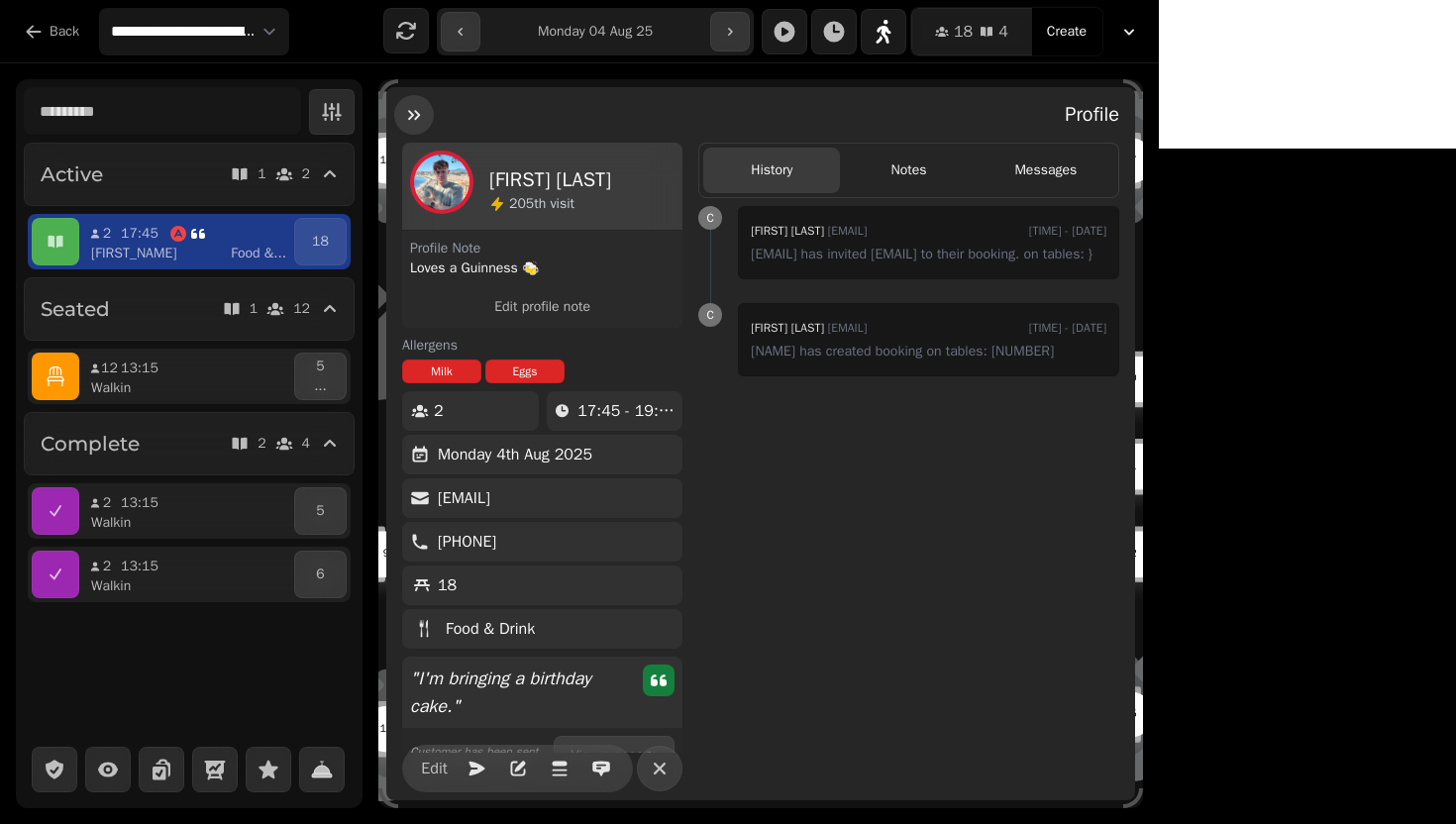 click 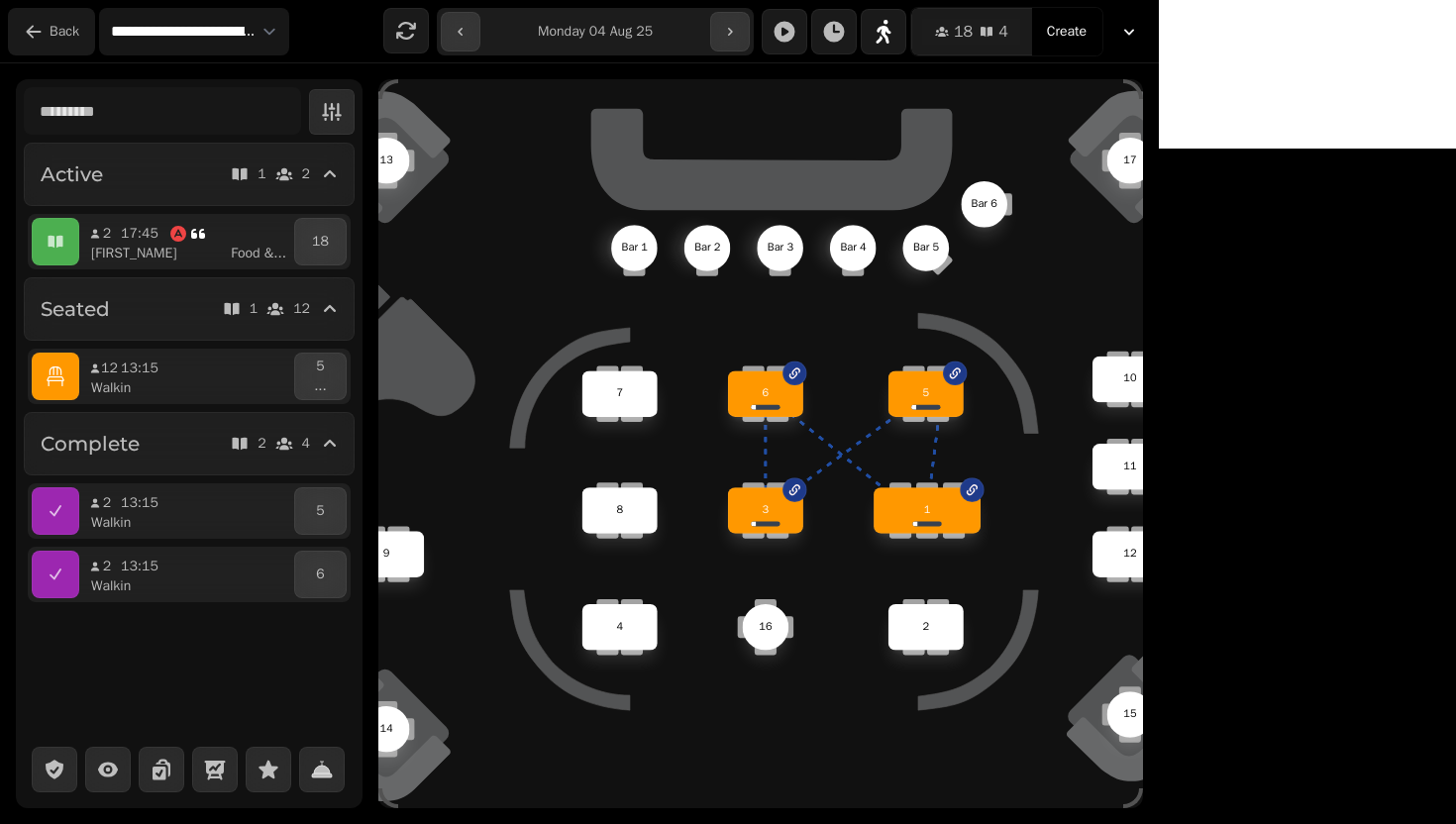 click 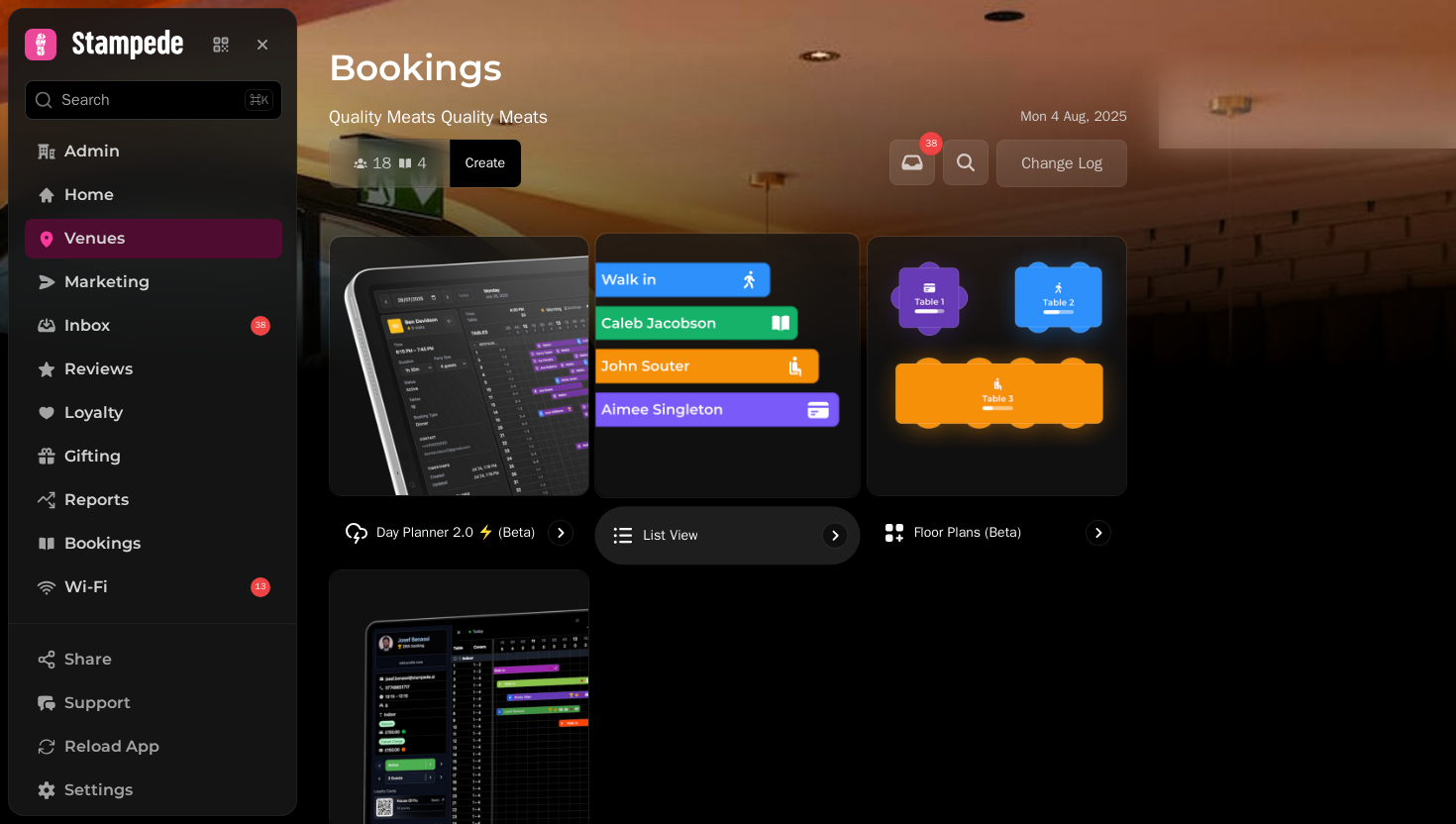 scroll, scrollTop: 377, scrollLeft: 0, axis: vertical 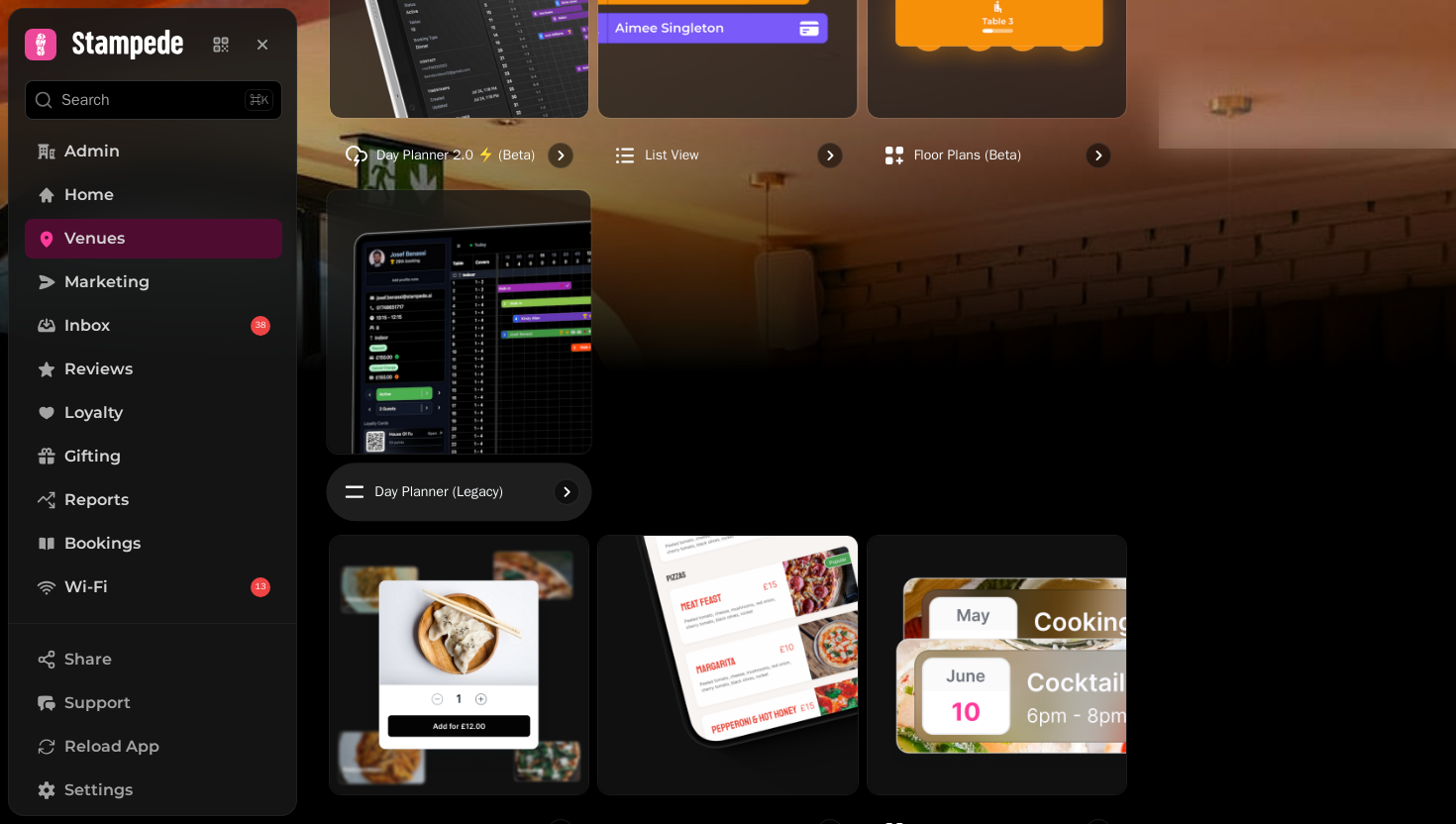 click at bounding box center (459, 322) 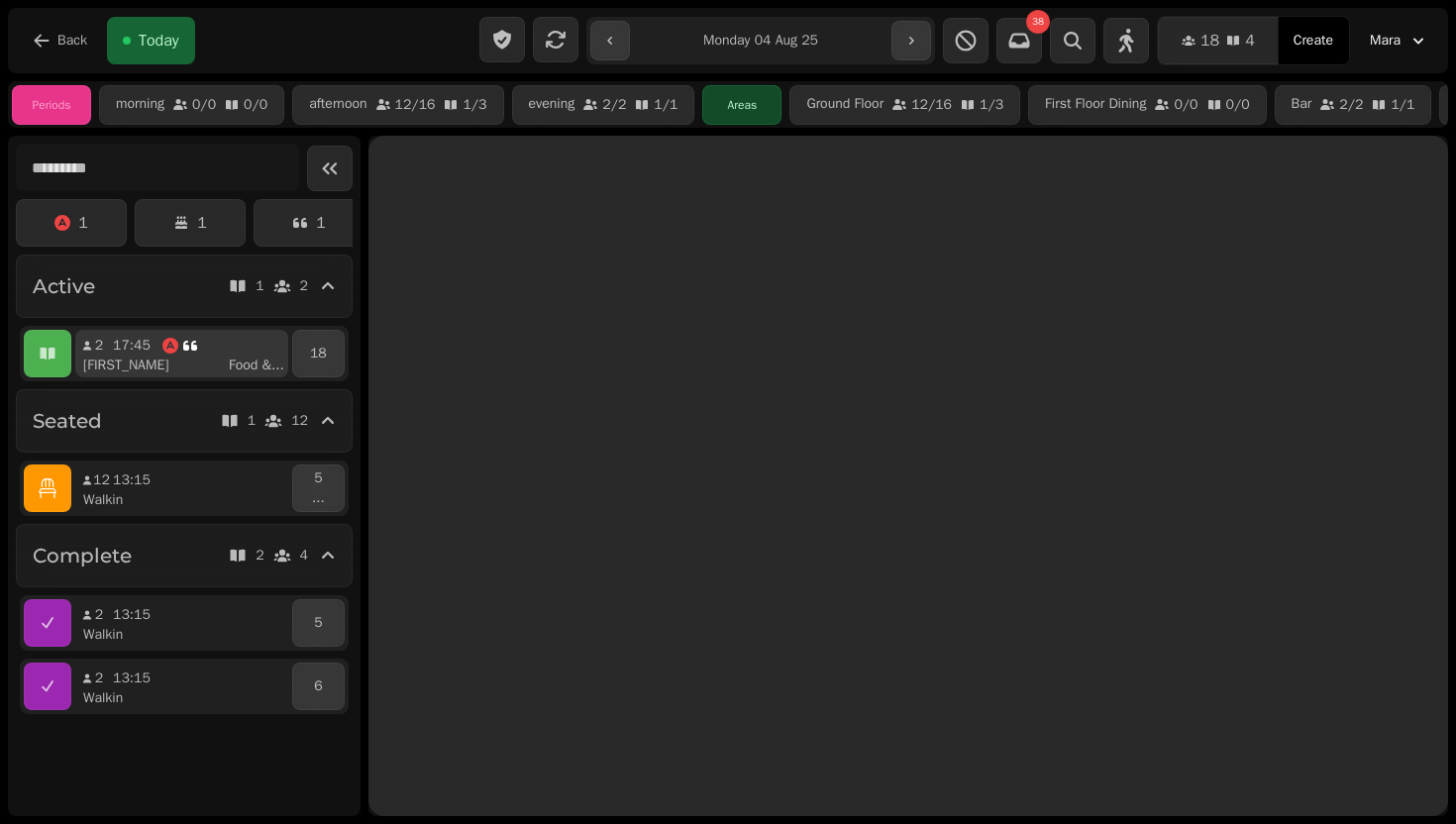 click 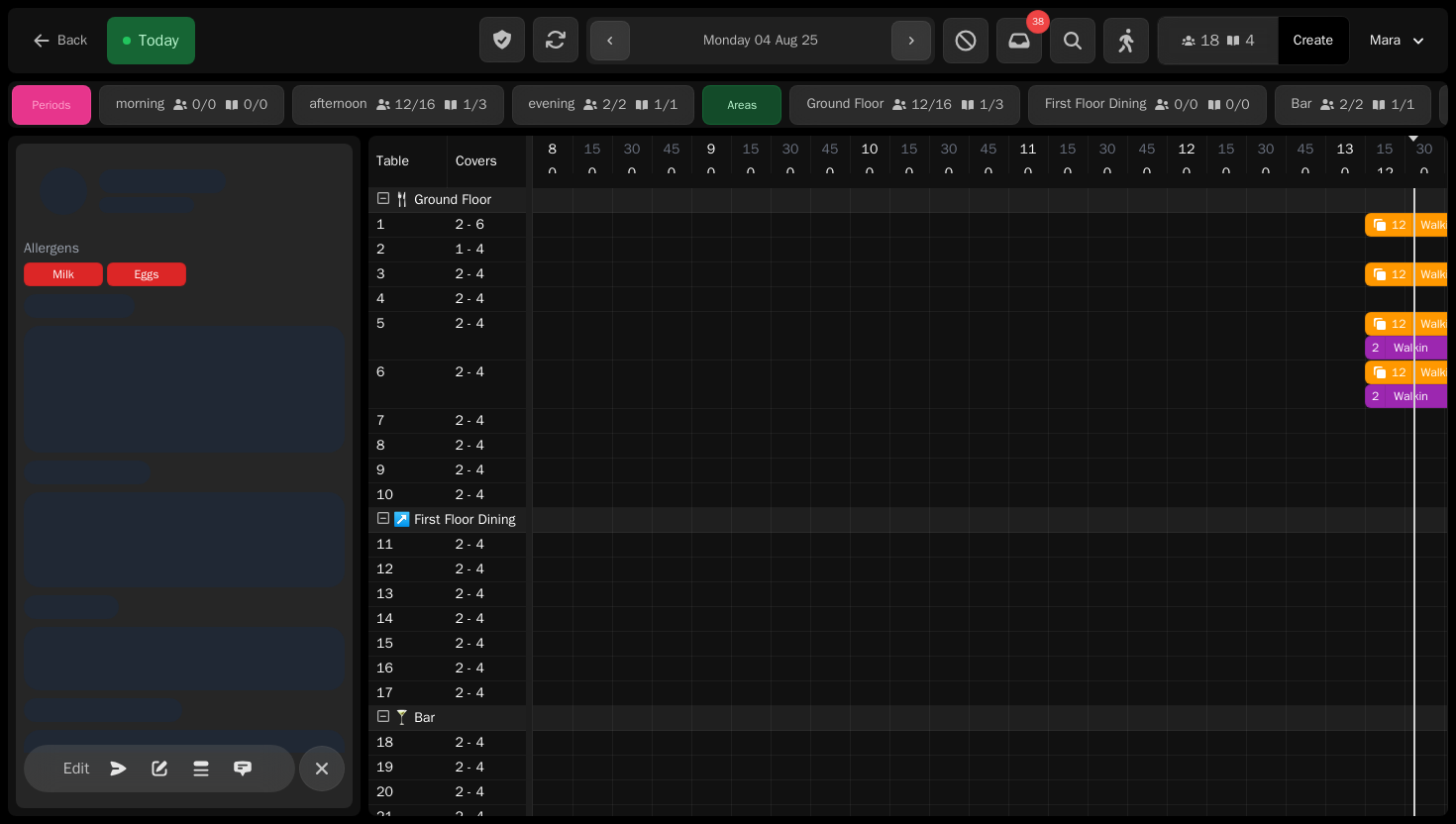 scroll, scrollTop: 0, scrollLeft: 884, axis: horizontal 